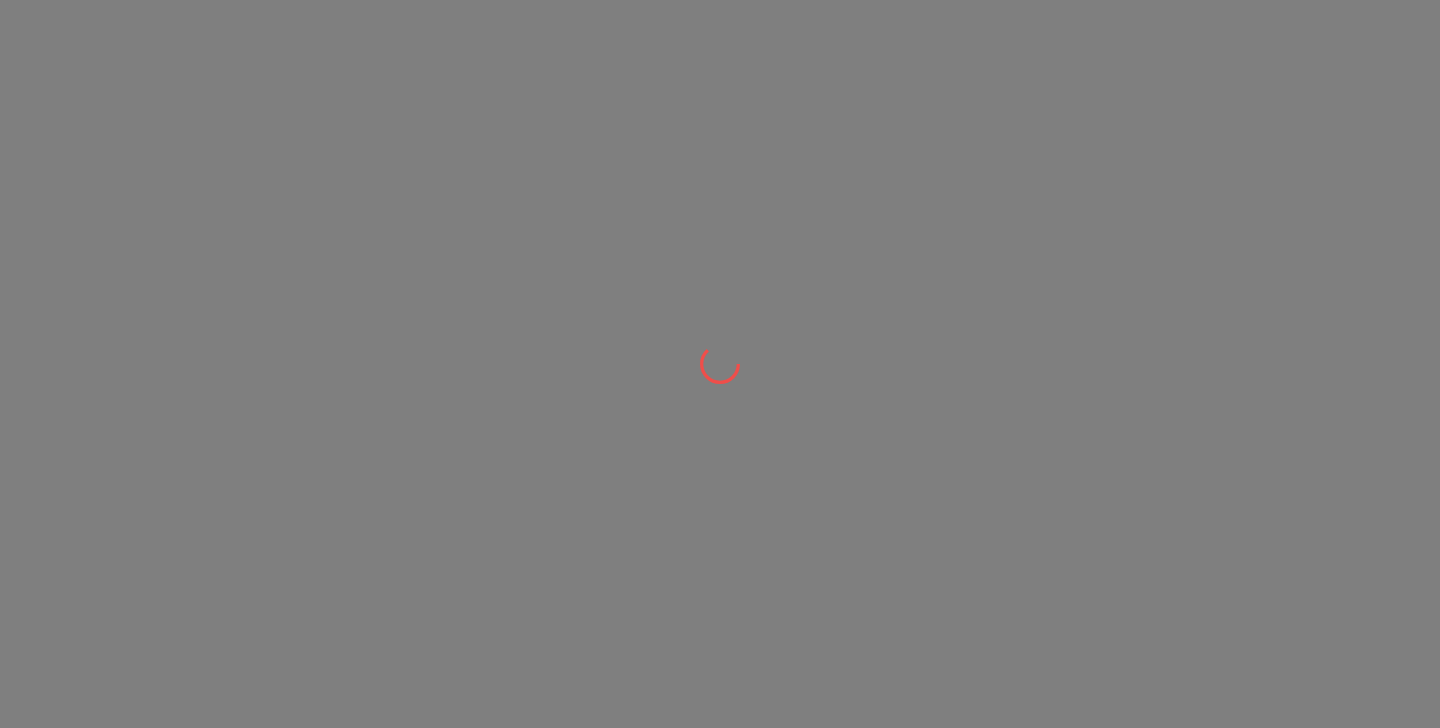 scroll, scrollTop: 0, scrollLeft: 0, axis: both 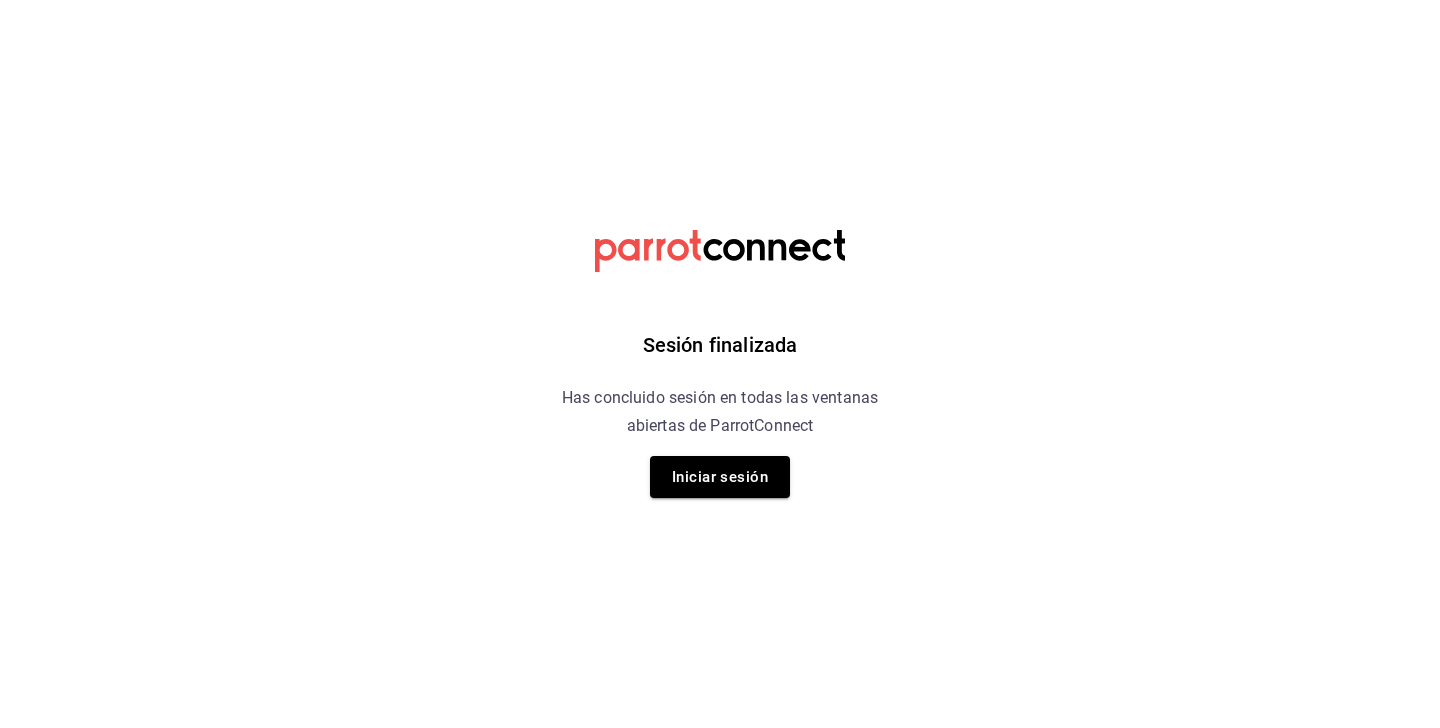 click on "Sesión finalizada Has concluido sesión en todas las ventanas abiertas de ParrotConnect Iniciar sesión" at bounding box center (720, 364) 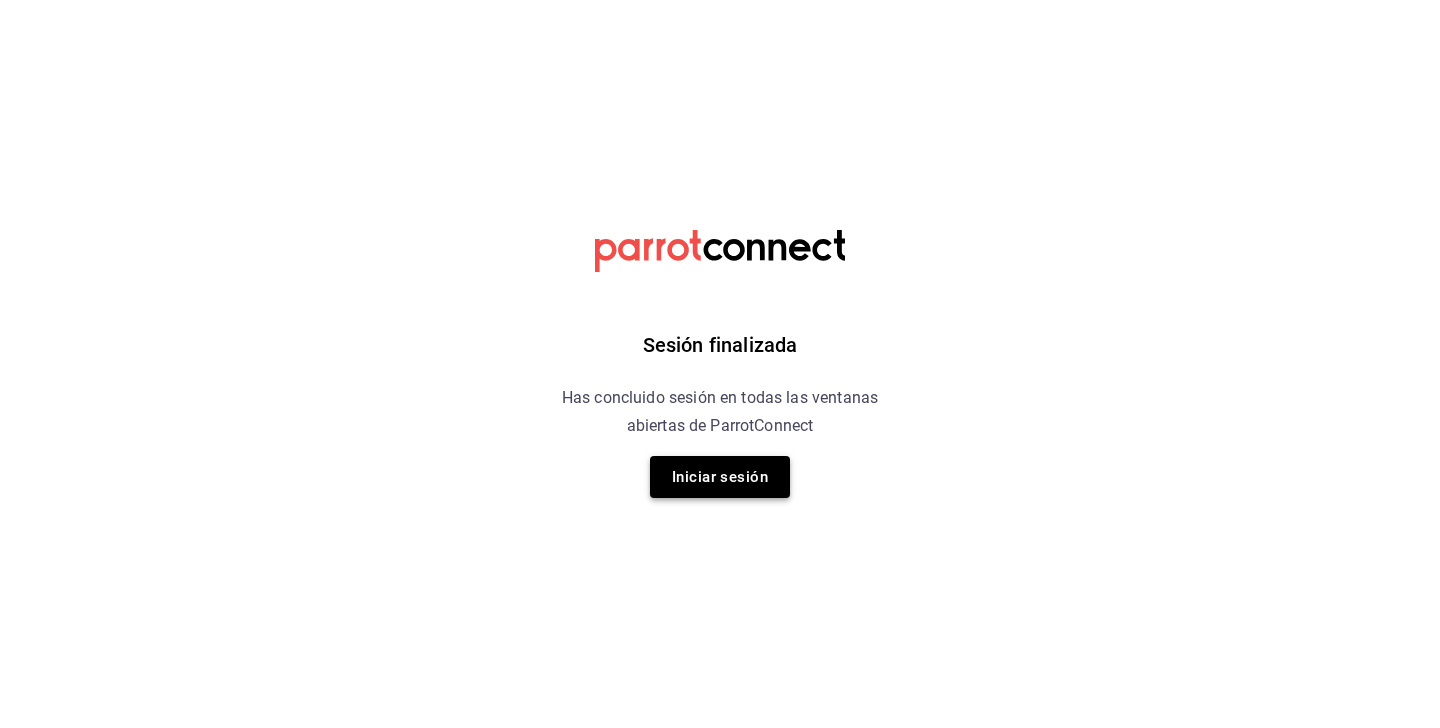 click on "Iniciar sesión" at bounding box center [720, 477] 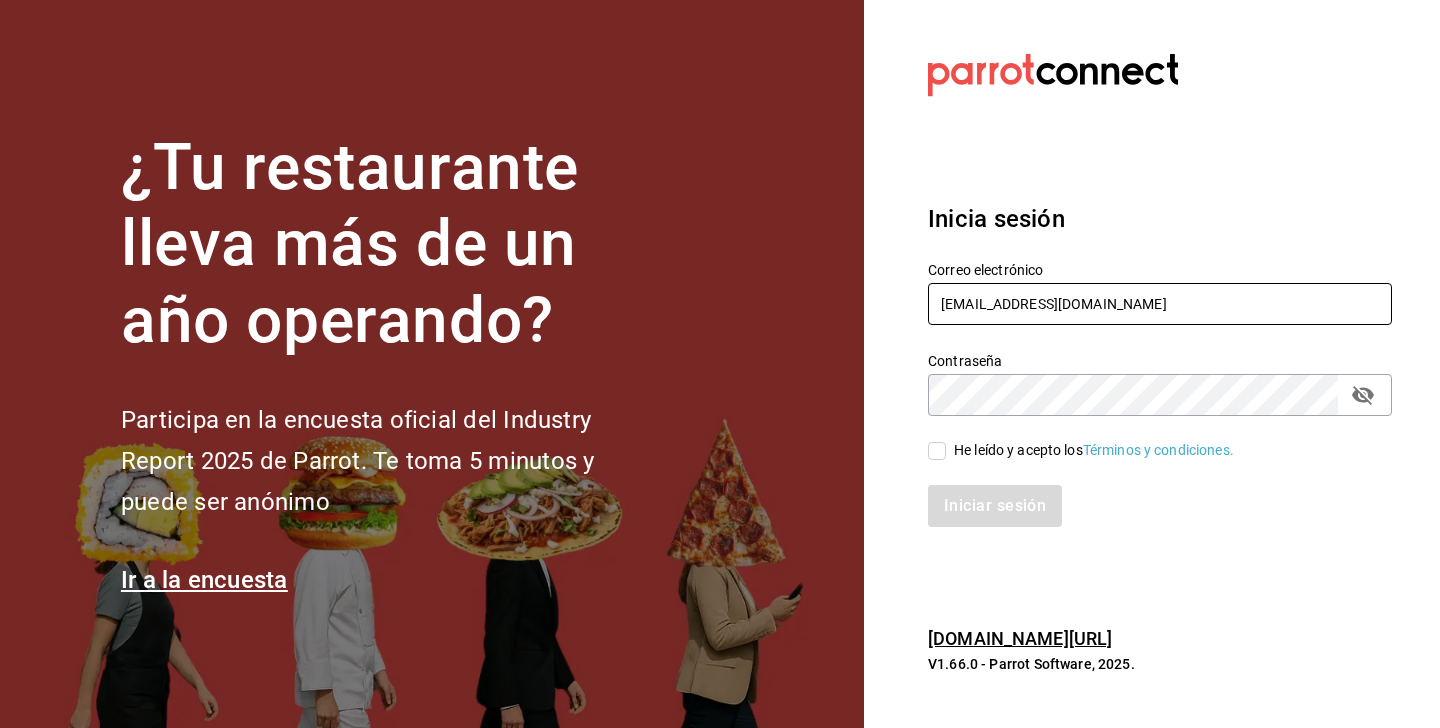 click on "gatitaquelegustaelmambo420@gmail.com" at bounding box center (1160, 304) 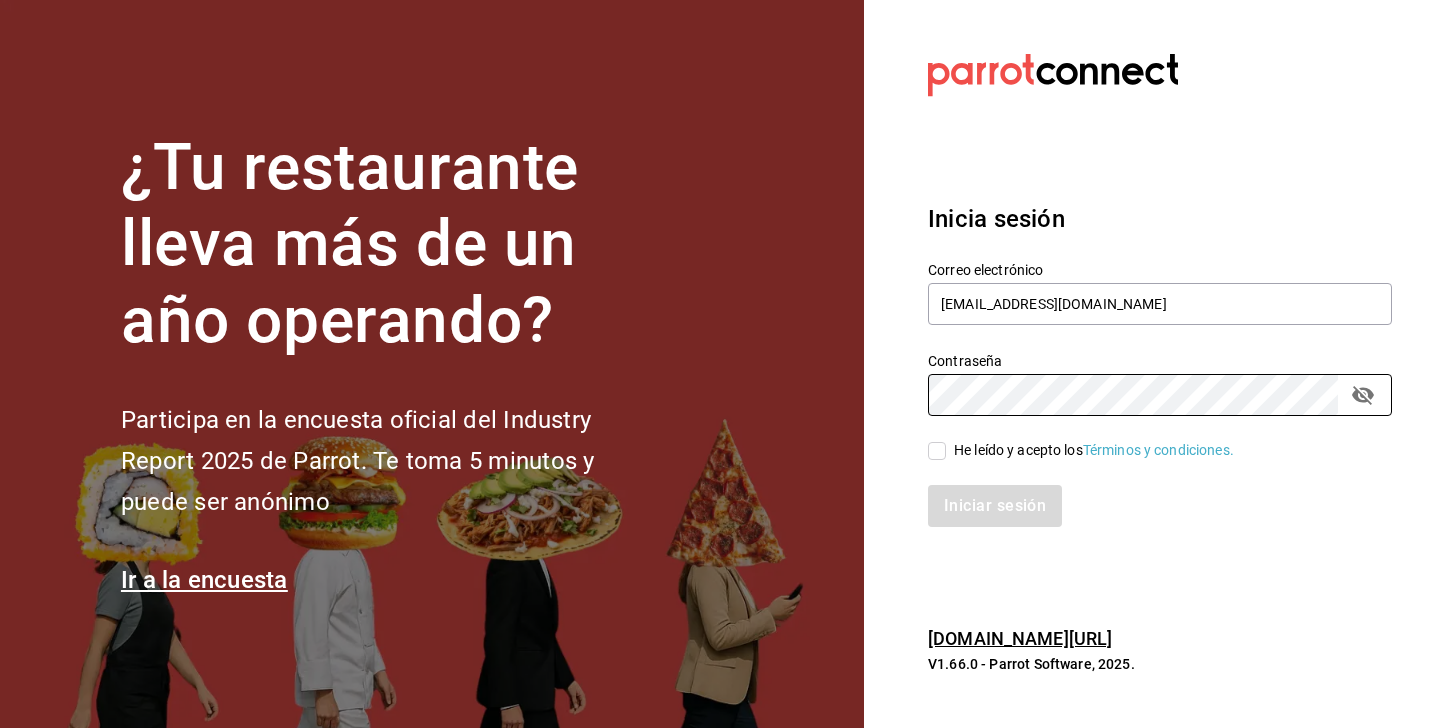 click on "He leído y acepto los  Términos y condiciones." at bounding box center (1090, 450) 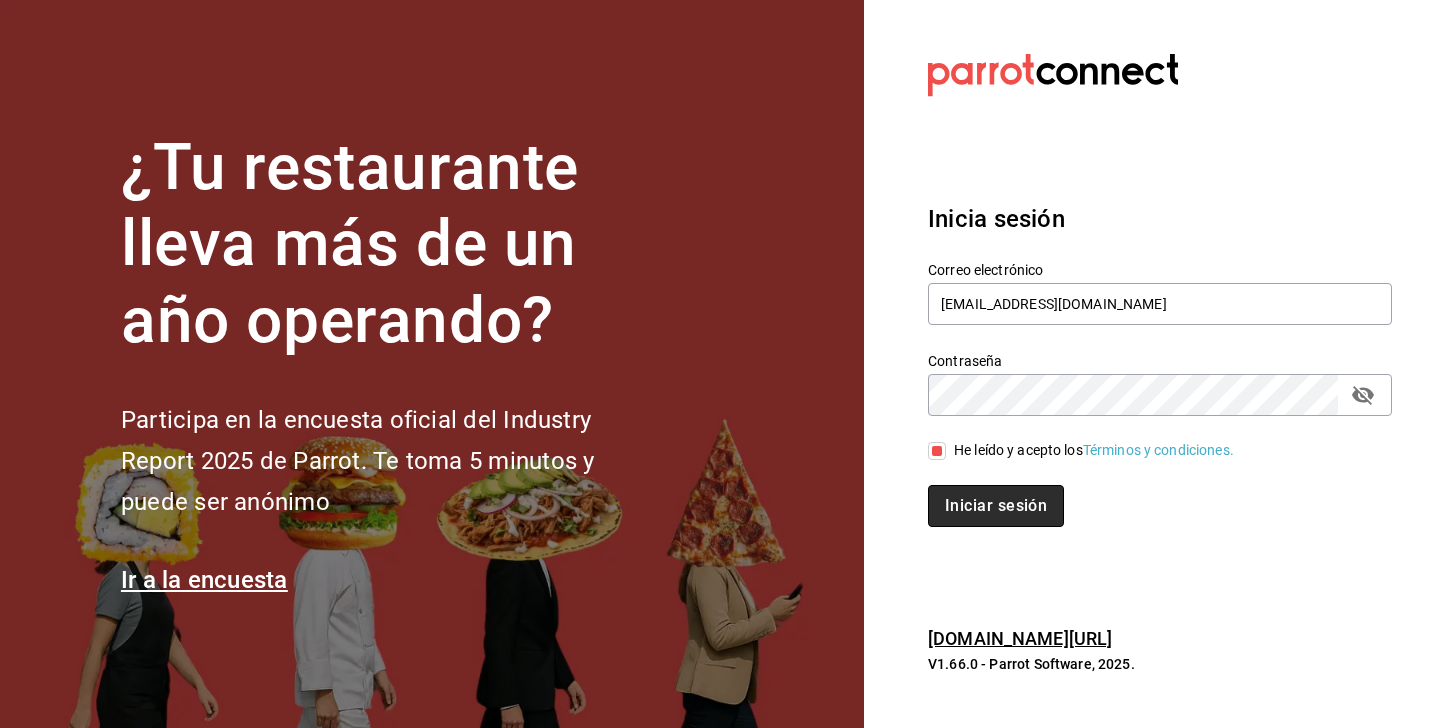 click on "Iniciar sesión" at bounding box center [996, 506] 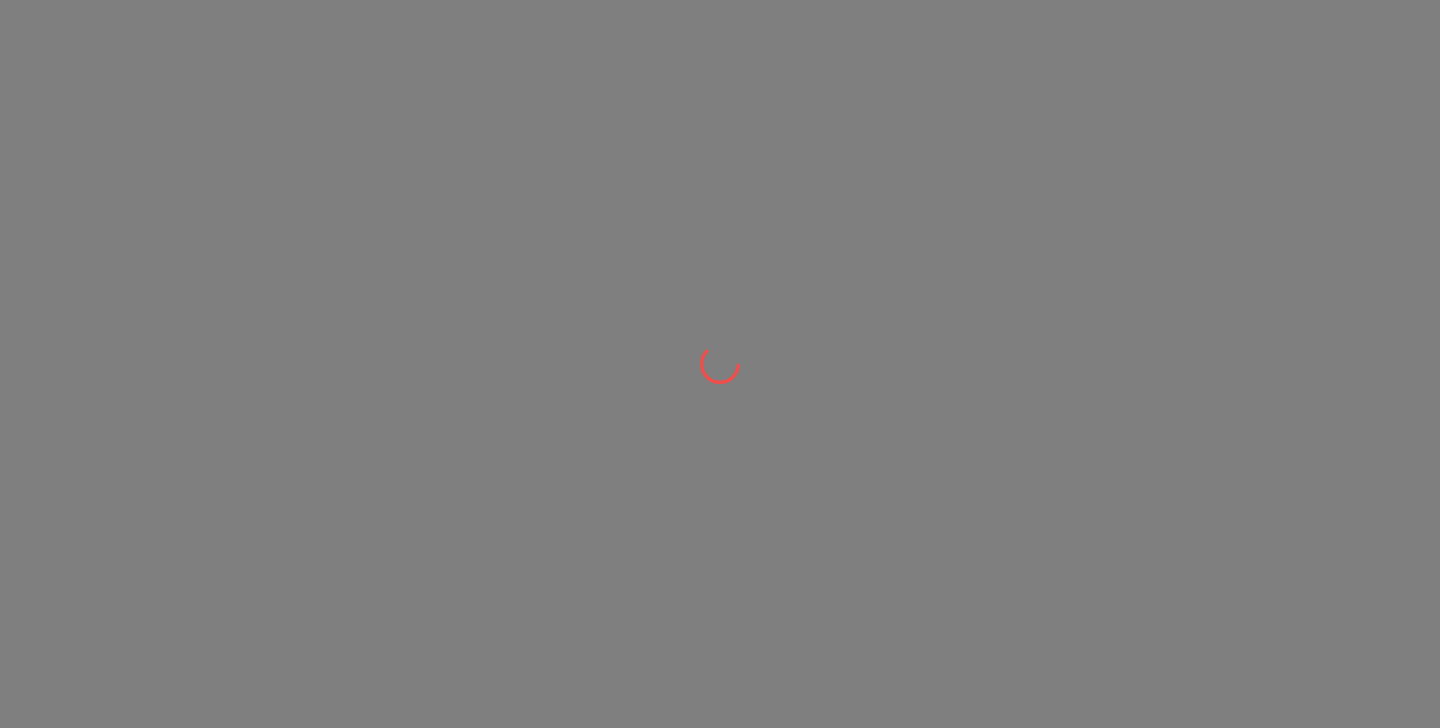 scroll, scrollTop: 0, scrollLeft: 0, axis: both 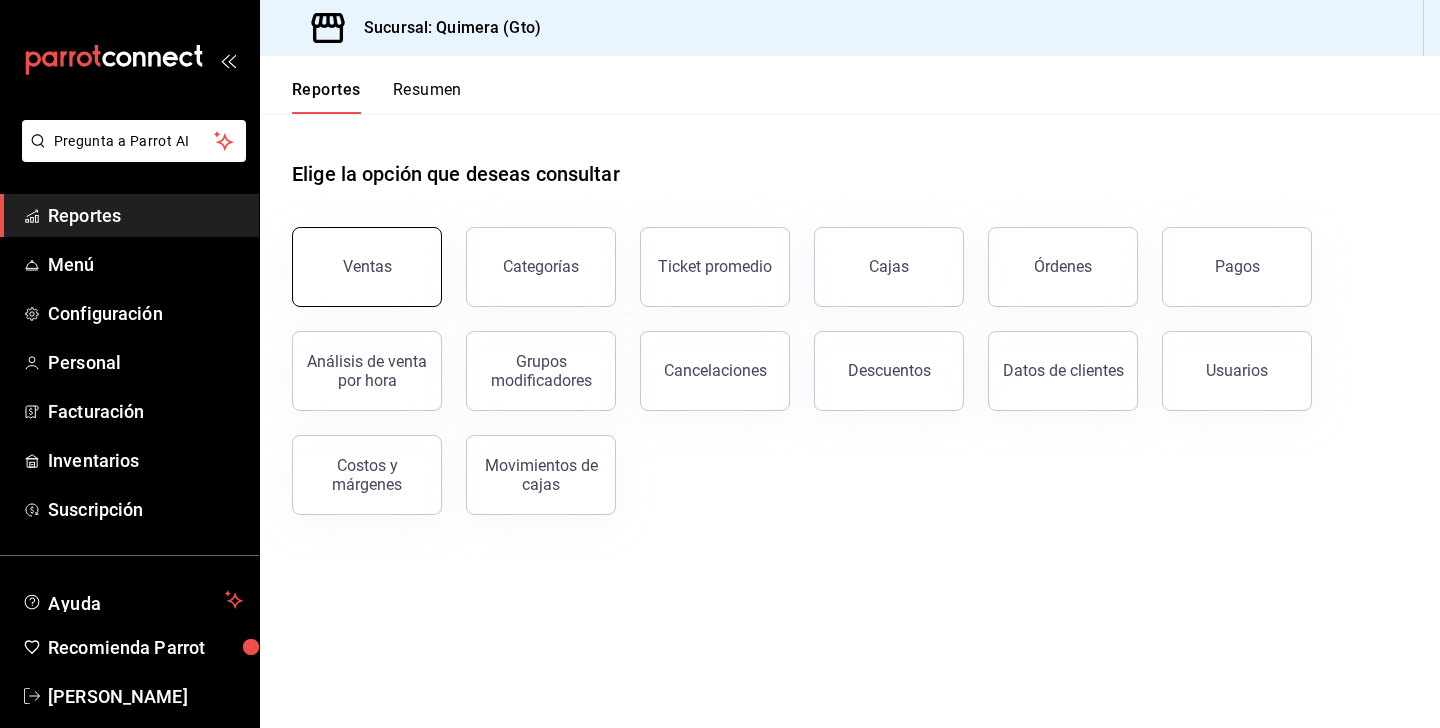click on "Ventas" at bounding box center (367, 267) 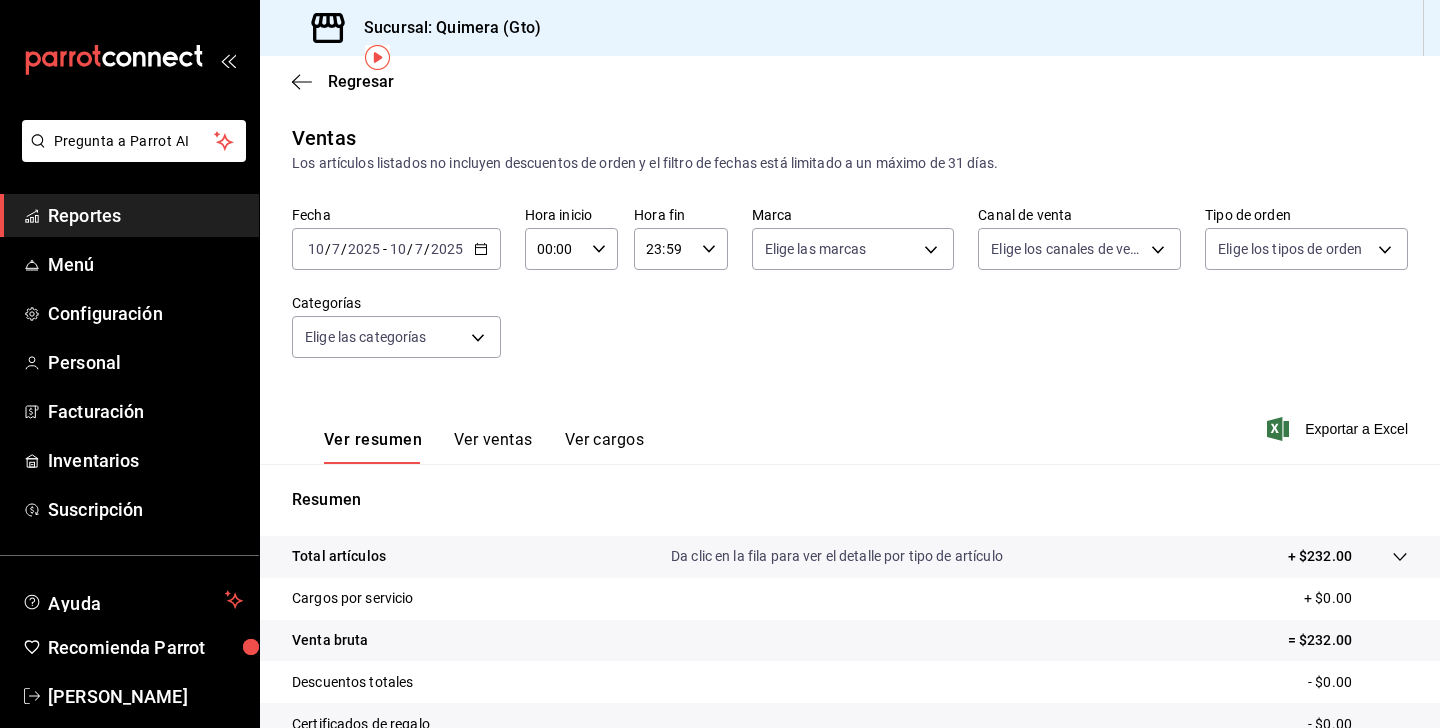 scroll, scrollTop: 230, scrollLeft: 0, axis: vertical 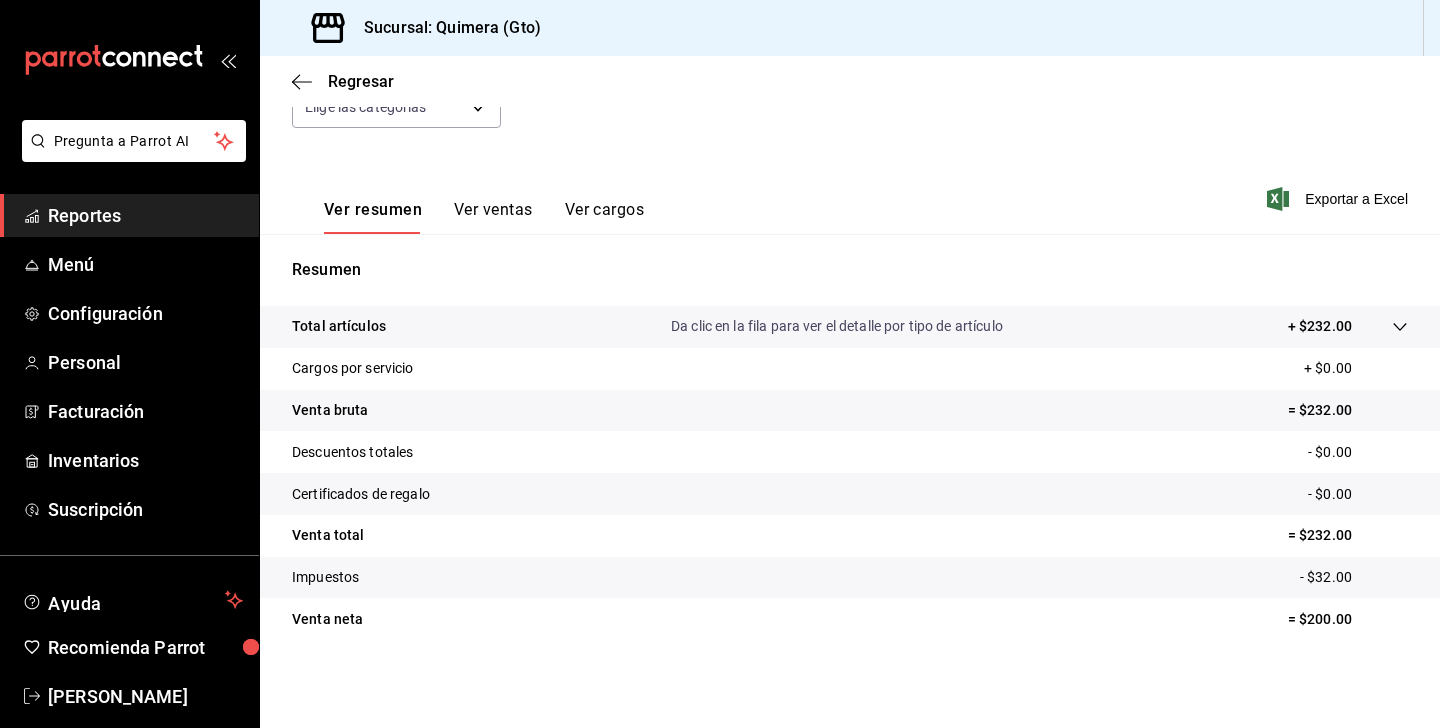 click on "Ver ventas" at bounding box center (493, 217) 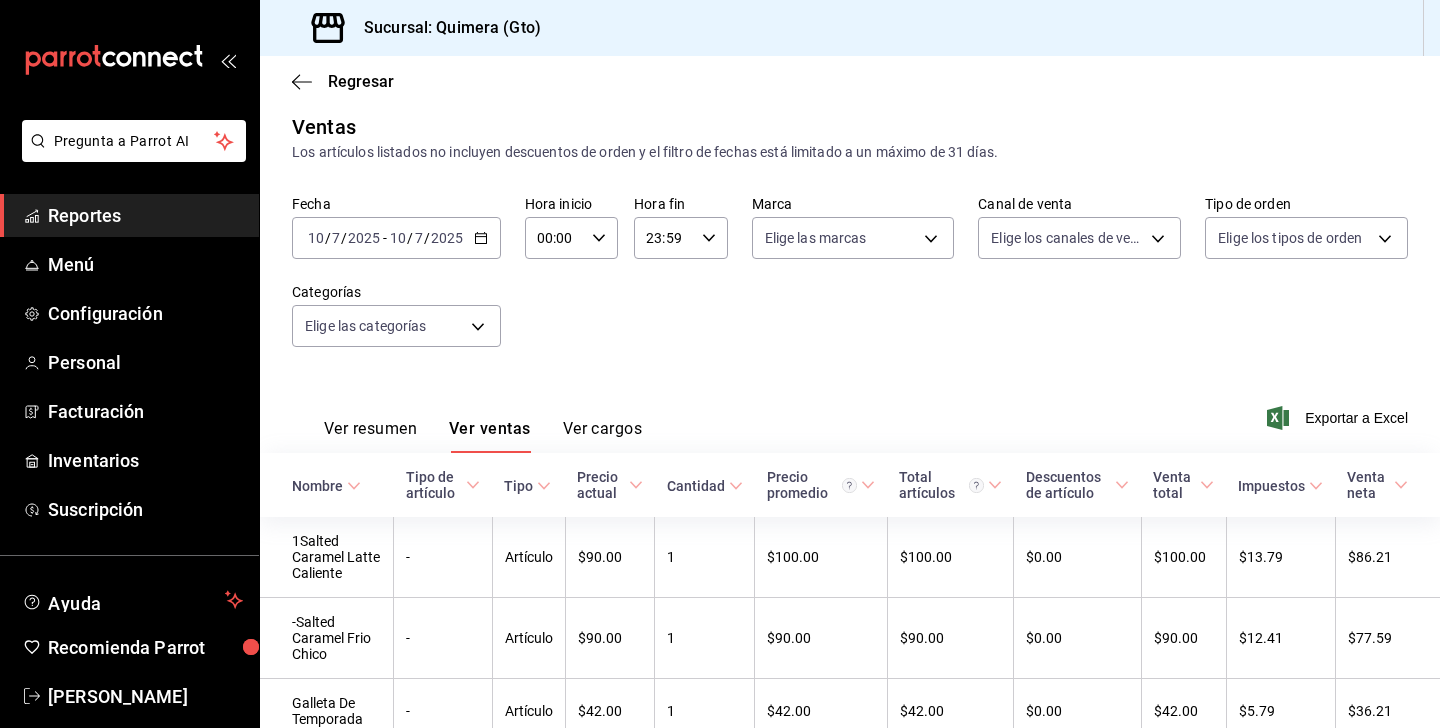 scroll, scrollTop: 104, scrollLeft: 0, axis: vertical 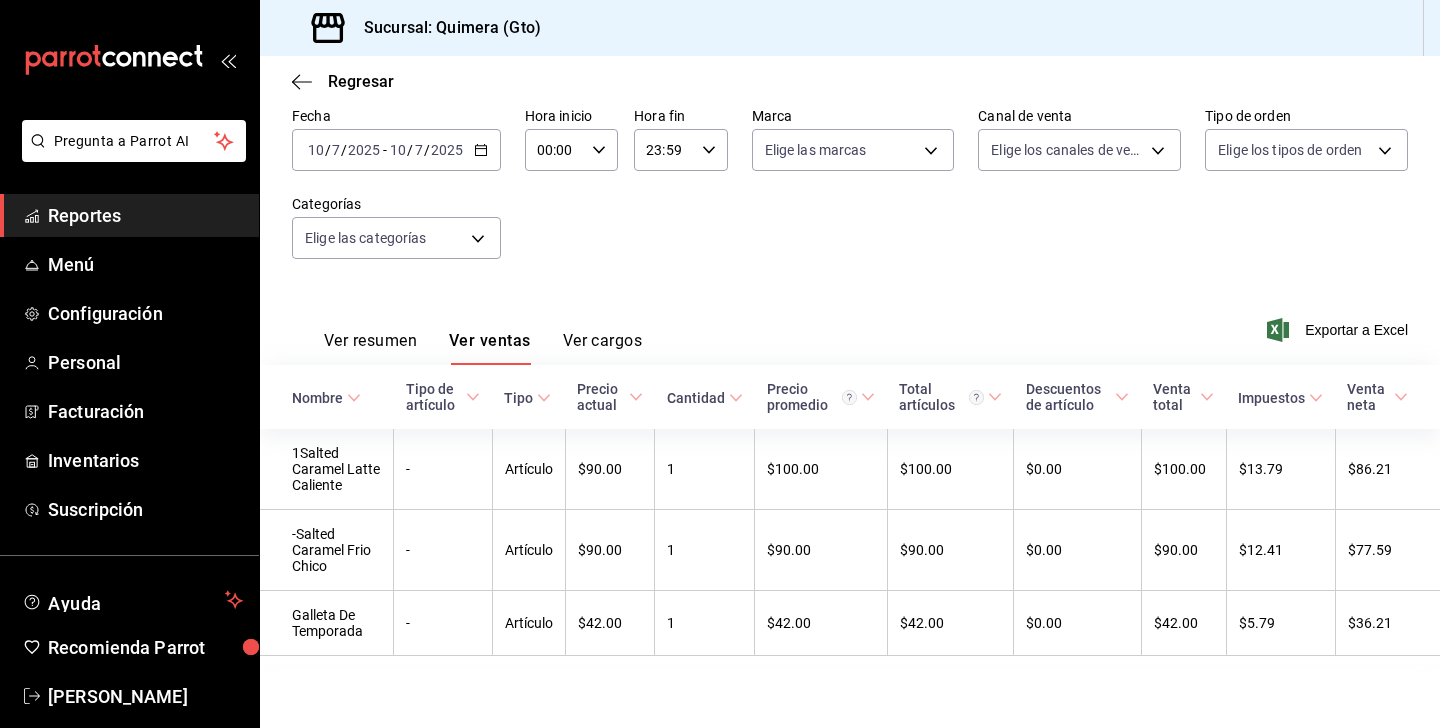 click on "Ver resumen Ver ventas Ver cargos" at bounding box center (467, 336) 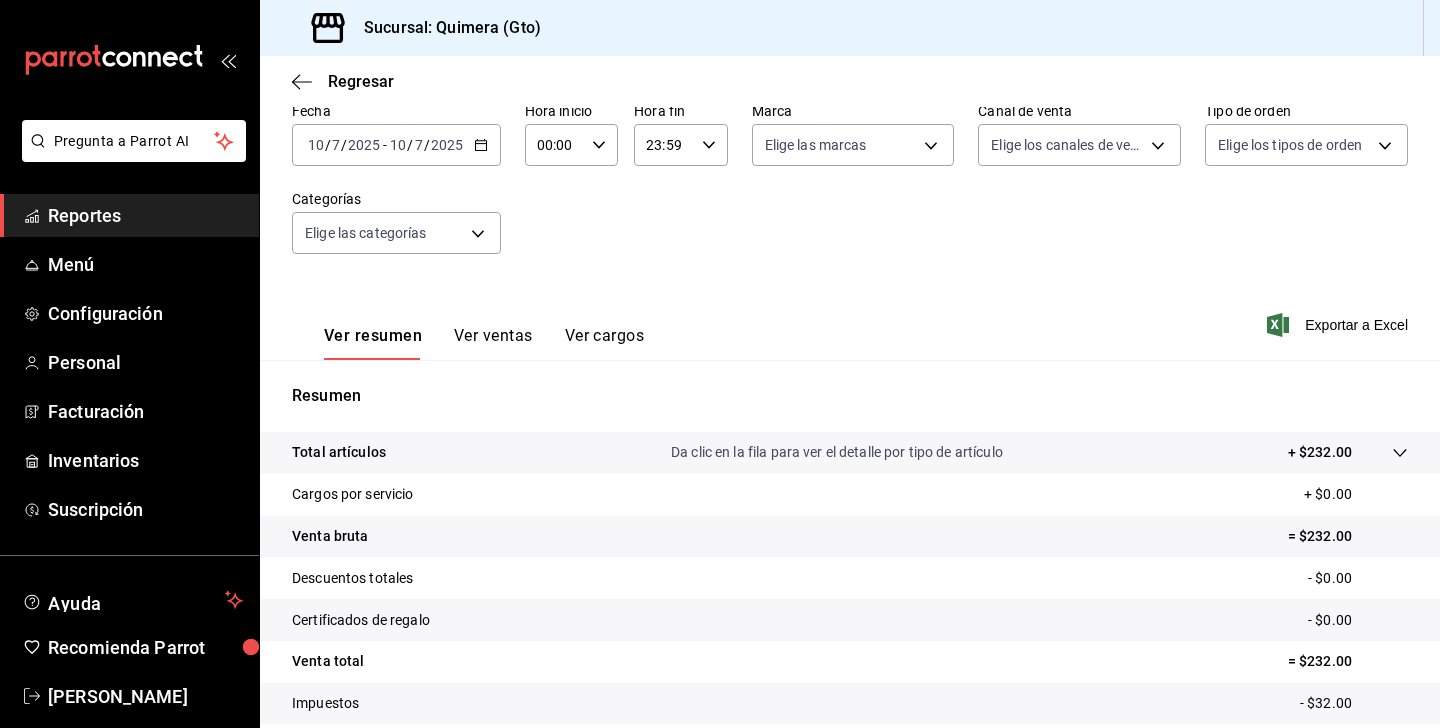 click 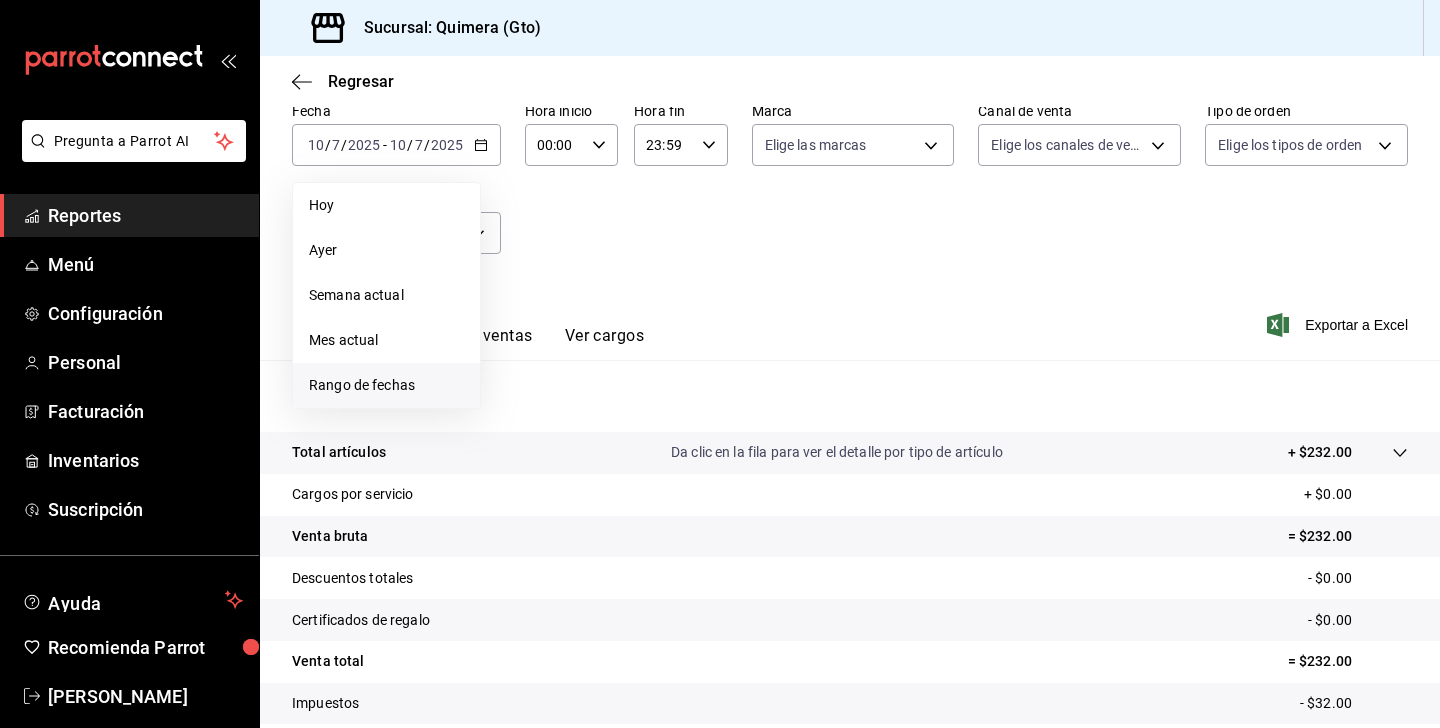 click on "Rango de fechas" at bounding box center [386, 385] 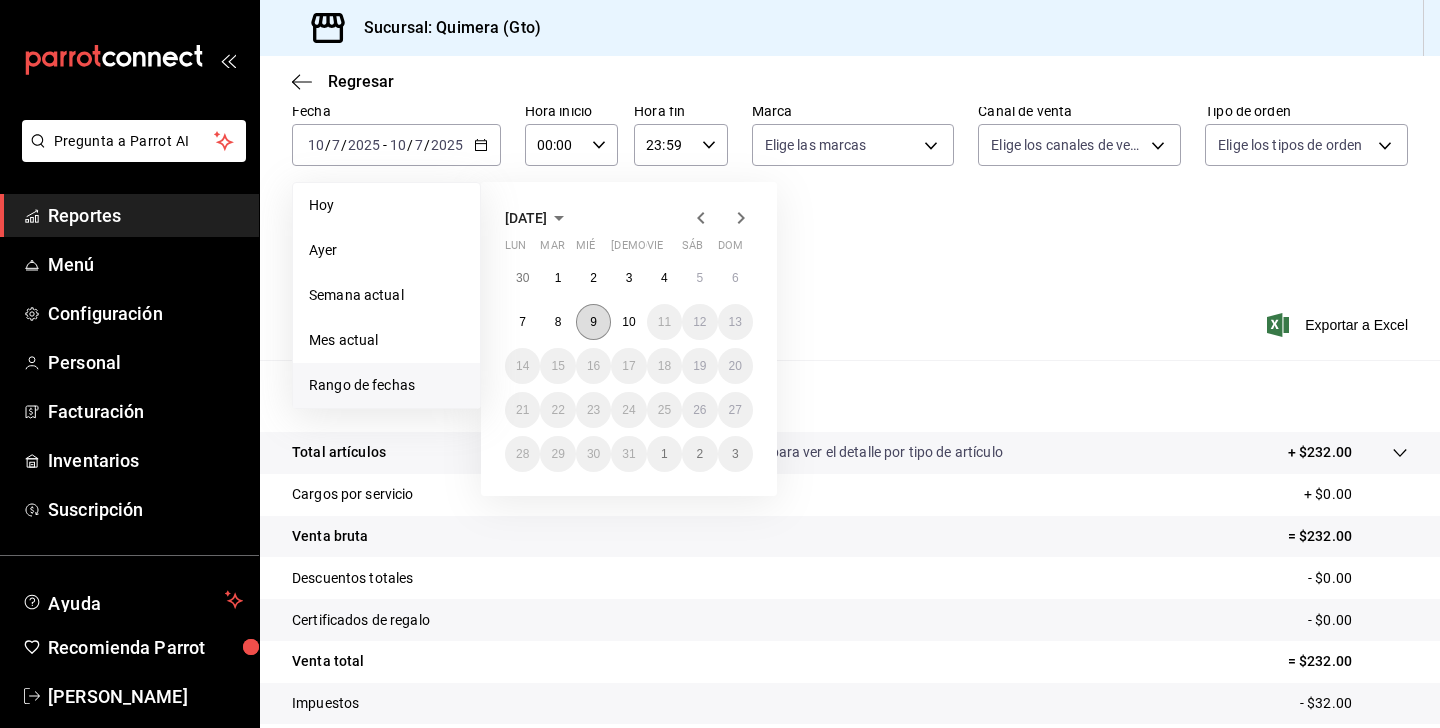 click on "9" at bounding box center (593, 322) 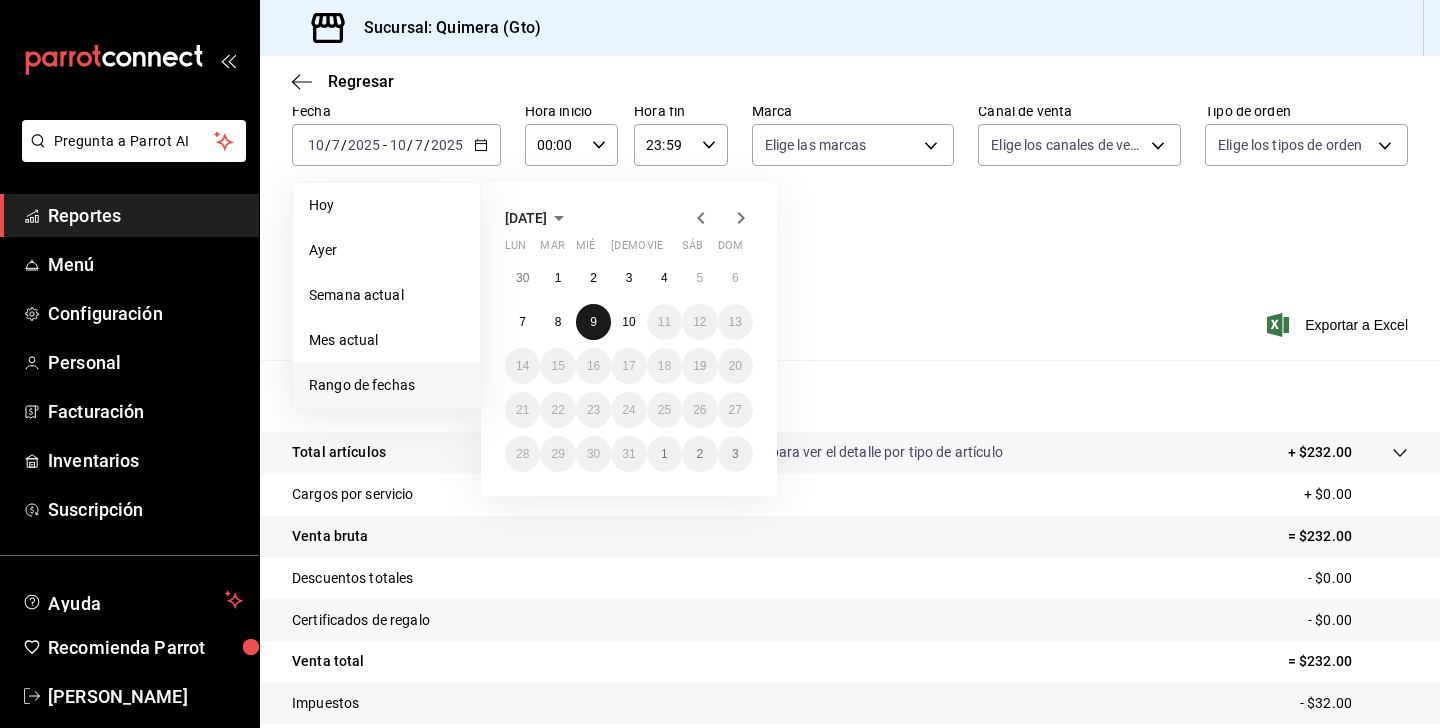 click on "9" at bounding box center (593, 322) 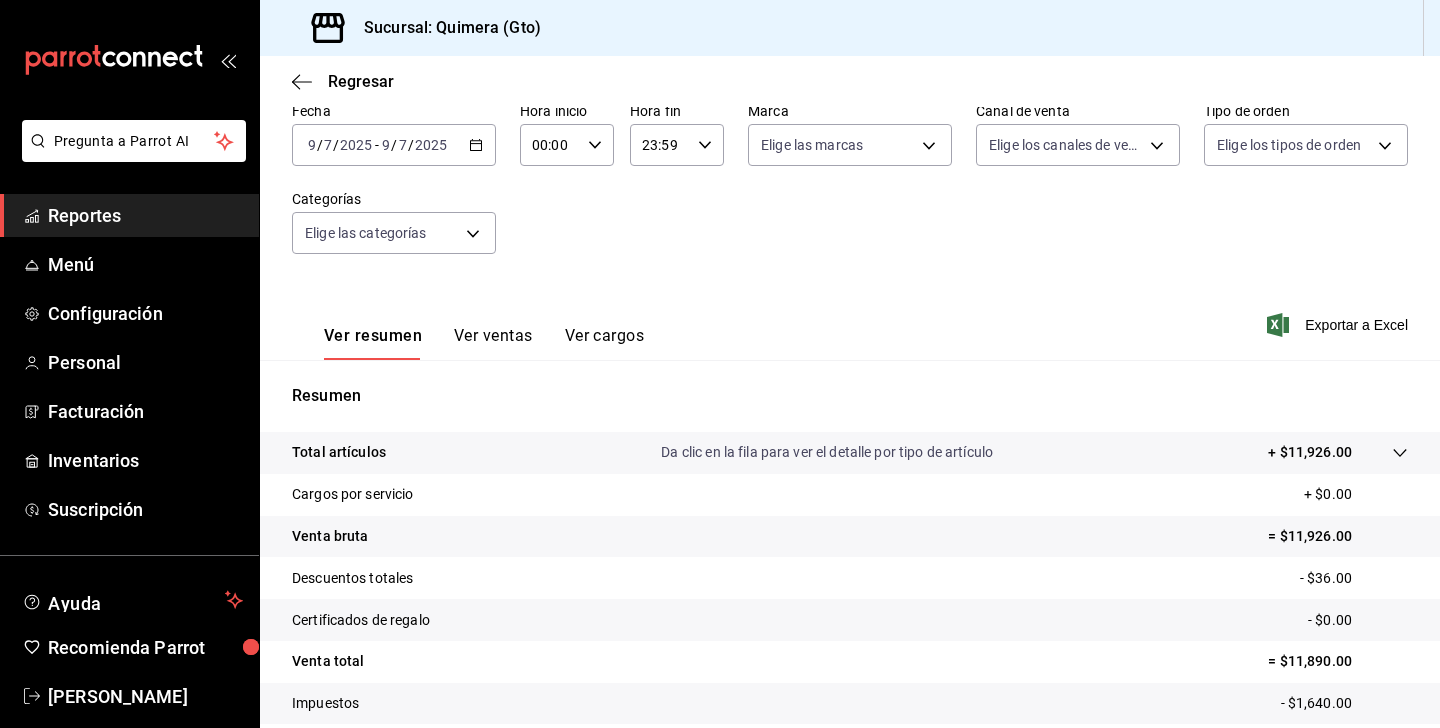 scroll, scrollTop: 230, scrollLeft: 0, axis: vertical 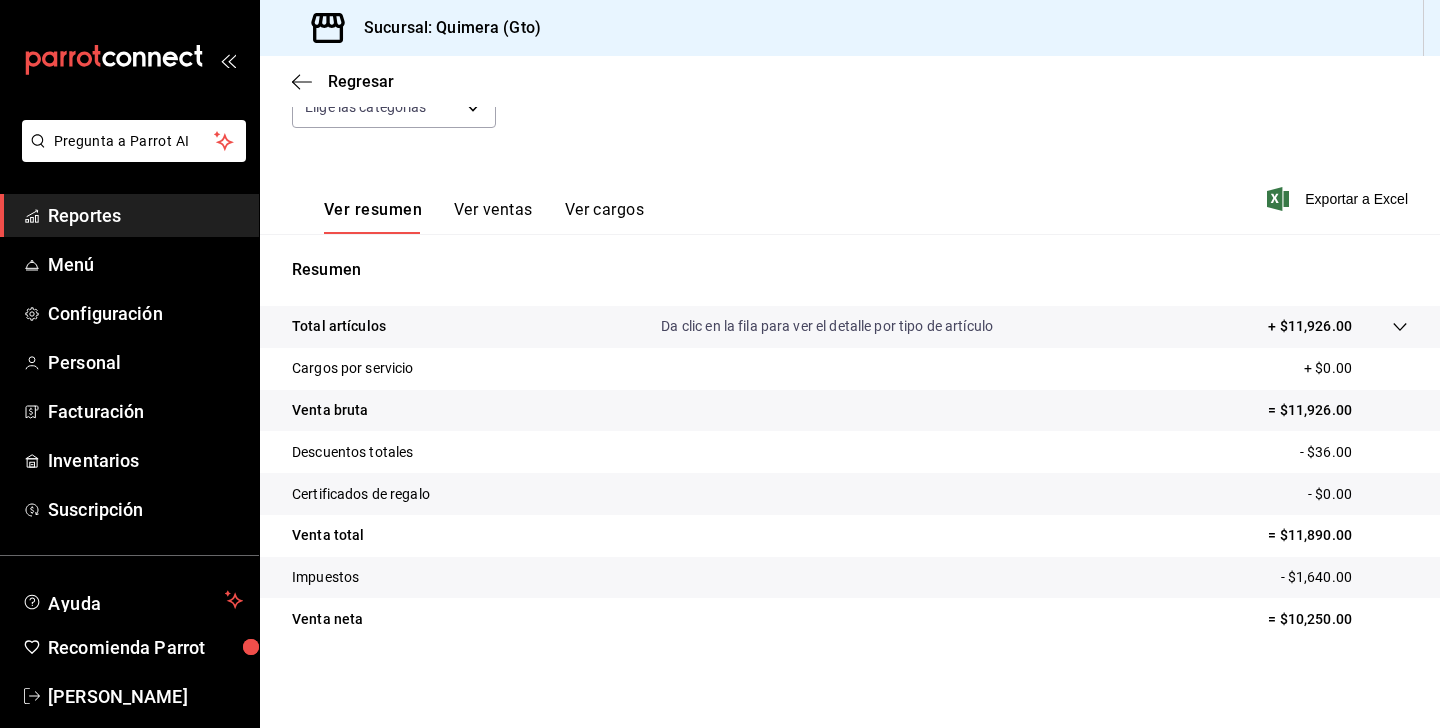 click on "Ver ventas" at bounding box center [493, 217] 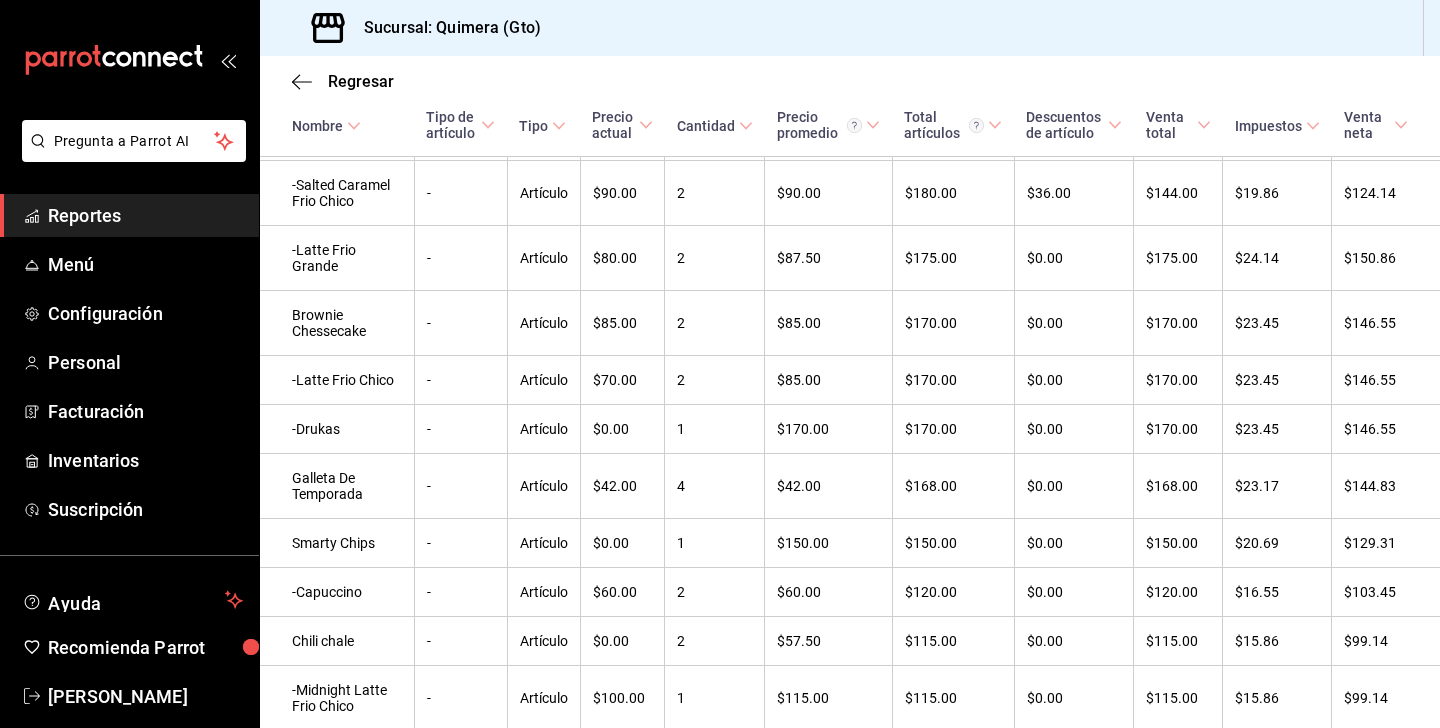 scroll, scrollTop: 0, scrollLeft: 0, axis: both 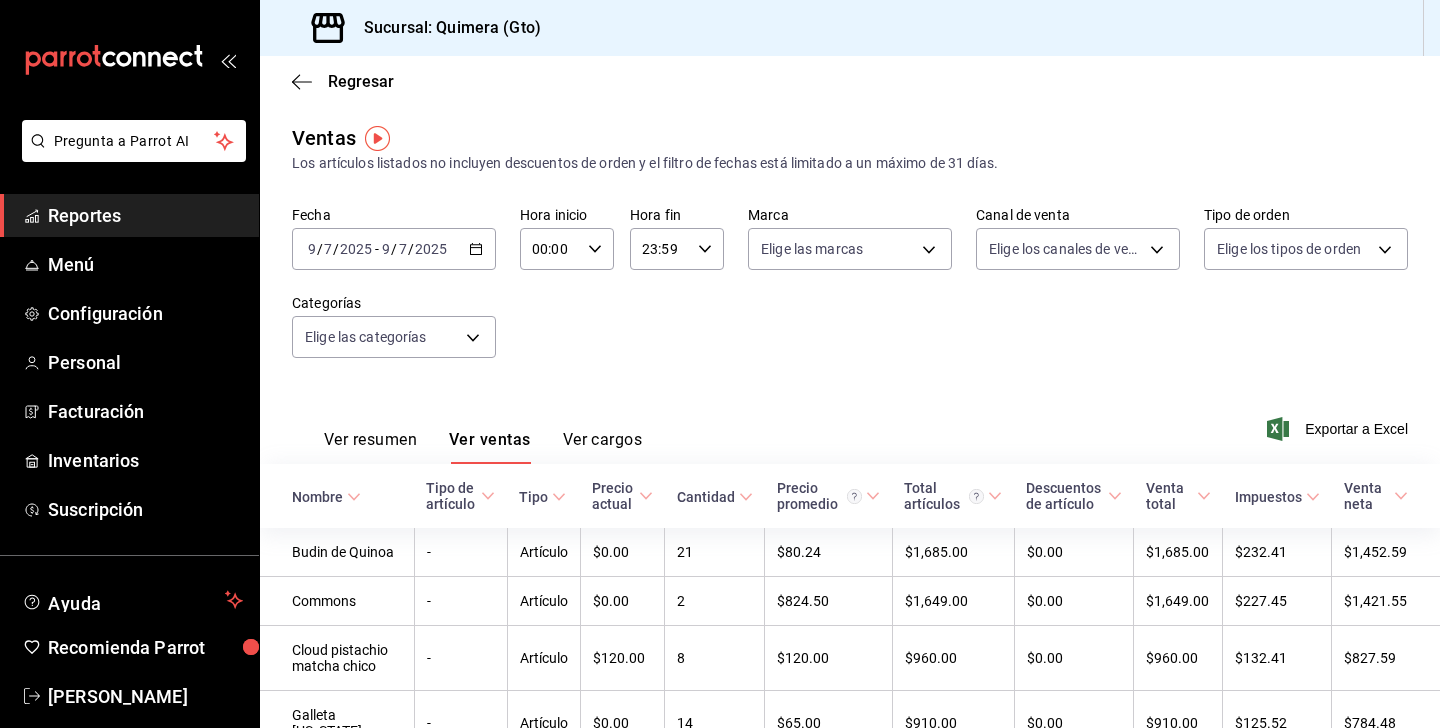 click 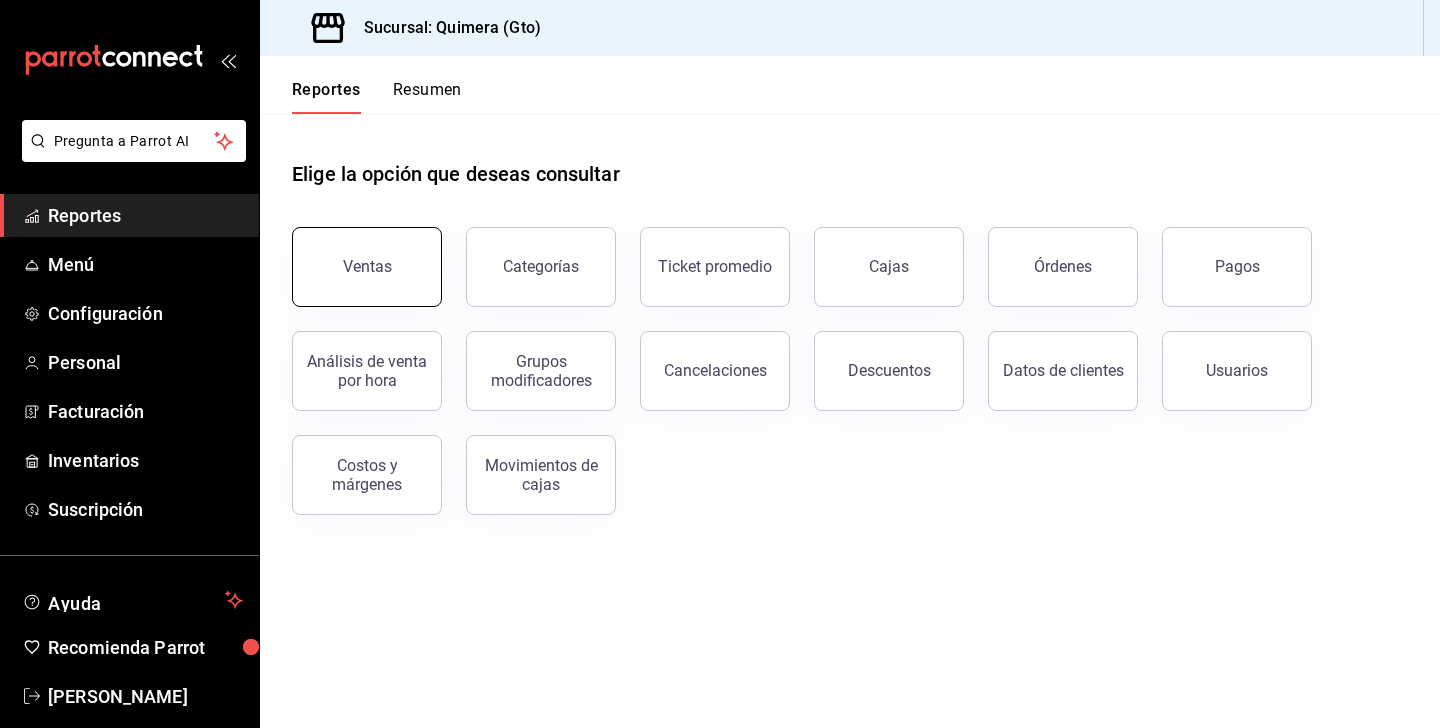 click on "Ventas" at bounding box center [367, 267] 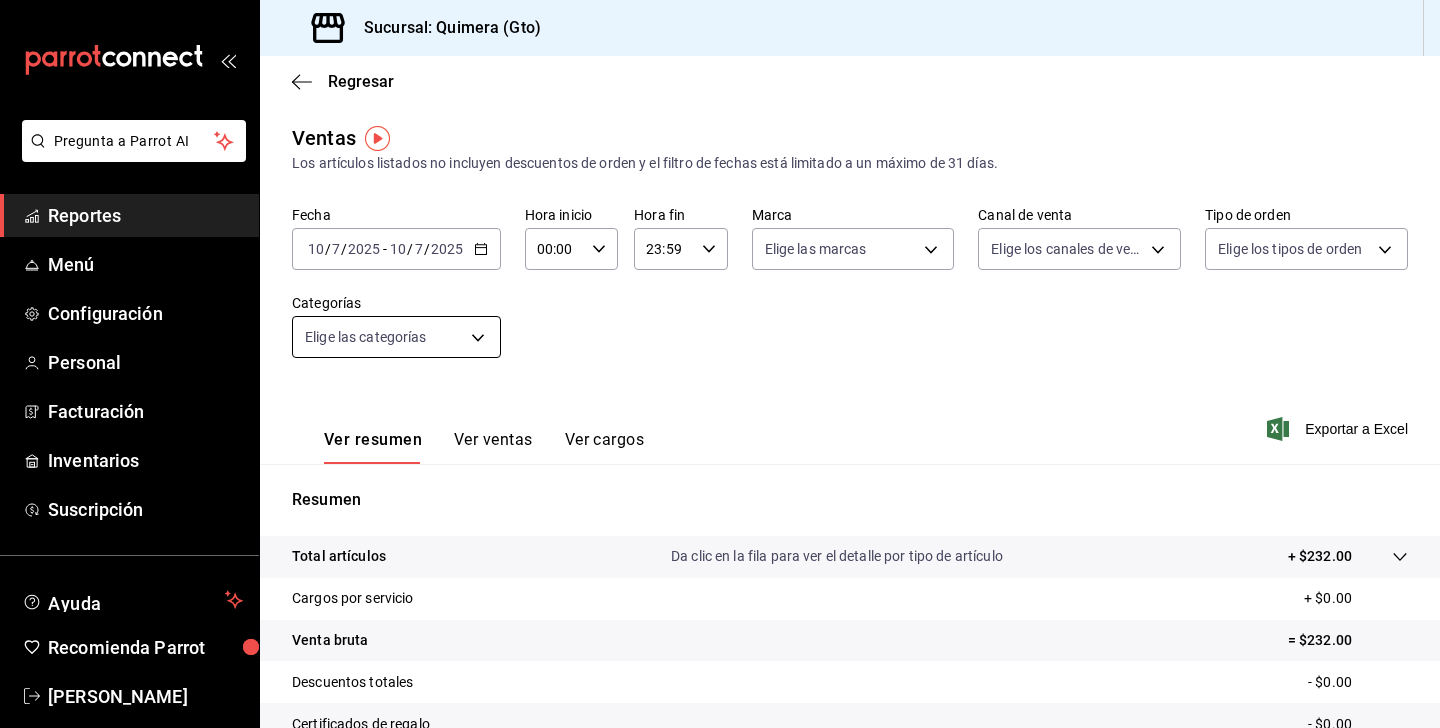 click on "Pregunta a Parrot AI Reportes   Menú   Configuración   Personal   Facturación   Inventarios   Suscripción   Ayuda Recomienda Parrot   [PERSON_NAME] nueva función   Sucursal: Quimera (Gto) Regresar Ventas Los artículos listados no incluyen descuentos de orden y el filtro de fechas está limitado a un máximo de 31 días. Fecha [DATE] [DATE] - [DATE] [DATE] Hora inicio 00:00 Hora inicio Hora fin 23:59 Hora fin Marca Elige las marcas Canal de venta Elige los canales de venta Tipo de orden Elige los tipos de orden Categorías Elige las categorías Ver resumen Ver ventas Ver cargos Exportar a Excel Resumen Total artículos Da clic en la fila para ver el detalle por tipo de artículo + $232.00 Cargos por servicio + $0.00 Venta bruta = $232.00 Descuentos totales - $0.00 Certificados de regalo - $0.00 Venta total = $232.00 Impuestos - $32.00 Venta neta = $200.00 GANA 1 MES GRATIS EN TU SUSCRIPCIÓN AQUÍ Ver video tutorial Ir a video Pregunta a Parrot AI Reportes   Menú     Personal" at bounding box center [720, 364] 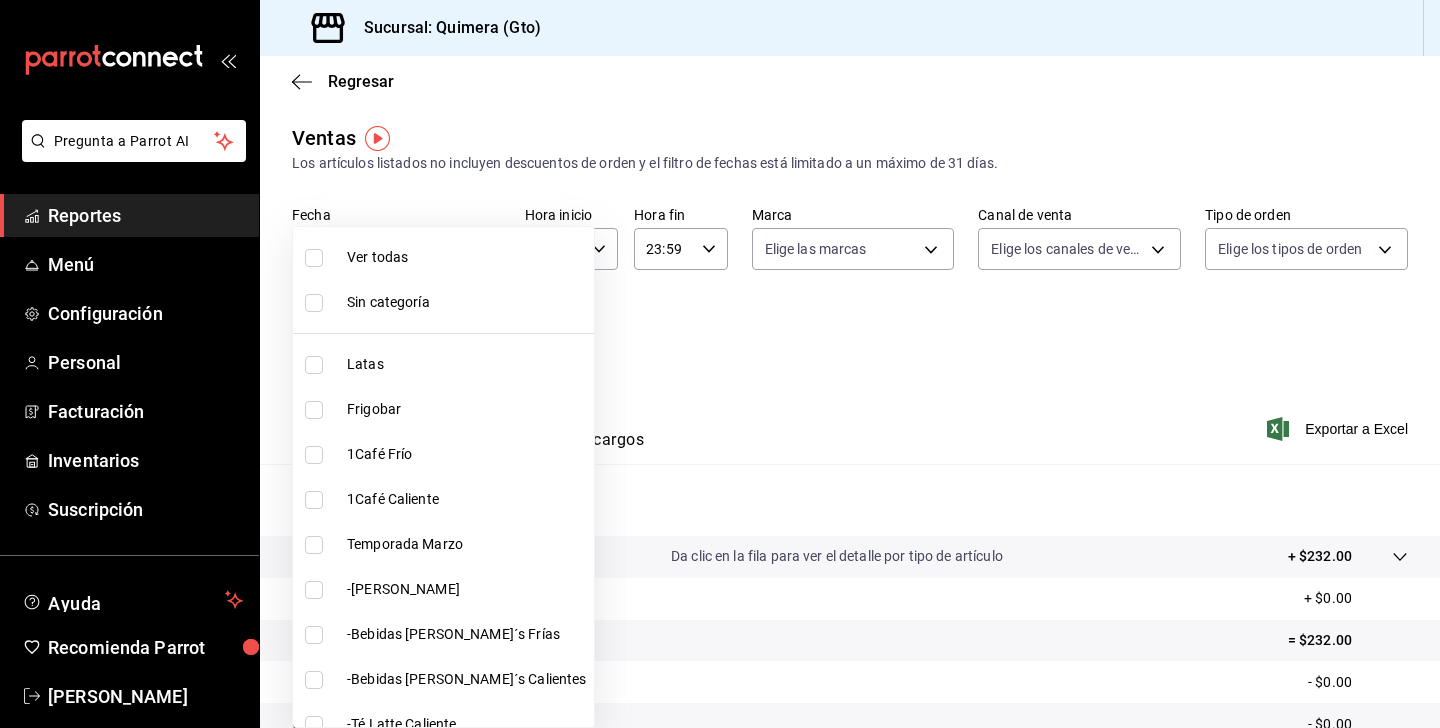 scroll, scrollTop: 1190, scrollLeft: 0, axis: vertical 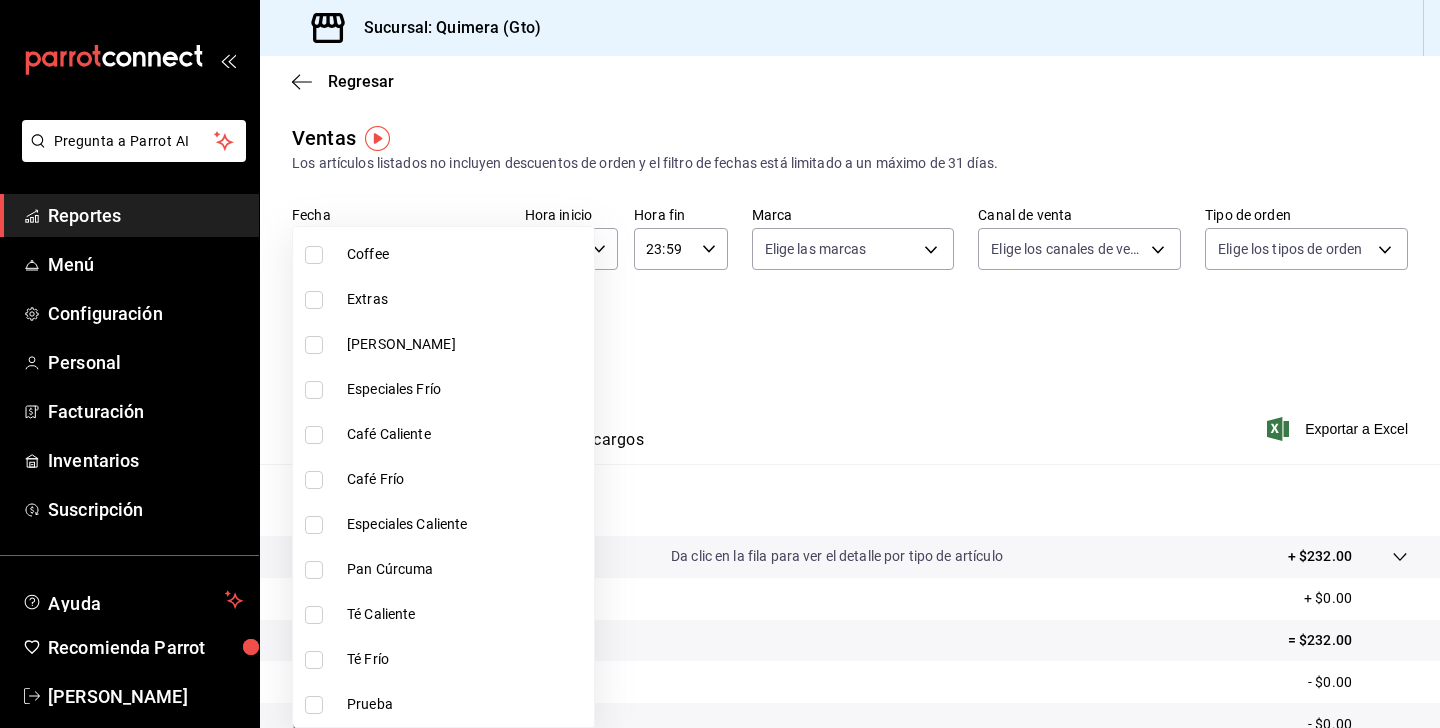 click at bounding box center (720, 364) 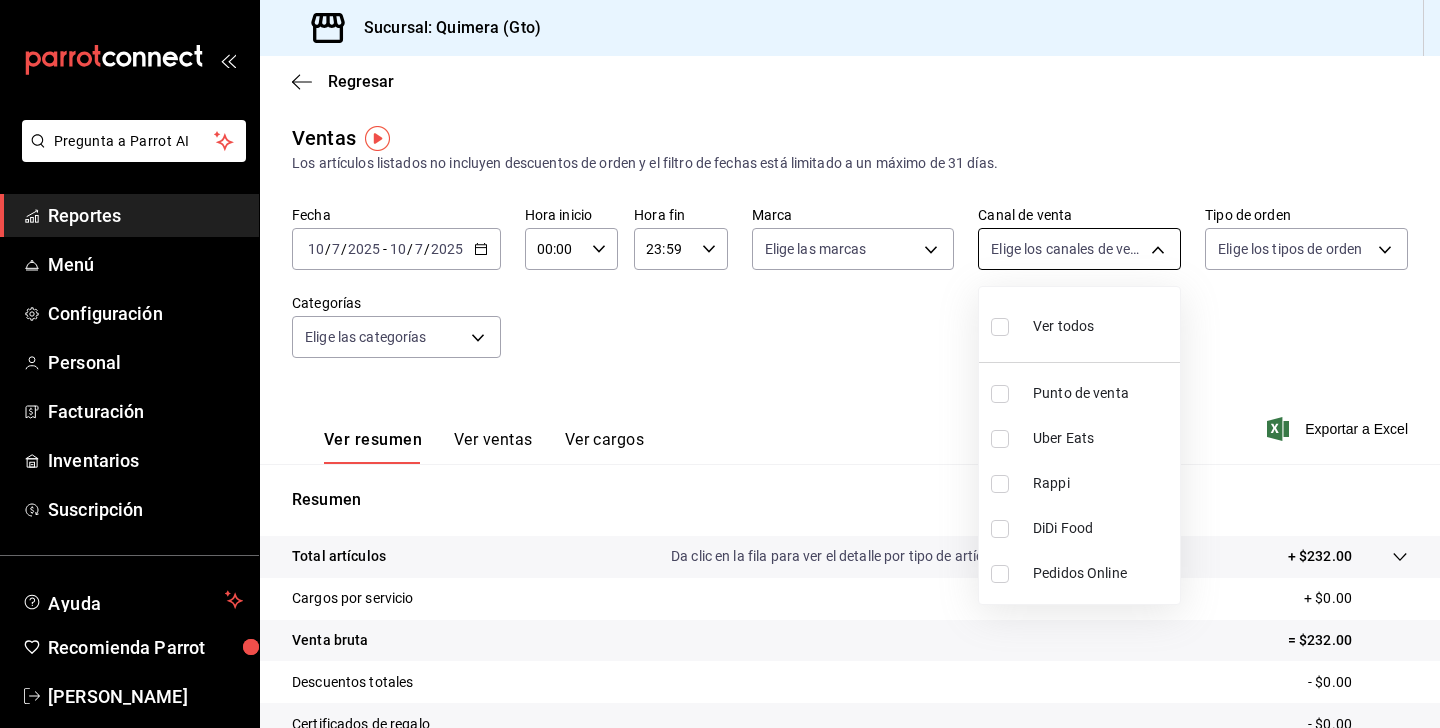 click on "Pregunta a Parrot AI Reportes   Menú   Configuración   Personal   Facturación   Inventarios   Suscripción   Ayuda Recomienda Parrot   [PERSON_NAME] nueva función   Sucursal: Quimera (Gto) Regresar Ventas Los artículos listados no incluyen descuentos de orden y el filtro de fechas está limitado a un máximo de 31 días. Fecha [DATE] [DATE] - [DATE] [DATE] Hora inicio 00:00 Hora inicio Hora fin 23:59 Hora fin Marca Elige las marcas Canal de venta Elige los canales de venta Tipo de orden Elige los tipos de orden Categorías Elige las categorías Ver resumen Ver ventas Ver cargos Exportar a Excel Resumen Total artículos Da clic en la fila para ver el detalle por tipo de artículo + $232.00 Cargos por servicio + $0.00 Venta bruta = $232.00 Descuentos totales - $0.00 Certificados de regalo - $0.00 Venta total = $232.00 Impuestos - $32.00 Venta neta = $200.00 GANA 1 MES GRATIS EN TU SUSCRIPCIÓN AQUÍ Ver video tutorial Ir a video Pregunta a Parrot AI Reportes   Menú     Personal" at bounding box center [720, 364] 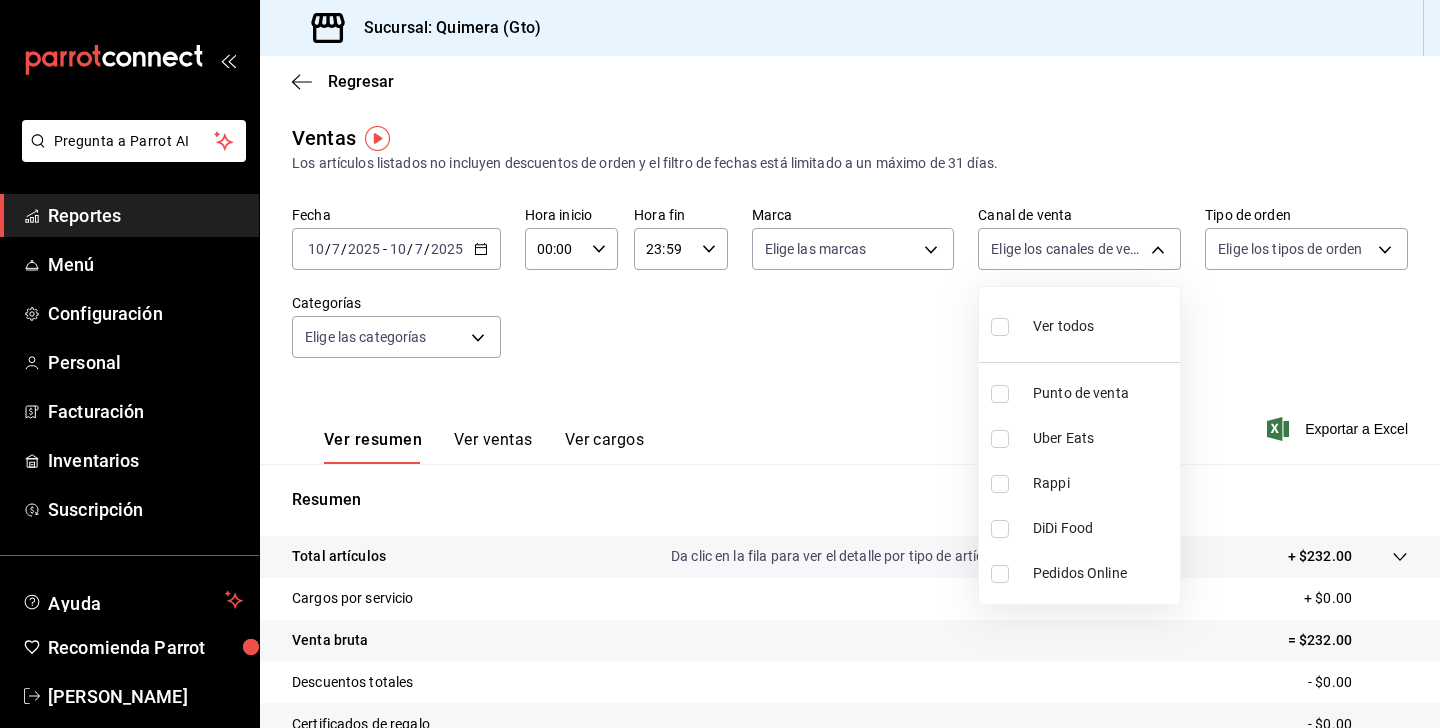 click at bounding box center [720, 364] 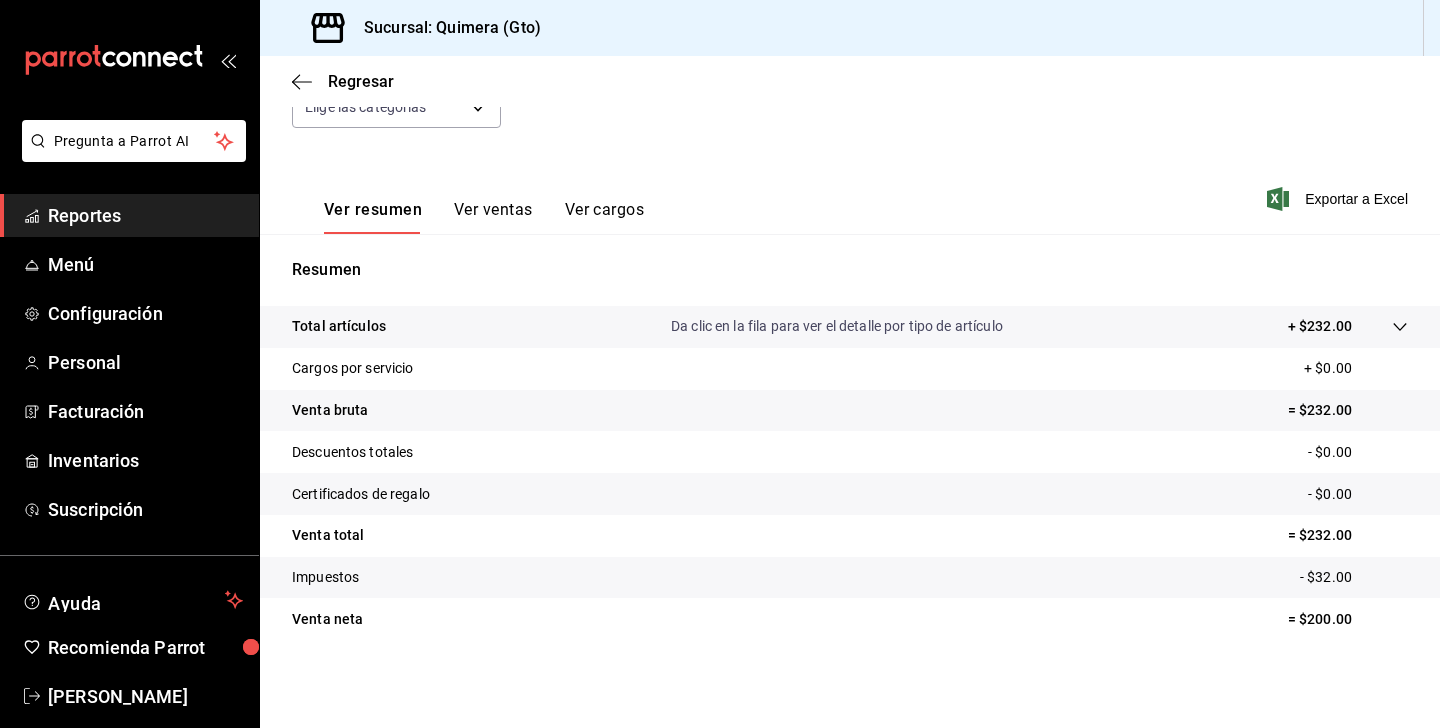 scroll, scrollTop: 0, scrollLeft: 0, axis: both 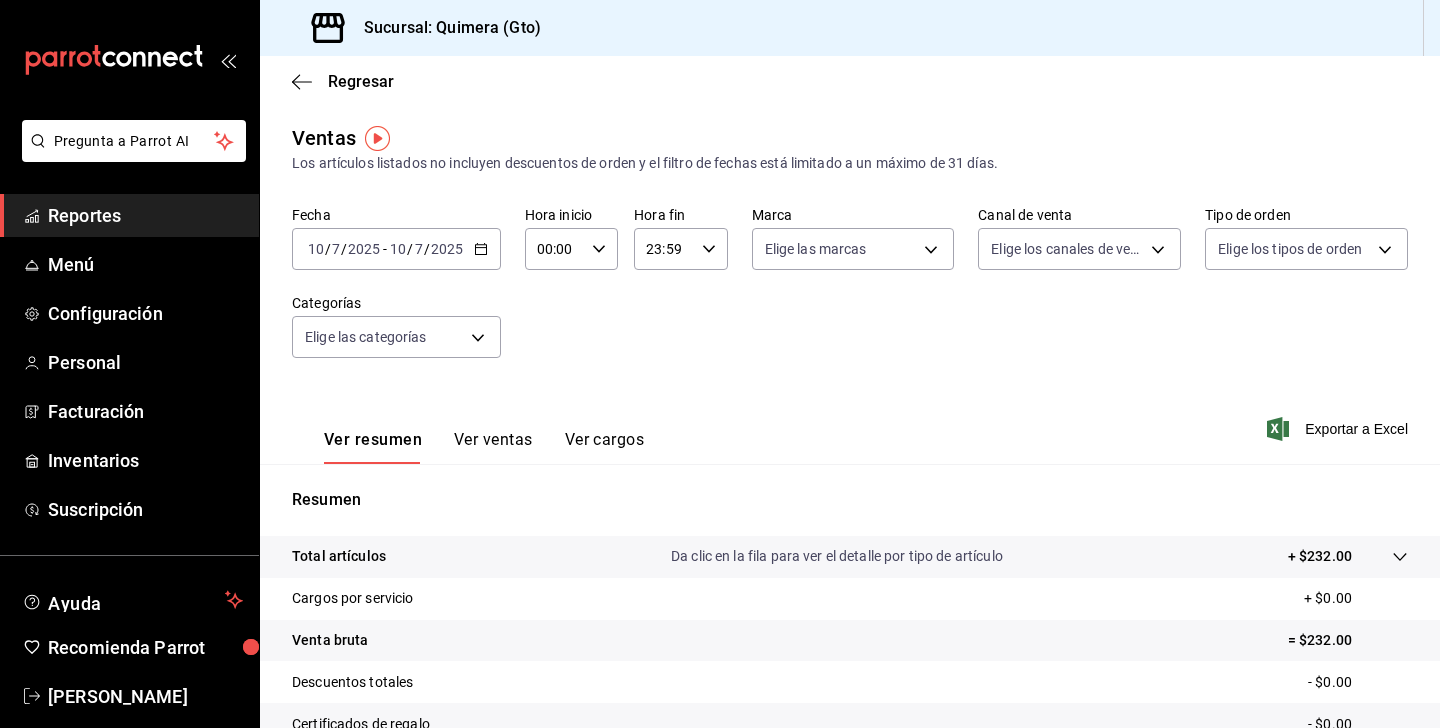 click on "Ver resumen Ver ventas Ver cargos" at bounding box center (468, 435) 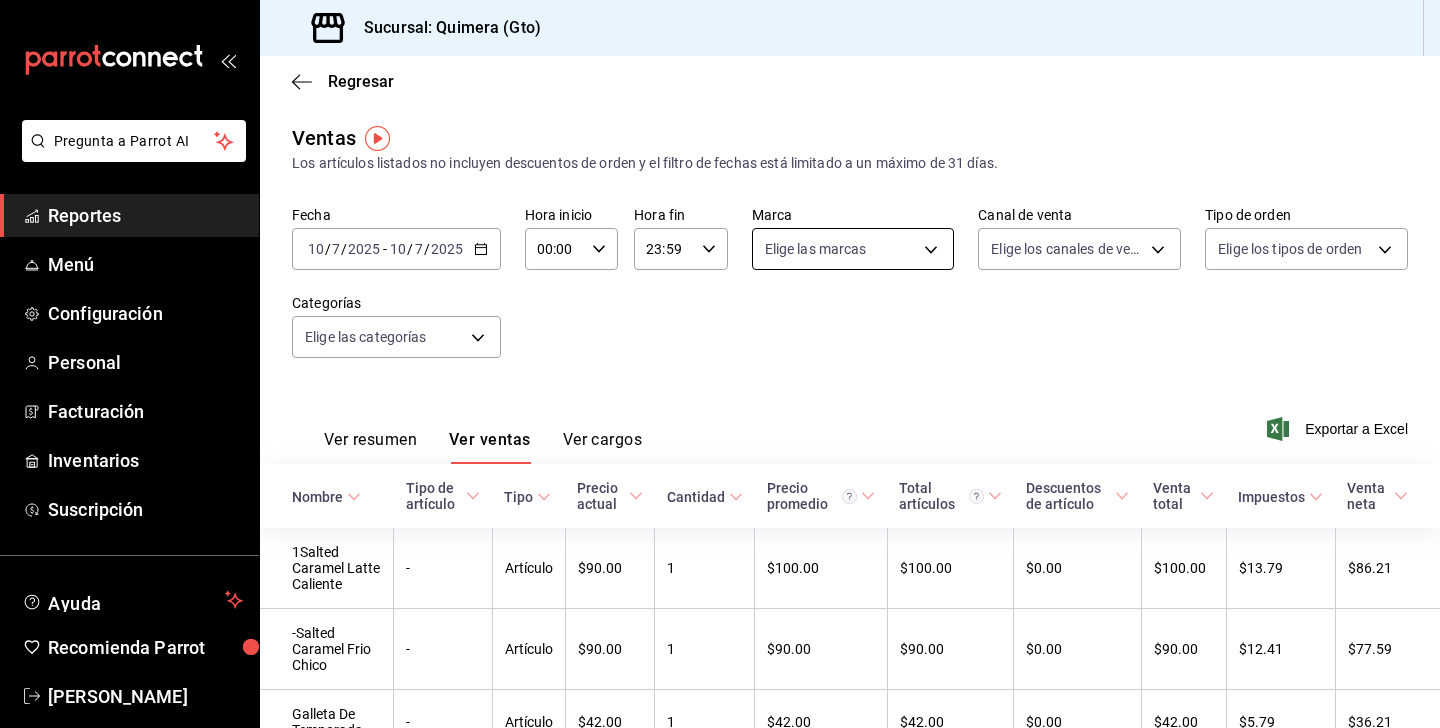 click on "Pregunta a Parrot AI Reportes   Menú   Configuración   Personal   Facturación   Inventarios   Suscripción   Ayuda Recomienda Parrot   [PERSON_NAME] nueva función   Sucursal: Quimera (Gto) Regresar Ventas Los artículos listados no incluyen descuentos de orden y el filtro de fechas está limitado a un máximo de 31 días. Fecha [DATE] [DATE] - [DATE] [DATE] Hora inicio 00:00 Hora inicio Hora fin 23:59 Hora fin Marca Elige las marcas Canal de venta Elige los canales de venta Tipo de orden Elige los tipos de orden Categorías Elige las categorías Ver resumen Ver ventas Ver cargos Exportar a Excel Nombre Tipo de artículo Tipo Precio actual Cantidad Precio promedio   Total artículos   Descuentos de artículo Venta total Impuestos Venta neta 1Salted Caramel Latte Caliente - Artículo $90.00 1 $100.00 $100.00 $0.00 $100.00 $13.79 $86.21 -Salted Caramel Frio Chico - Artículo $90.00 1 $90.00 $90.00 $0.00 $90.00 $12.41 $77.59 Galleta De Temporada - Artículo $42.00 1 $42.00 $42.00" at bounding box center (720, 364) 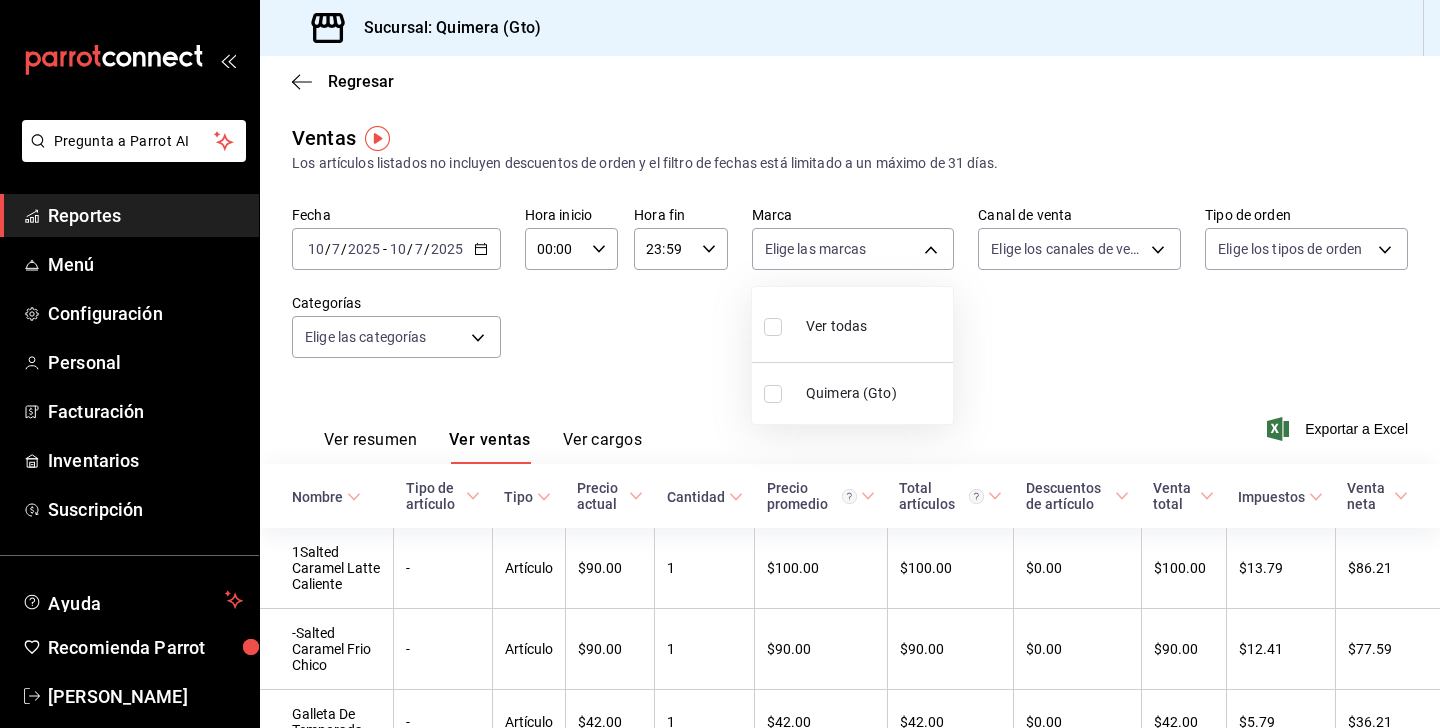 click at bounding box center [720, 364] 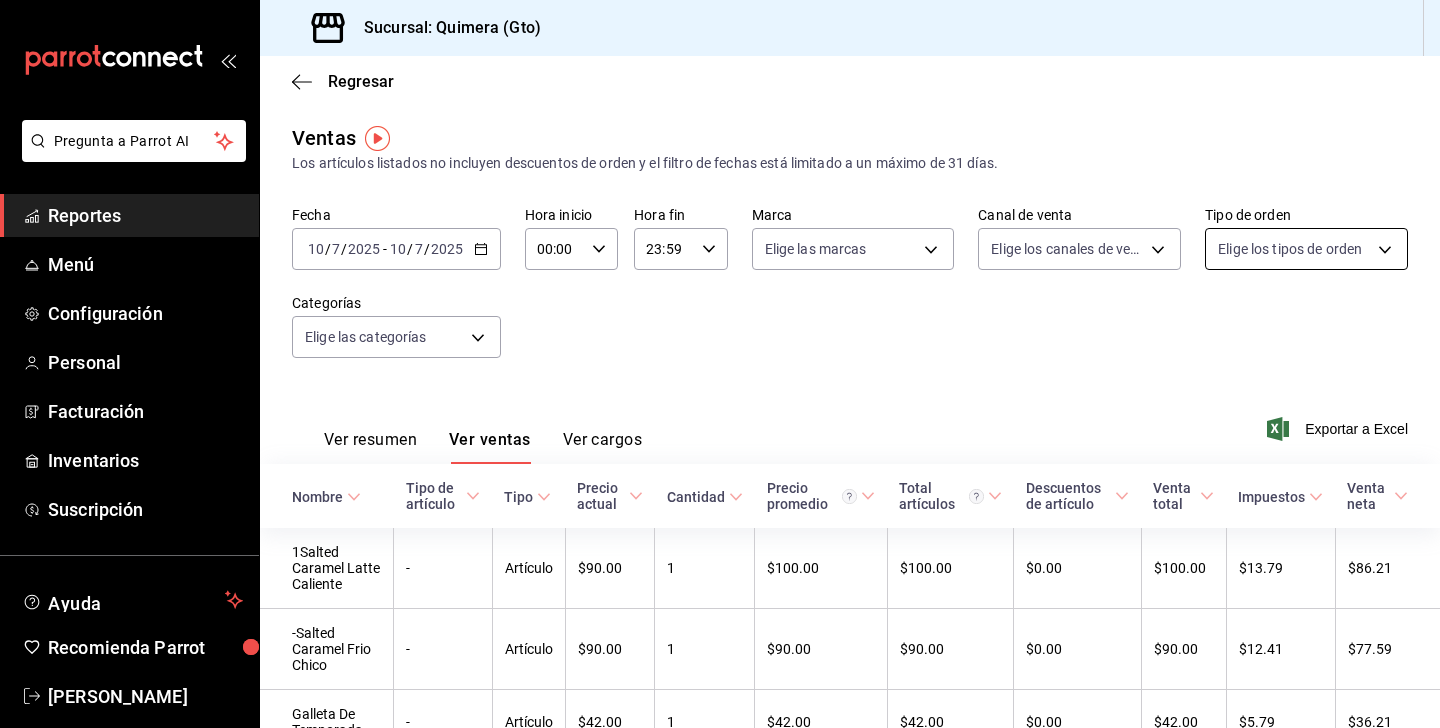 click on "Pregunta a Parrot AI Reportes   Menú   Configuración   Personal   Facturación   Inventarios   Suscripción   Ayuda Recomienda Parrot   [PERSON_NAME] nueva función   Sucursal: Quimera (Gto) Regresar Ventas Los artículos listados no incluyen descuentos de orden y el filtro de fechas está limitado a un máximo de 31 días. Fecha [DATE] [DATE] - [DATE] [DATE] Hora inicio 00:00 Hora inicio Hora fin 23:59 Hora fin Marca Elige las marcas Canal de venta Elige los canales de venta Tipo de orden Elige los tipos de orden Categorías Elige las categorías Ver resumen Ver ventas Ver cargos Exportar a Excel Nombre Tipo de artículo Tipo Precio actual Cantidad Precio promedio   Total artículos   Descuentos de artículo Venta total Impuestos Venta neta 1Salted Caramel Latte Caliente - Artículo $90.00 1 $100.00 $100.00 $0.00 $100.00 $13.79 $86.21 -Salted Caramel Frio Chico - Artículo $90.00 1 $90.00 $90.00 $0.00 $90.00 $12.41 $77.59 Galleta De Temporada - Artículo $42.00 1 $42.00 $42.00" at bounding box center (720, 364) 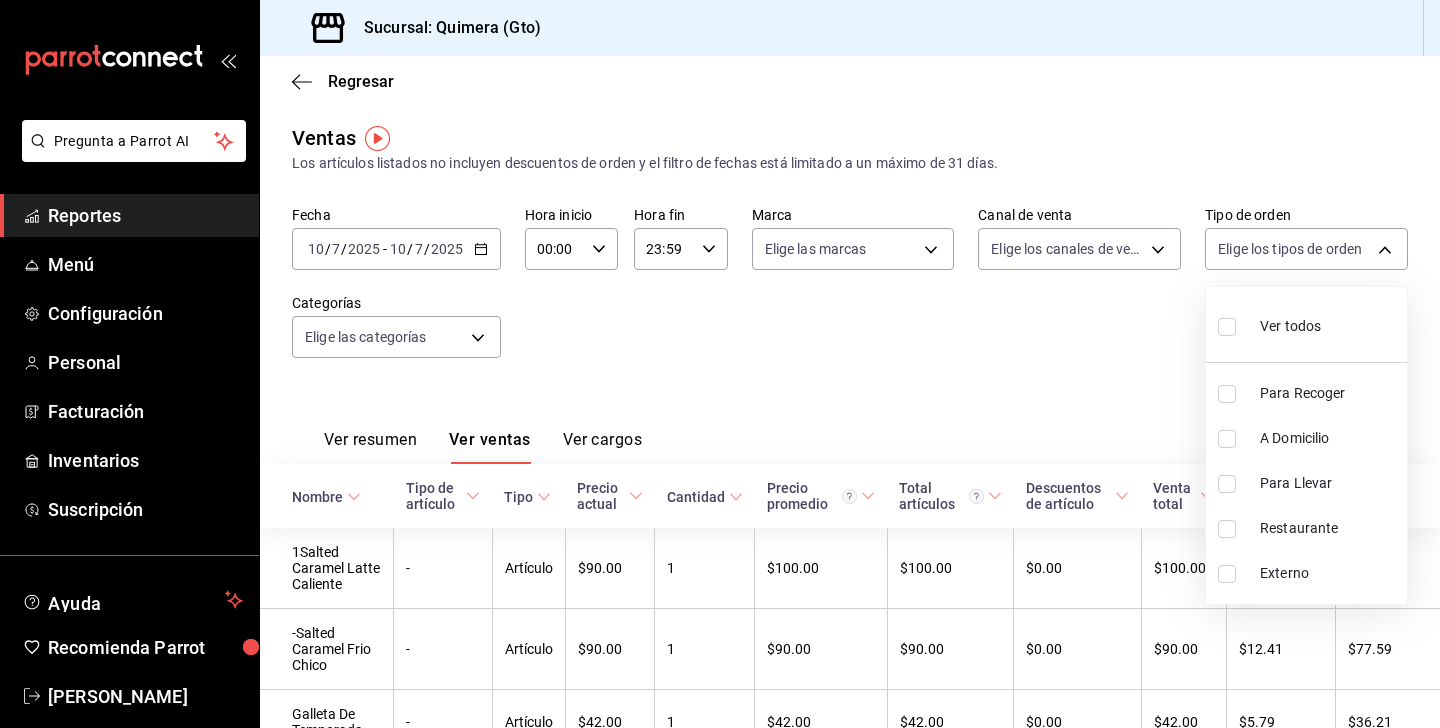 click at bounding box center (720, 364) 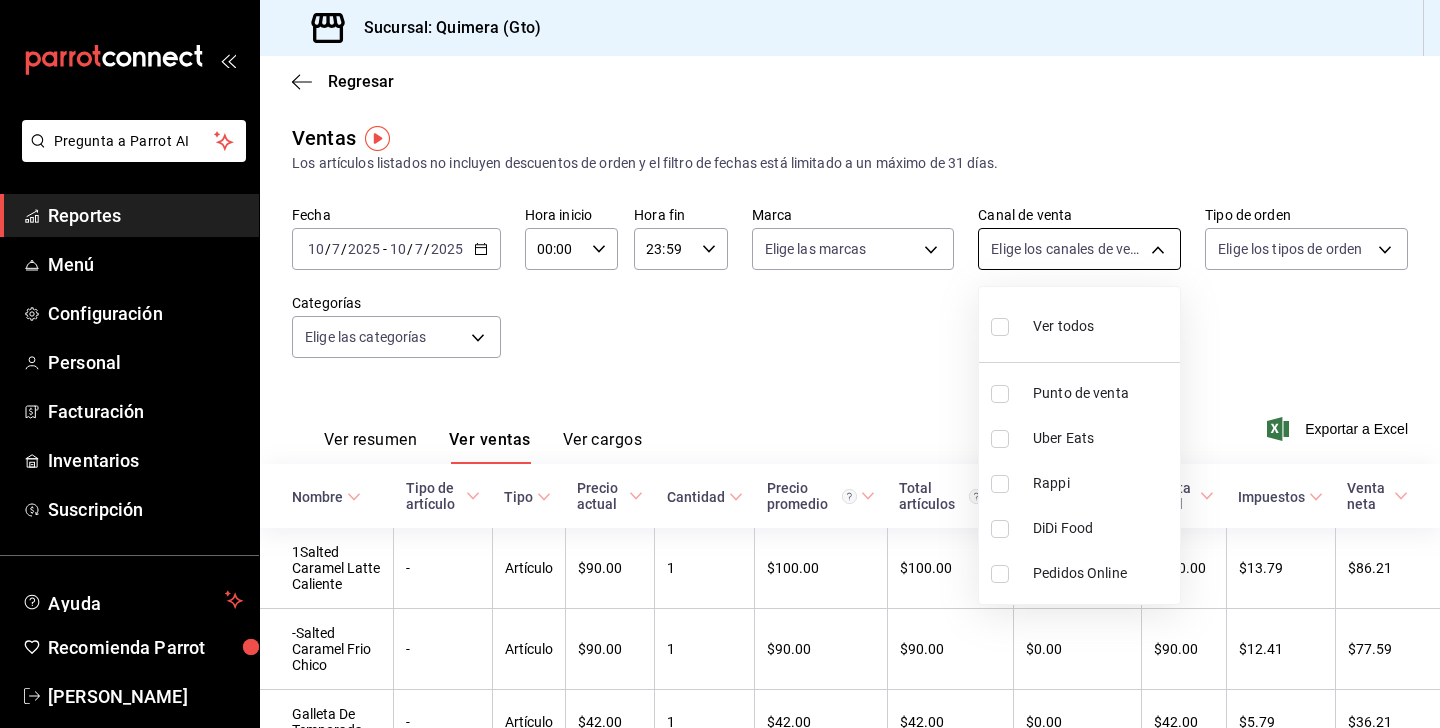 click on "Pregunta a Parrot AI Reportes   Menú   Configuración   Personal   Facturación   Inventarios   Suscripción   Ayuda Recomienda Parrot   [PERSON_NAME] nueva función   Sucursal: Quimera (Gto) Regresar Ventas Los artículos listados no incluyen descuentos de orden y el filtro de fechas está limitado a un máximo de 31 días. Fecha [DATE] [DATE] - [DATE] [DATE] Hora inicio 00:00 Hora inicio Hora fin 23:59 Hora fin Marca Elige las marcas Canal de venta Elige los canales de venta Tipo de orden Elige los tipos de orden Categorías Elige las categorías Ver resumen Ver ventas Ver cargos Exportar a Excel Nombre Tipo de artículo Tipo Precio actual Cantidad Precio promedio   Total artículos   Descuentos de artículo Venta total Impuestos Venta neta 1Salted Caramel Latte Caliente - Artículo $90.00 1 $100.00 $100.00 $0.00 $100.00 $13.79 $86.21 -Salted Caramel Frio Chico - Artículo $90.00 1 $90.00 $90.00 $0.00 $90.00 $12.41 $77.59 Galleta De Temporada - Artículo $42.00 1 $42.00 $42.00" at bounding box center (720, 364) 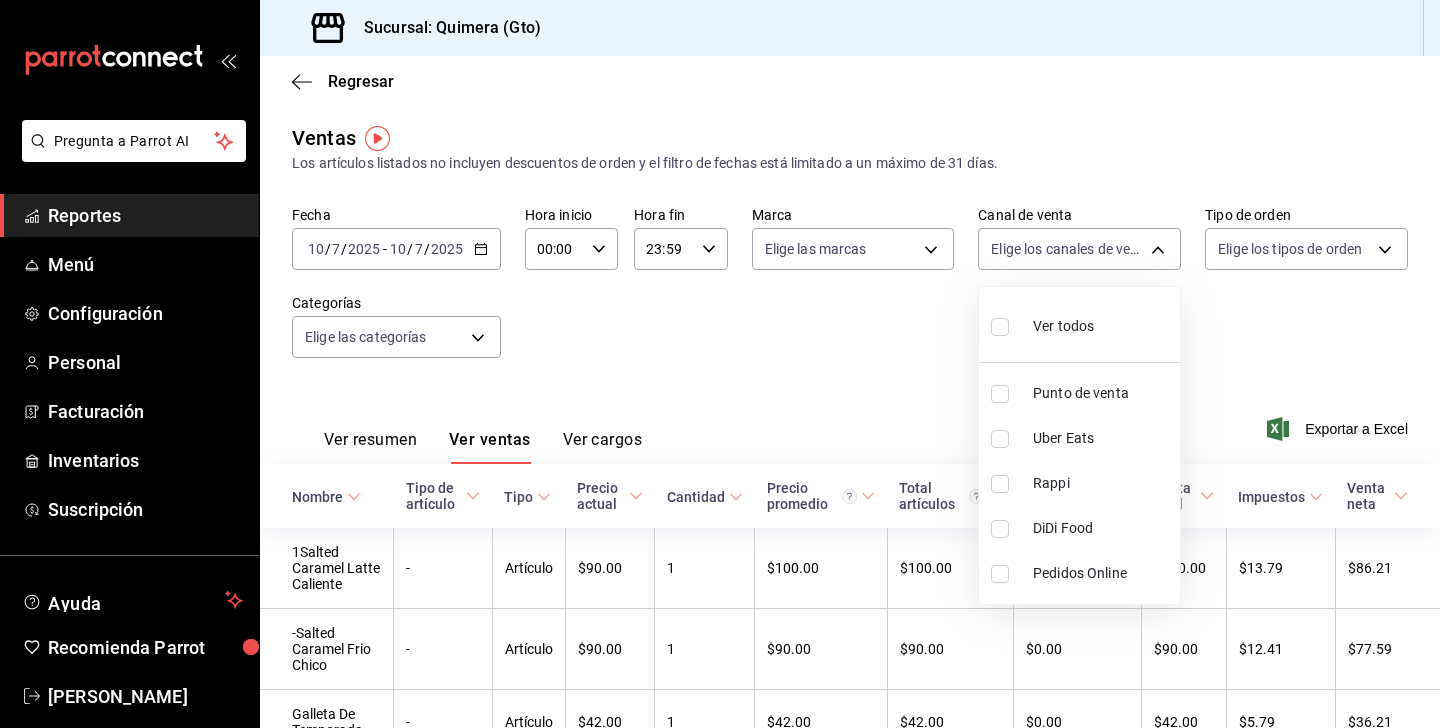 click at bounding box center [720, 364] 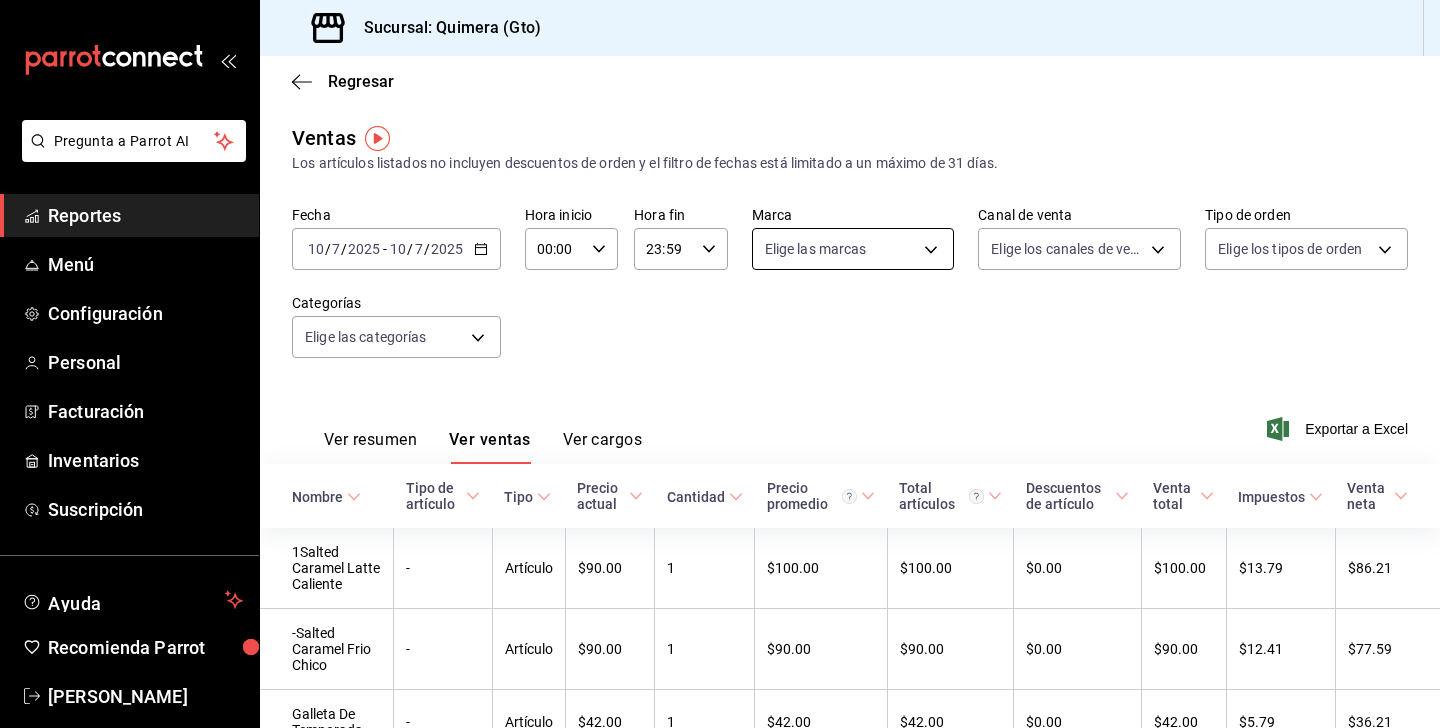 click on "Pregunta a Parrot AI Reportes   Menú   Configuración   Personal   Facturación   Inventarios   Suscripción   Ayuda Recomienda Parrot   [PERSON_NAME] nueva función   Sucursal: Quimera (Gto) Regresar Ventas Los artículos listados no incluyen descuentos de orden y el filtro de fechas está limitado a un máximo de 31 días. Fecha [DATE] [DATE] - [DATE] [DATE] Hora inicio 00:00 Hora inicio Hora fin 23:59 Hora fin Marca Elige las marcas Canal de venta Elige los canales de venta Tipo de orden Elige los tipos de orden Categorías Elige las categorías Ver resumen Ver ventas Ver cargos Exportar a Excel Nombre Tipo de artículo Tipo Precio actual Cantidad Precio promedio   Total artículos   Descuentos de artículo Venta total Impuestos Venta neta 1Salted Caramel Latte Caliente - Artículo $90.00 1 $100.00 $100.00 $0.00 $100.00 $13.79 $86.21 -Salted Caramel Frio Chico - Artículo $90.00 1 $90.00 $90.00 $0.00 $90.00 $12.41 $77.59 Galleta De Temporada - Artículo $42.00 1 $42.00 $42.00" at bounding box center [720, 364] 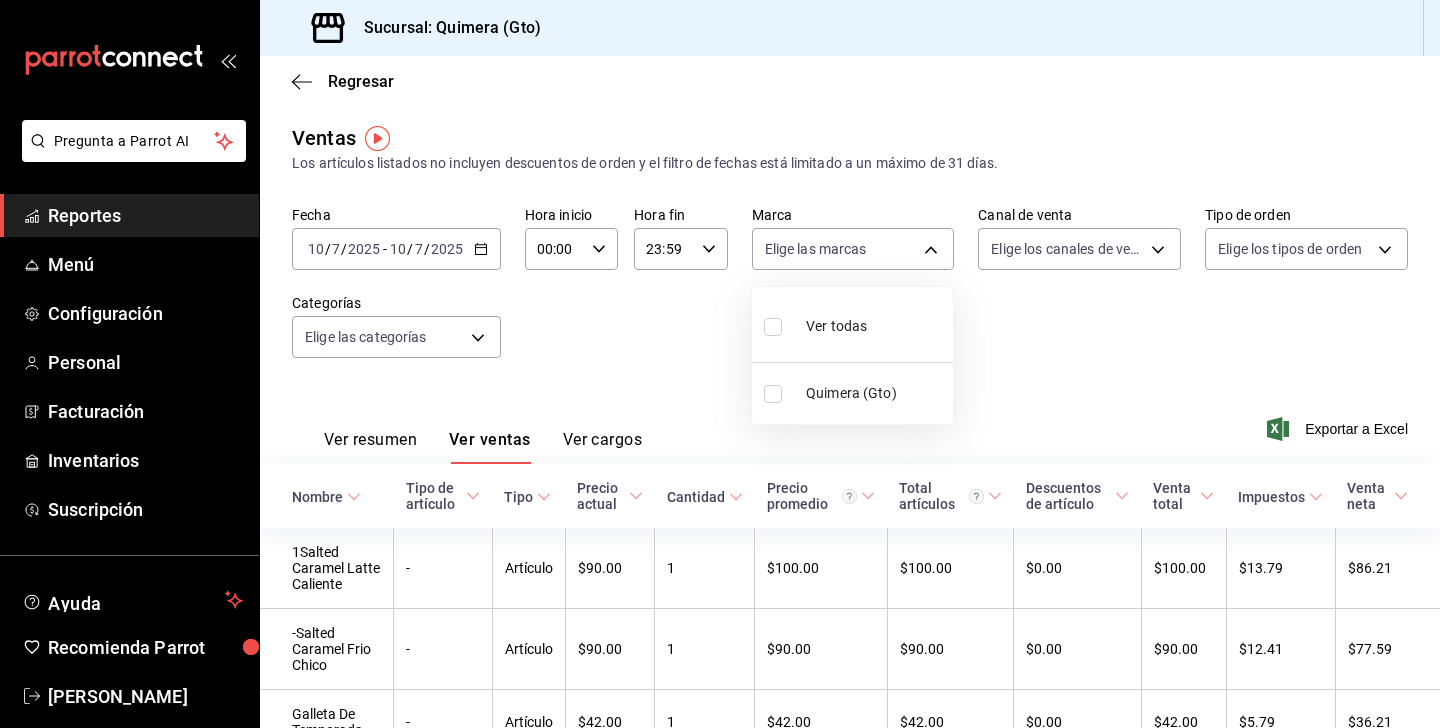 click at bounding box center [720, 364] 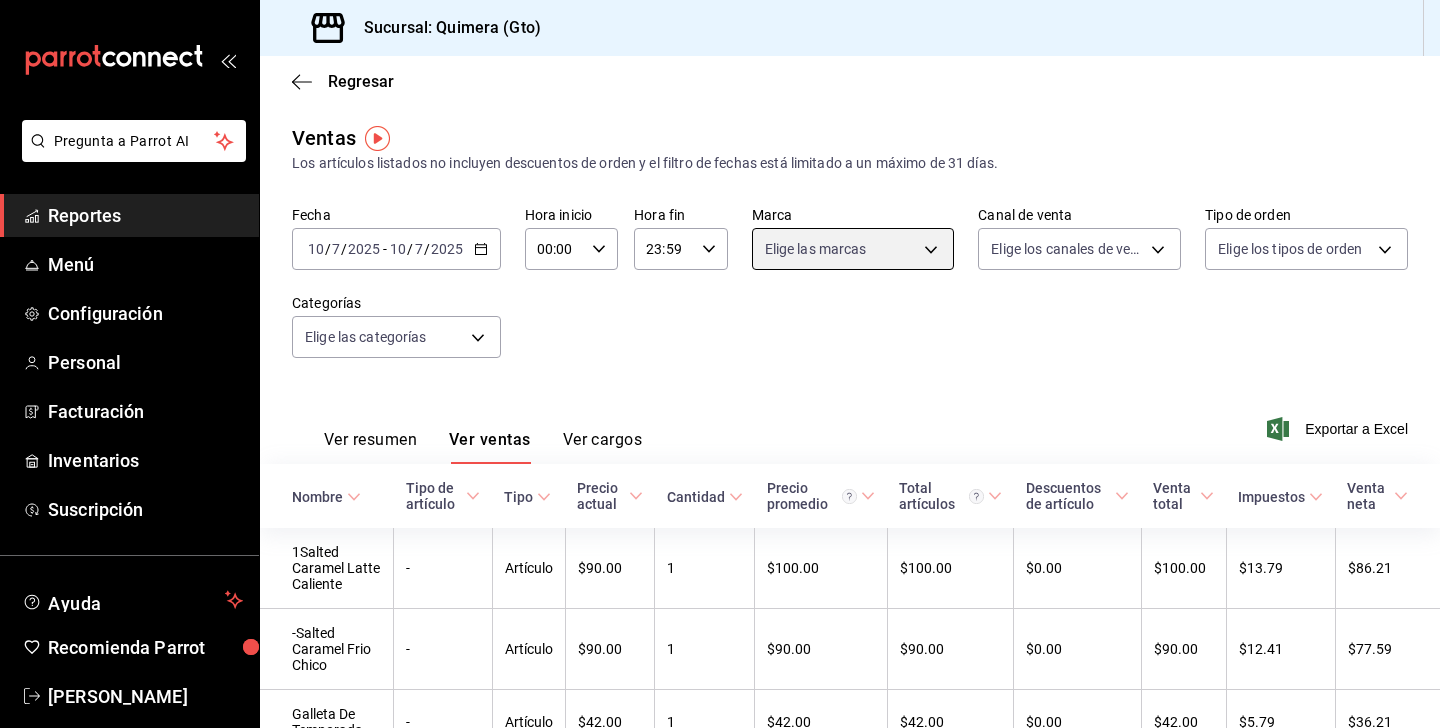 scroll, scrollTop: 104, scrollLeft: 0, axis: vertical 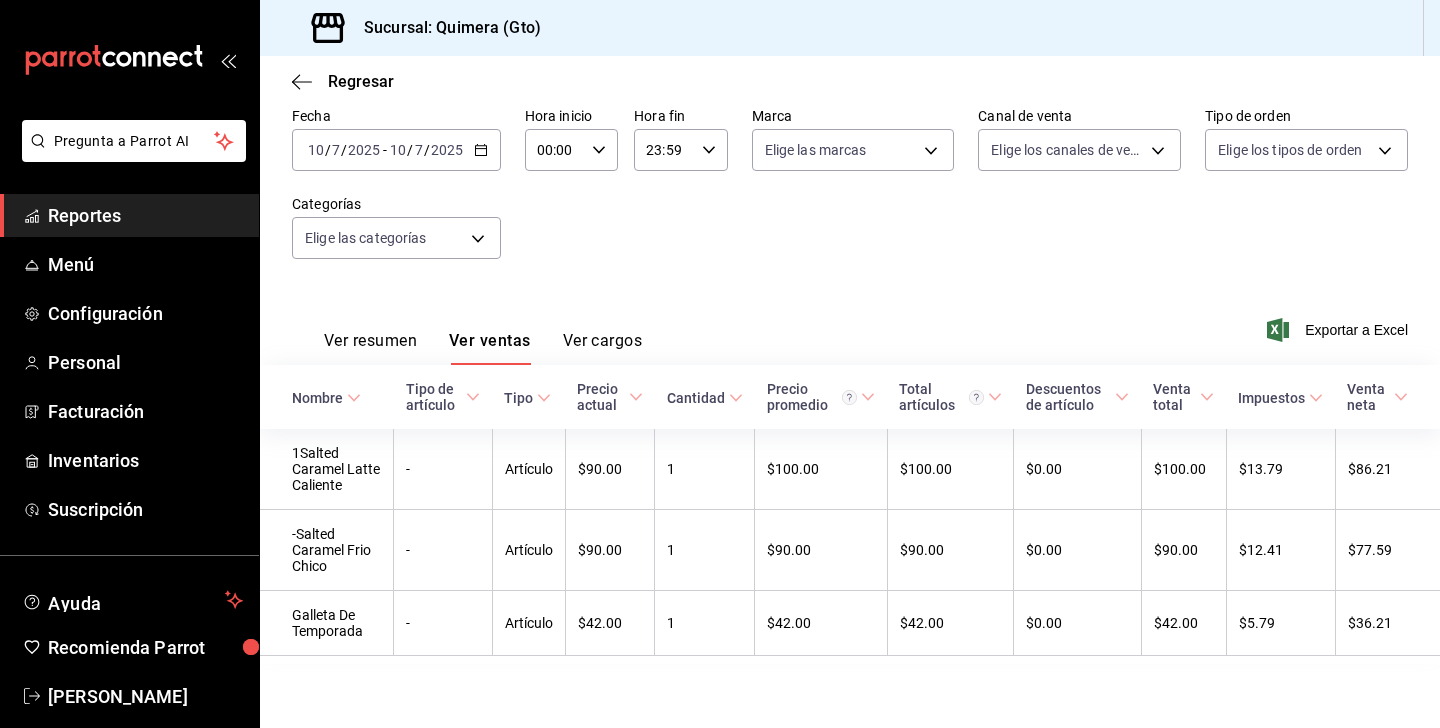 click on "Ver resumen" at bounding box center (370, 348) 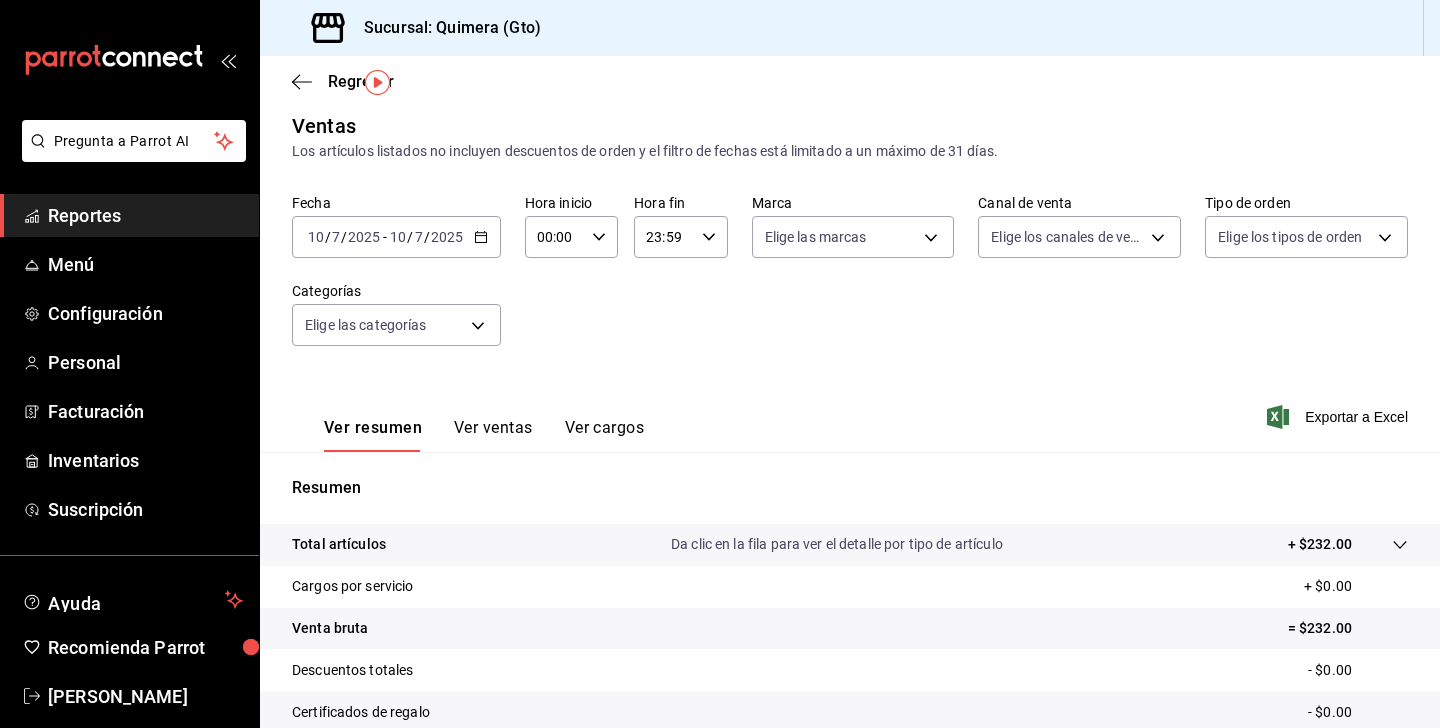 scroll, scrollTop: 0, scrollLeft: 0, axis: both 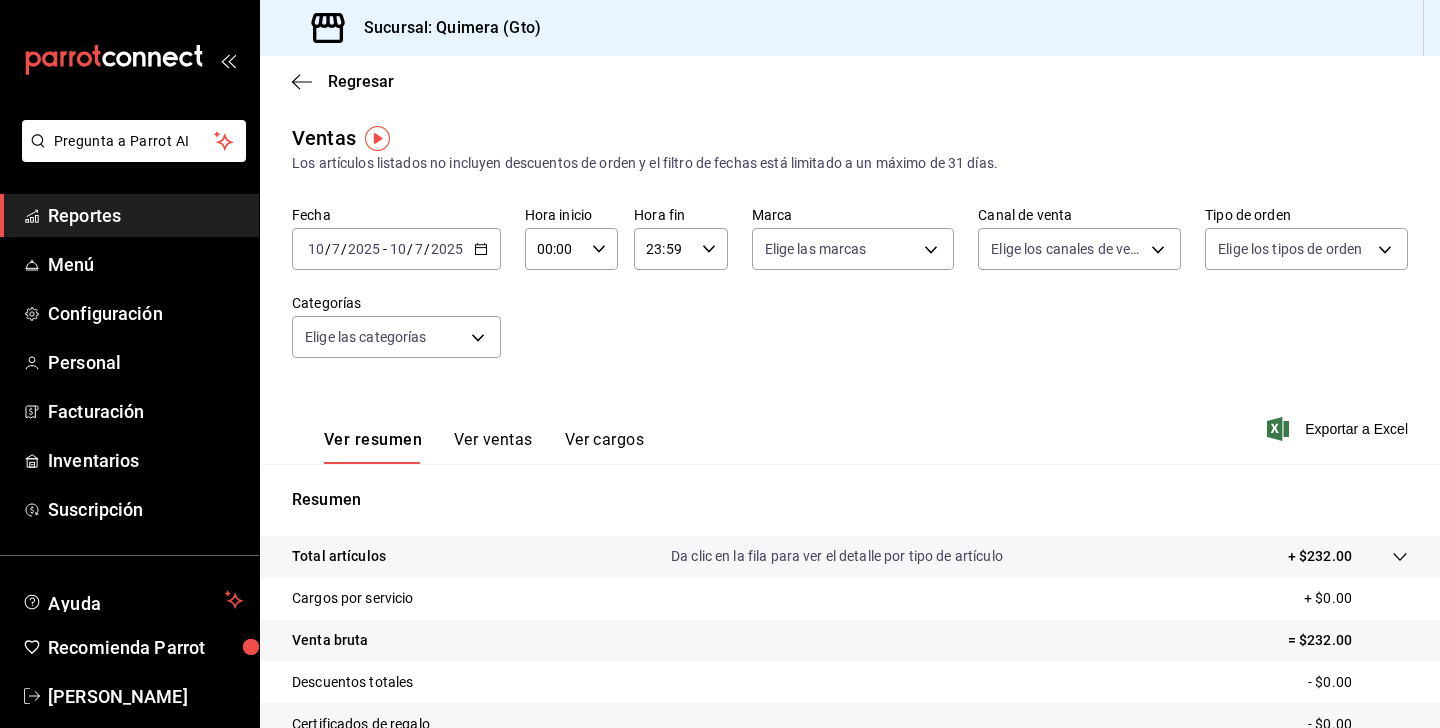 click on "2025" at bounding box center [447, 249] 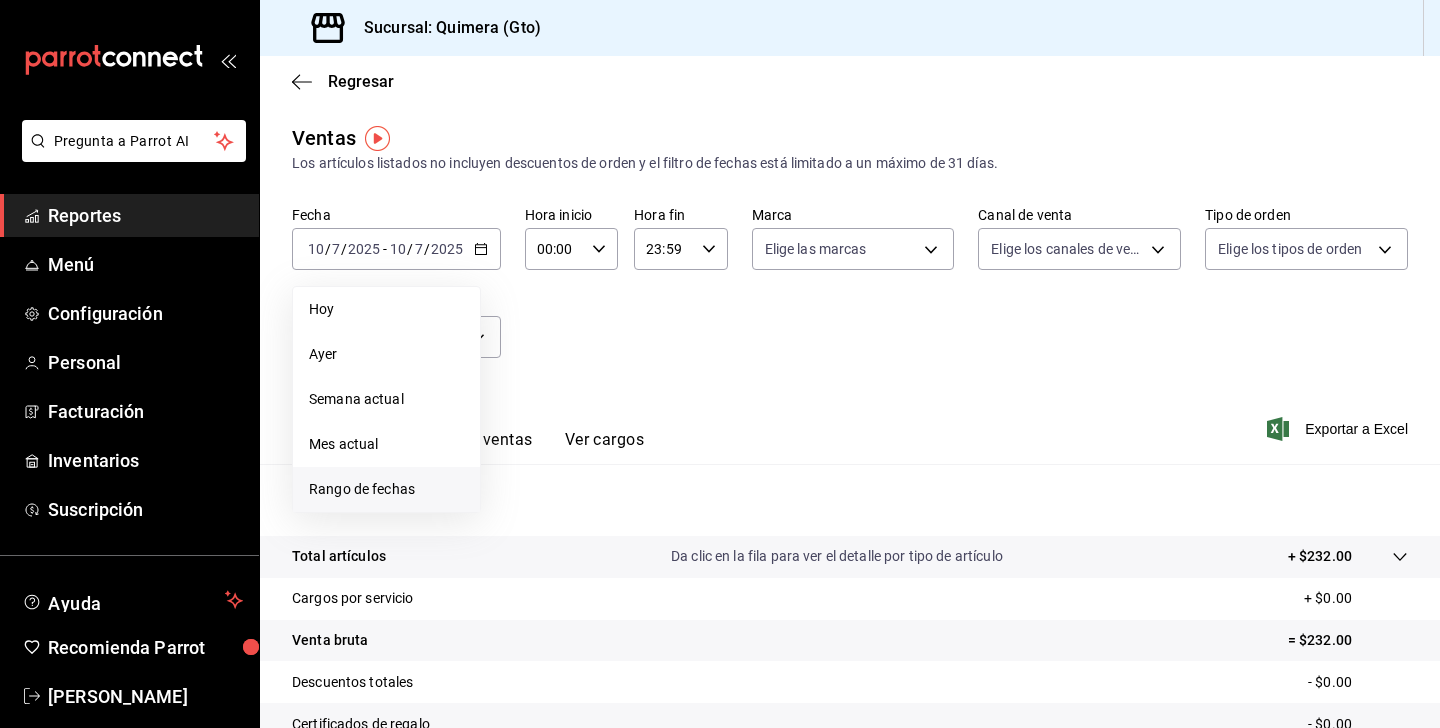 click on "Rango de fechas" at bounding box center [386, 489] 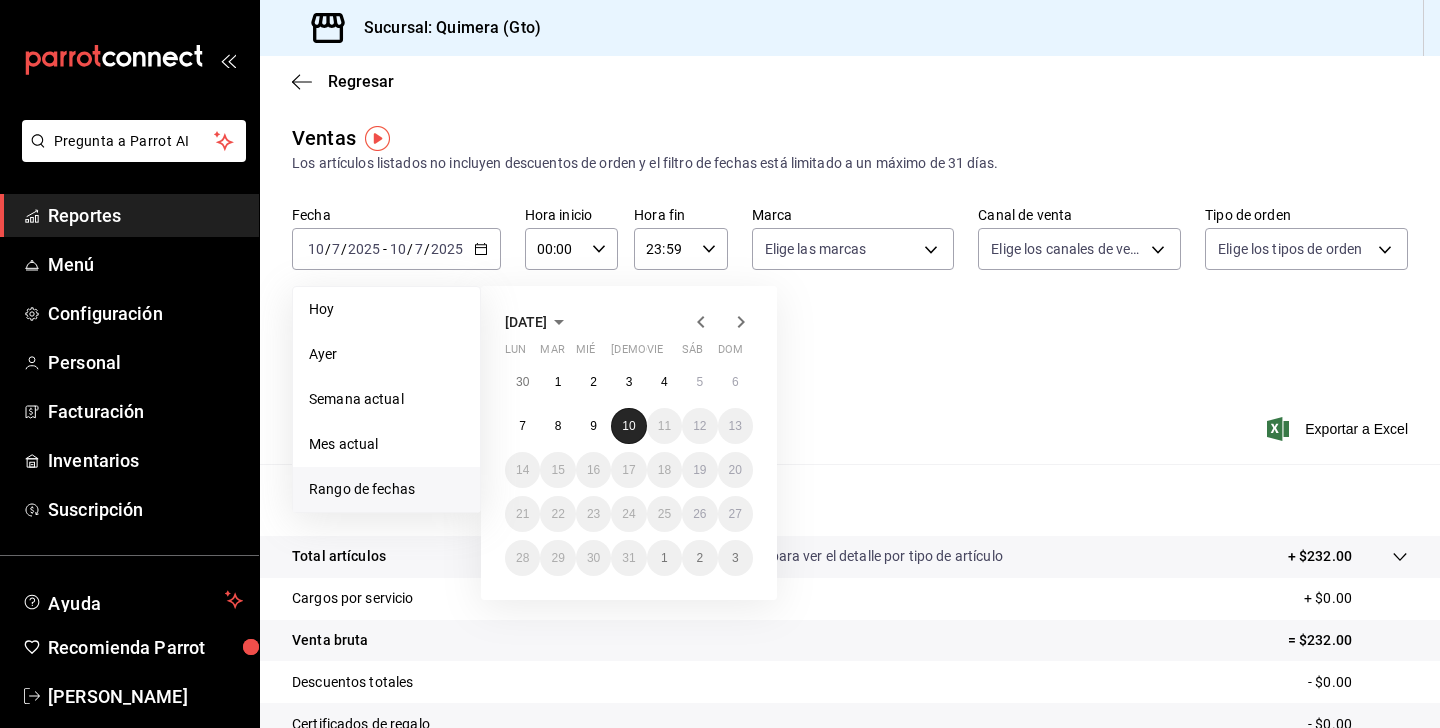 click on "10" at bounding box center [628, 426] 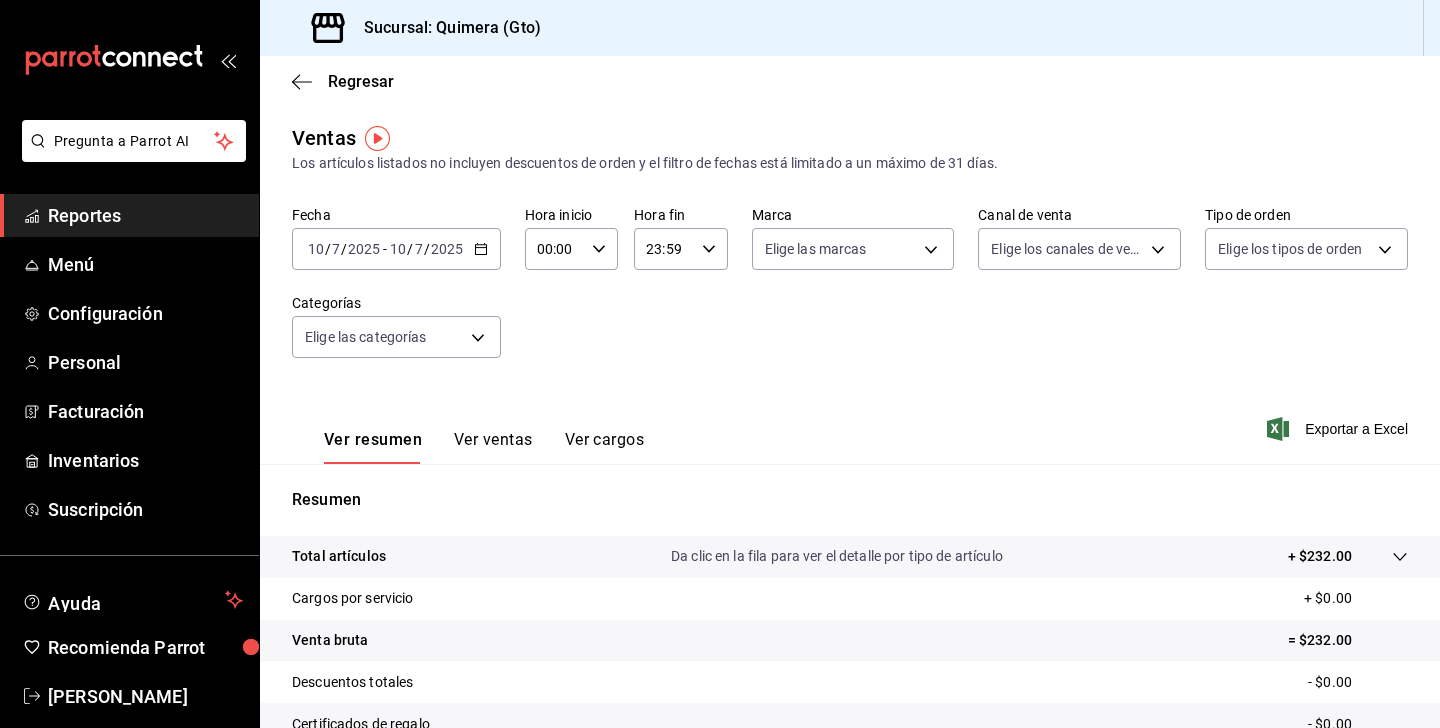 click on "2025" at bounding box center [364, 249] 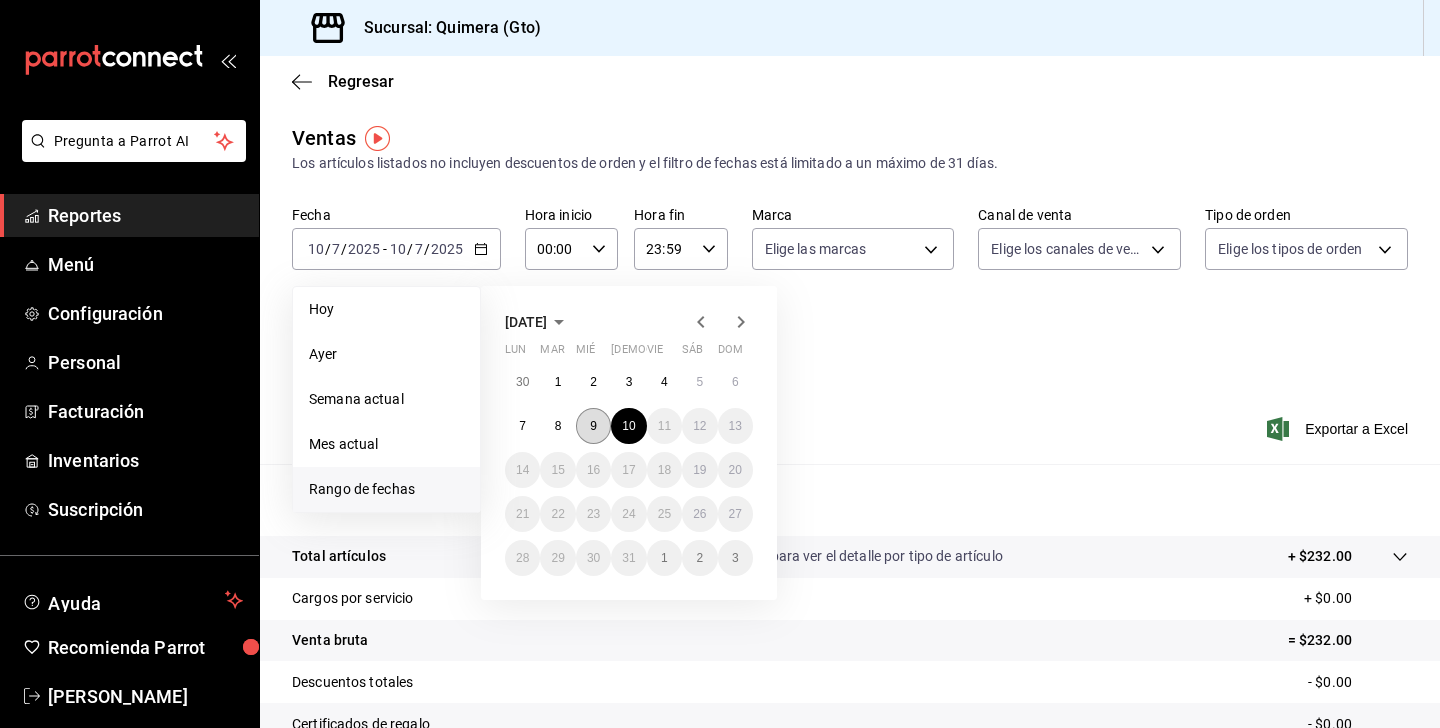 click on "9" at bounding box center (593, 426) 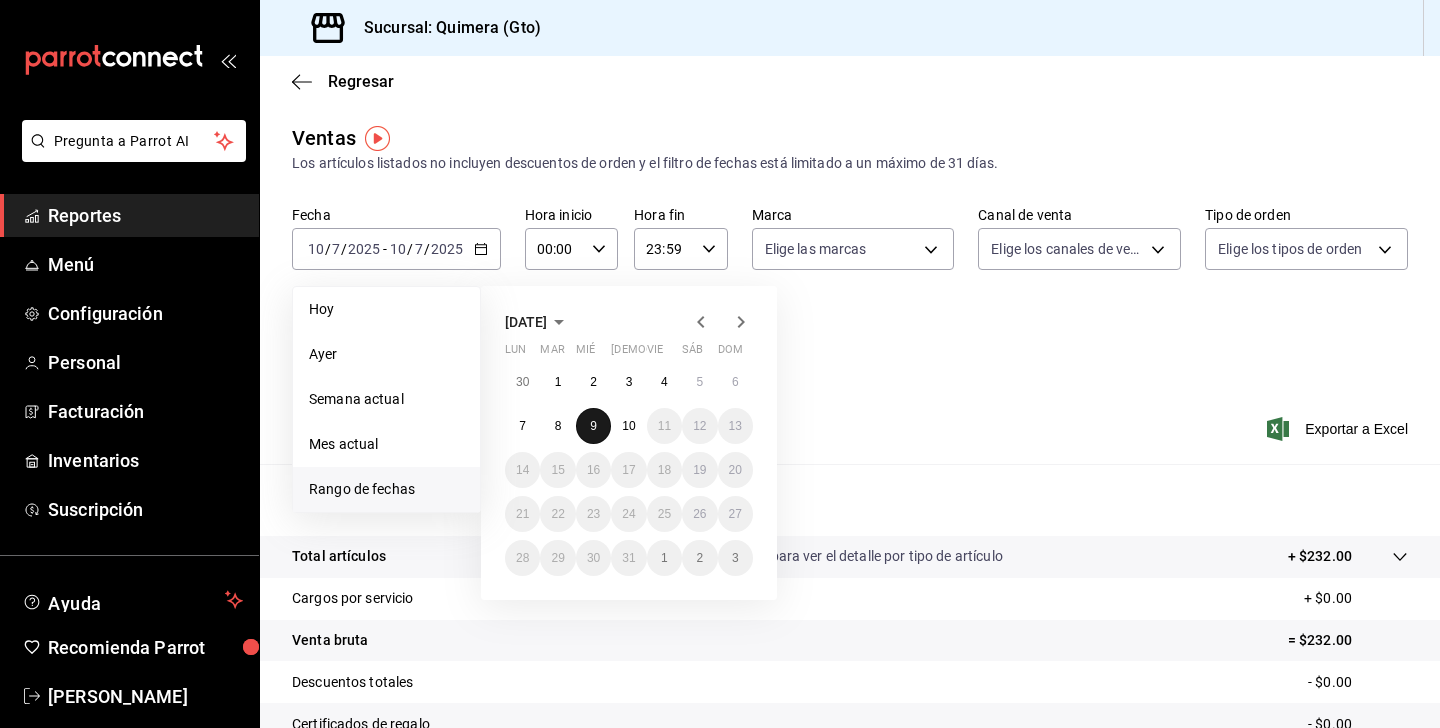 click on "9" at bounding box center (593, 426) 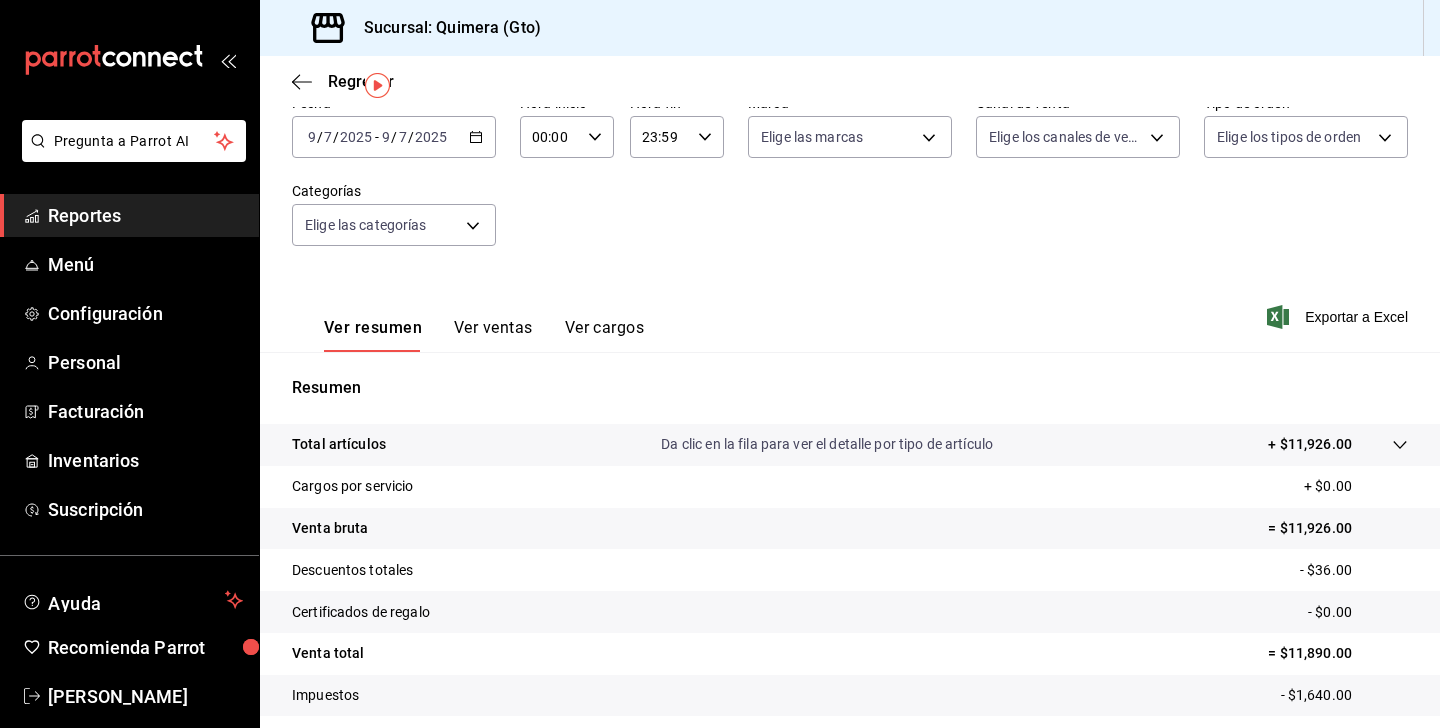 scroll, scrollTop: 0, scrollLeft: 0, axis: both 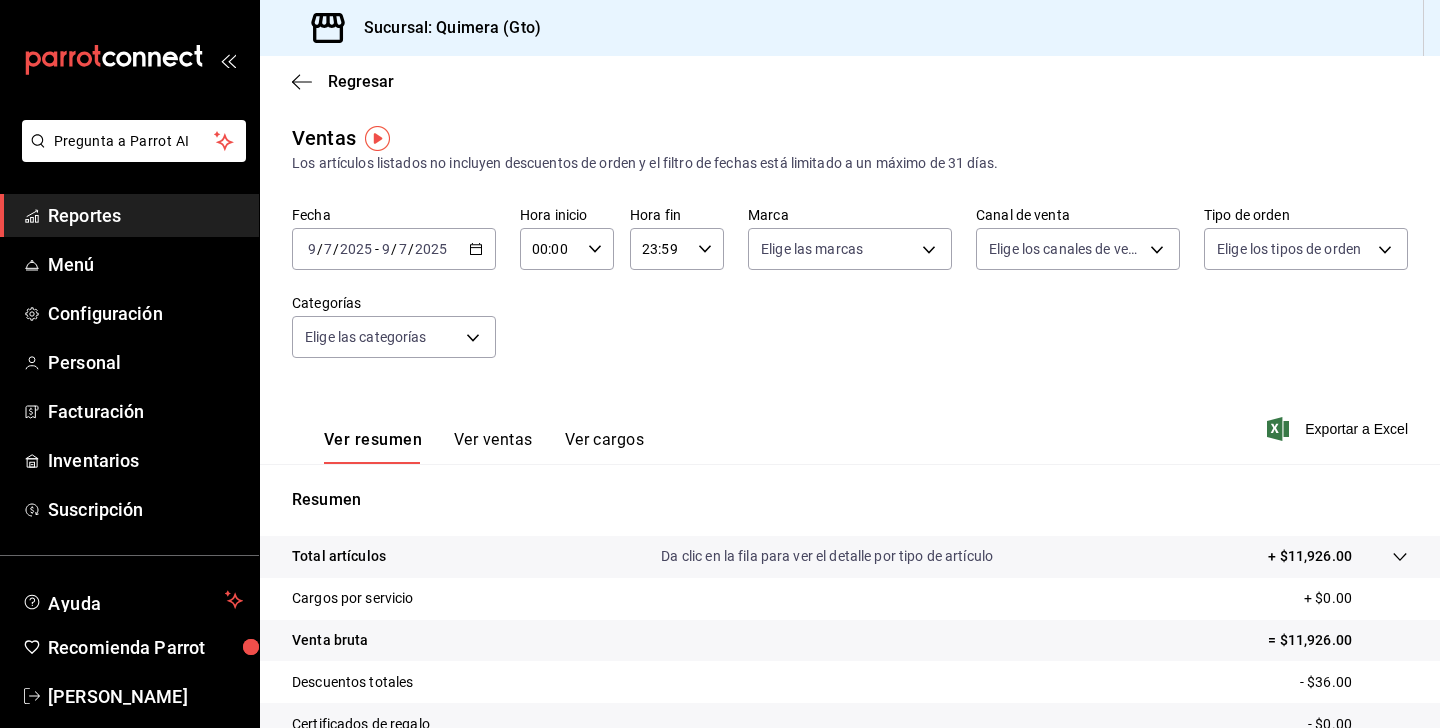 click on "00:00 Hora inicio" at bounding box center (567, 249) 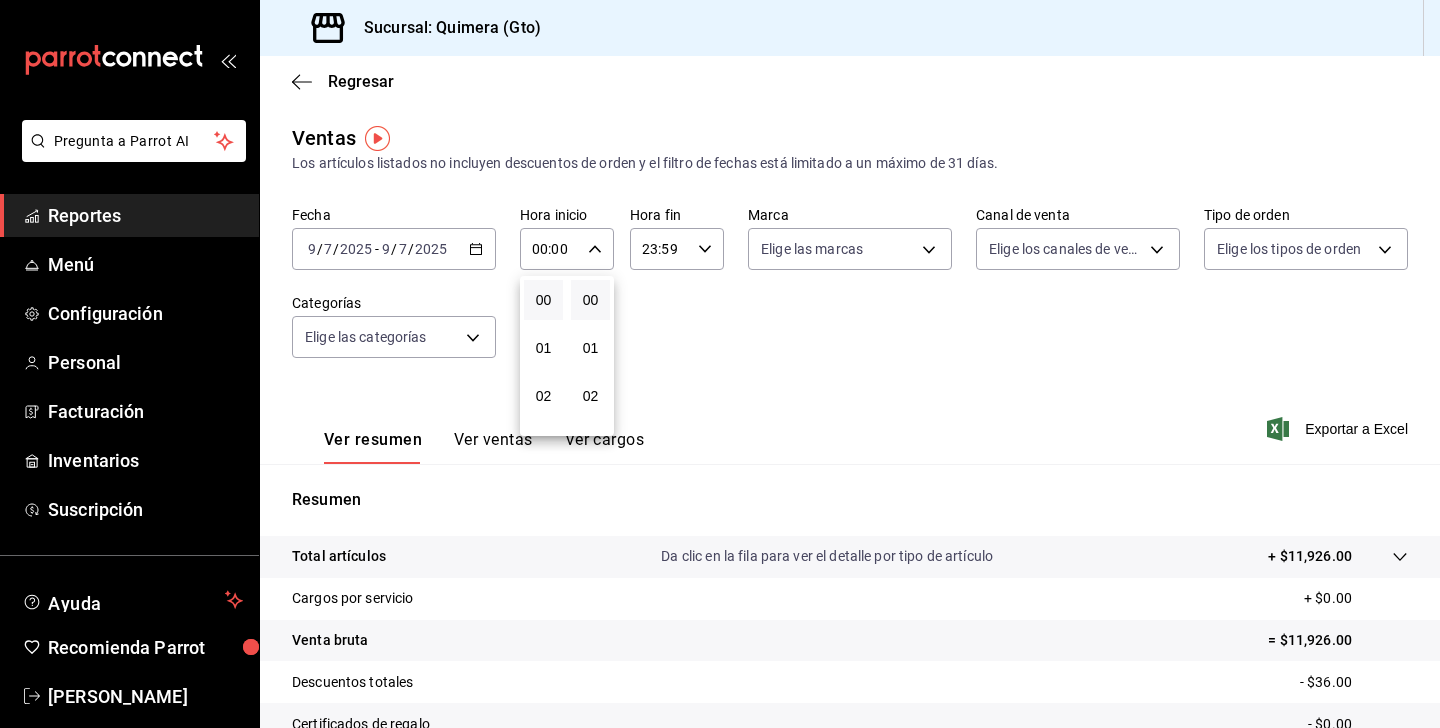 click at bounding box center [720, 364] 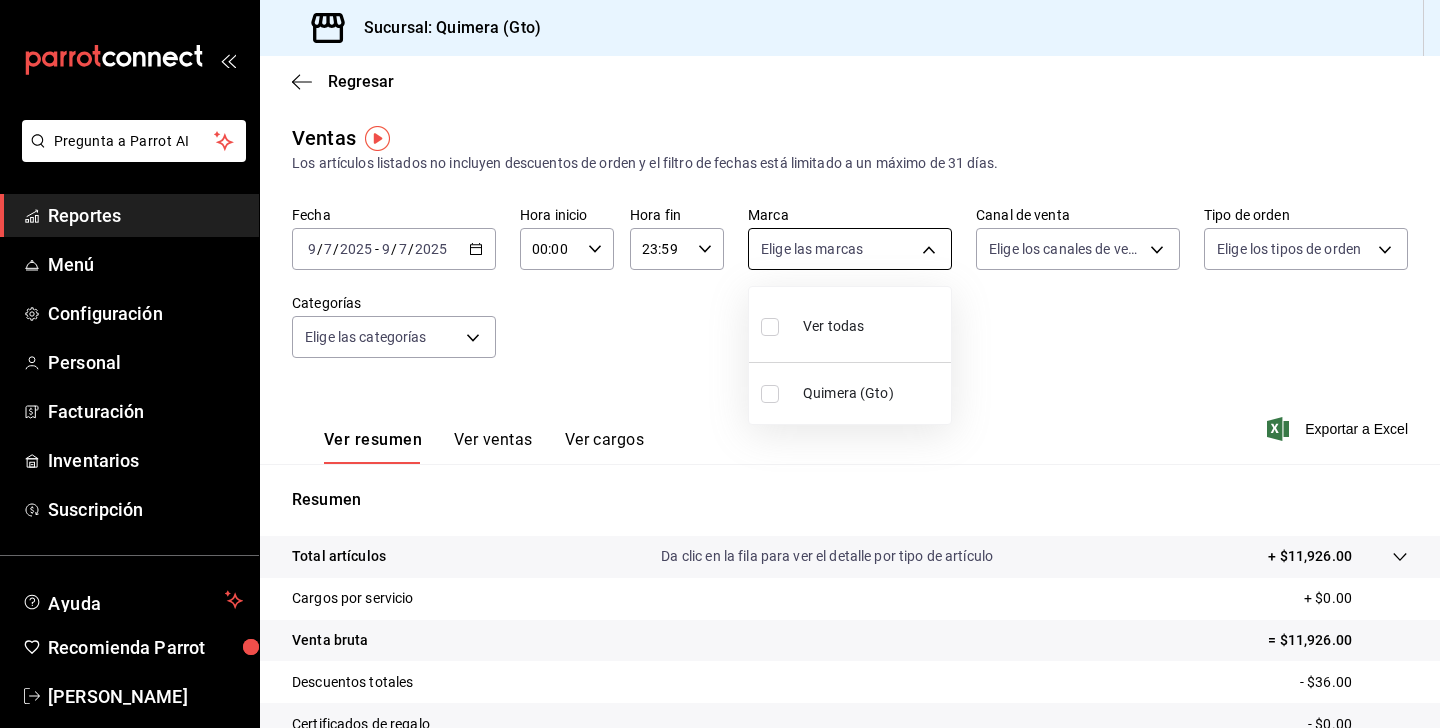 click on "Pregunta a Parrot AI Reportes   Menú   Configuración   Personal   Facturación   Inventarios   Suscripción   Ayuda Recomienda Parrot   [PERSON_NAME] nueva función   Sucursal: Quimera (Gto) Regresar Ventas Los artículos listados no incluyen descuentos de orden y el filtro de fechas está limitado a un máximo de 31 días. Fecha [DATE] [DATE] - [DATE] [DATE] Hora inicio 00:00 Hora inicio Hora fin 23:59 Hora fin Marca Elige las marcas Canal de venta Elige los canales de venta Tipo de orden Elige los tipos de orden Categorías Elige las categorías Ver resumen Ver ventas Ver cargos Exportar a Excel Resumen Total artículos Da clic en la fila para ver el detalle por tipo de artículo + $11,926.00 Cargos por servicio + $0.00 Venta bruta = $11,926.00 Descuentos totales - $36.00 Certificados de regalo - $0.00 Venta total = $11,890.00 Impuestos - $1,640.00 Venta neta = $10,250.00 GANA 1 MES GRATIS EN TU SUSCRIPCIÓN AQUÍ Ver video tutorial Ir a video Pregunta a Parrot AI Reportes" at bounding box center (720, 364) 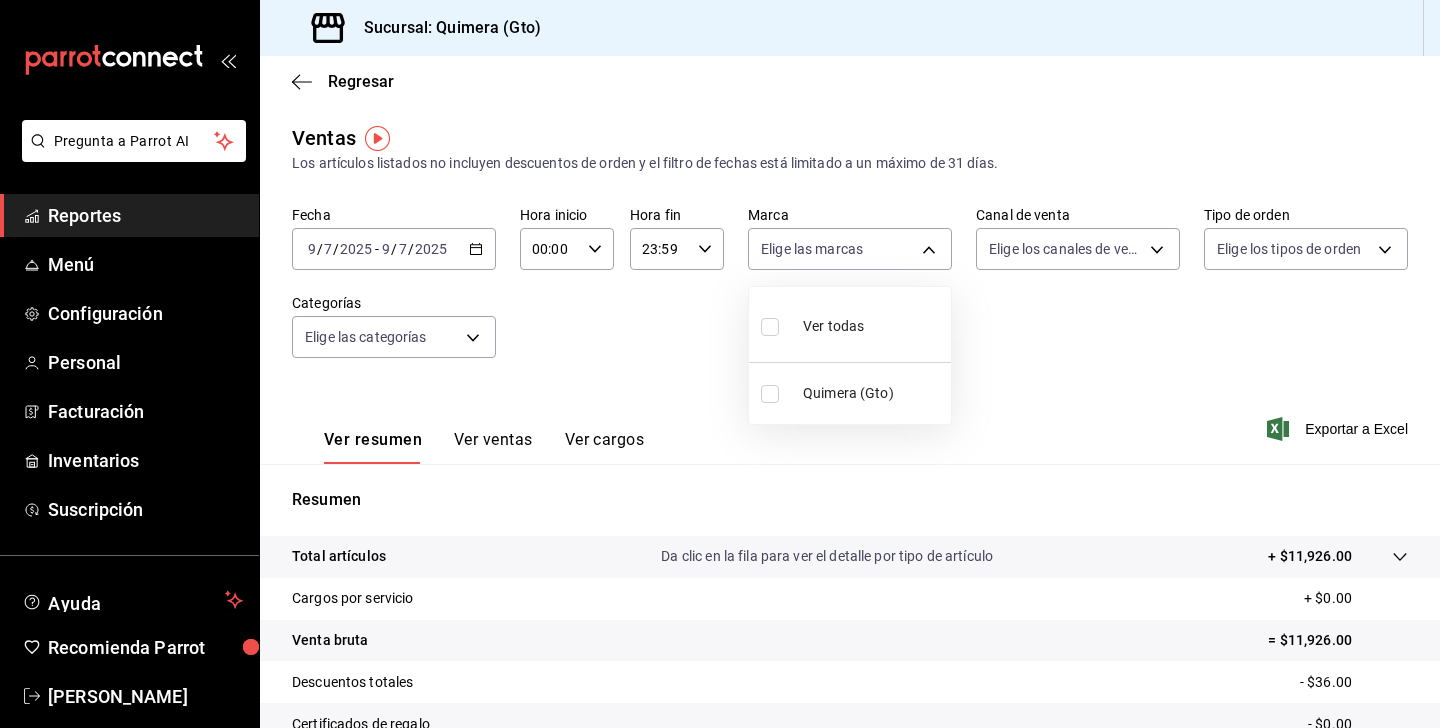 click at bounding box center (720, 364) 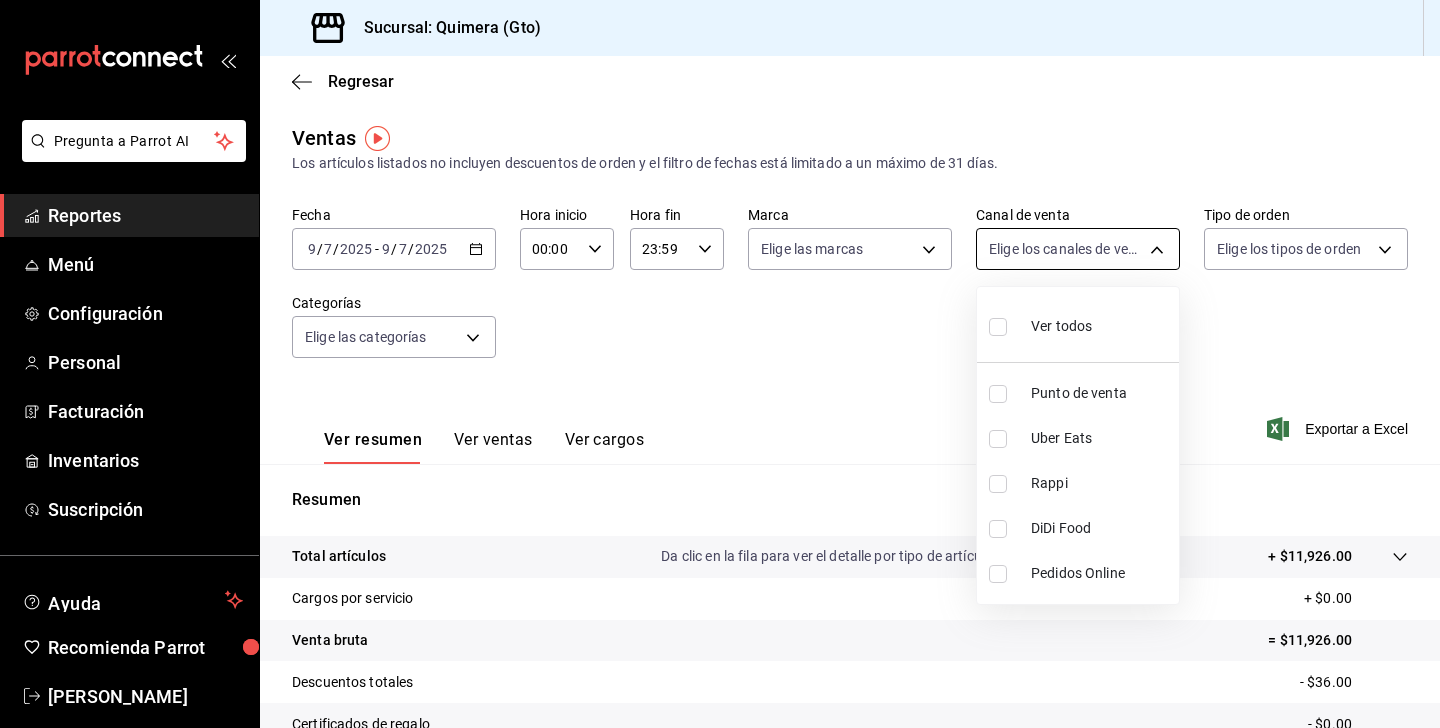 click on "Pregunta a Parrot AI Reportes   Menú   Configuración   Personal   Facturación   Inventarios   Suscripción   Ayuda Recomienda Parrot   [PERSON_NAME] nueva función   Sucursal: Quimera (Gto) Regresar Ventas Los artículos listados no incluyen descuentos de orden y el filtro de fechas está limitado a un máximo de 31 días. Fecha [DATE] [DATE] - [DATE] [DATE] Hora inicio 00:00 Hora inicio Hora fin 23:59 Hora fin Marca Elige las marcas Canal de venta Elige los canales de venta Tipo de orden Elige los tipos de orden Categorías Elige las categorías Ver resumen Ver ventas Ver cargos Exportar a Excel Resumen Total artículos Da clic en la fila para ver el detalle por tipo de artículo + $11,926.00 Cargos por servicio + $0.00 Venta bruta = $11,926.00 Descuentos totales - $36.00 Certificados de regalo - $0.00 Venta total = $11,890.00 Impuestos - $1,640.00 Venta neta = $10,250.00 GANA 1 MES GRATIS EN TU SUSCRIPCIÓN AQUÍ Ver video tutorial Ir a video Pregunta a Parrot AI Reportes" at bounding box center (720, 364) 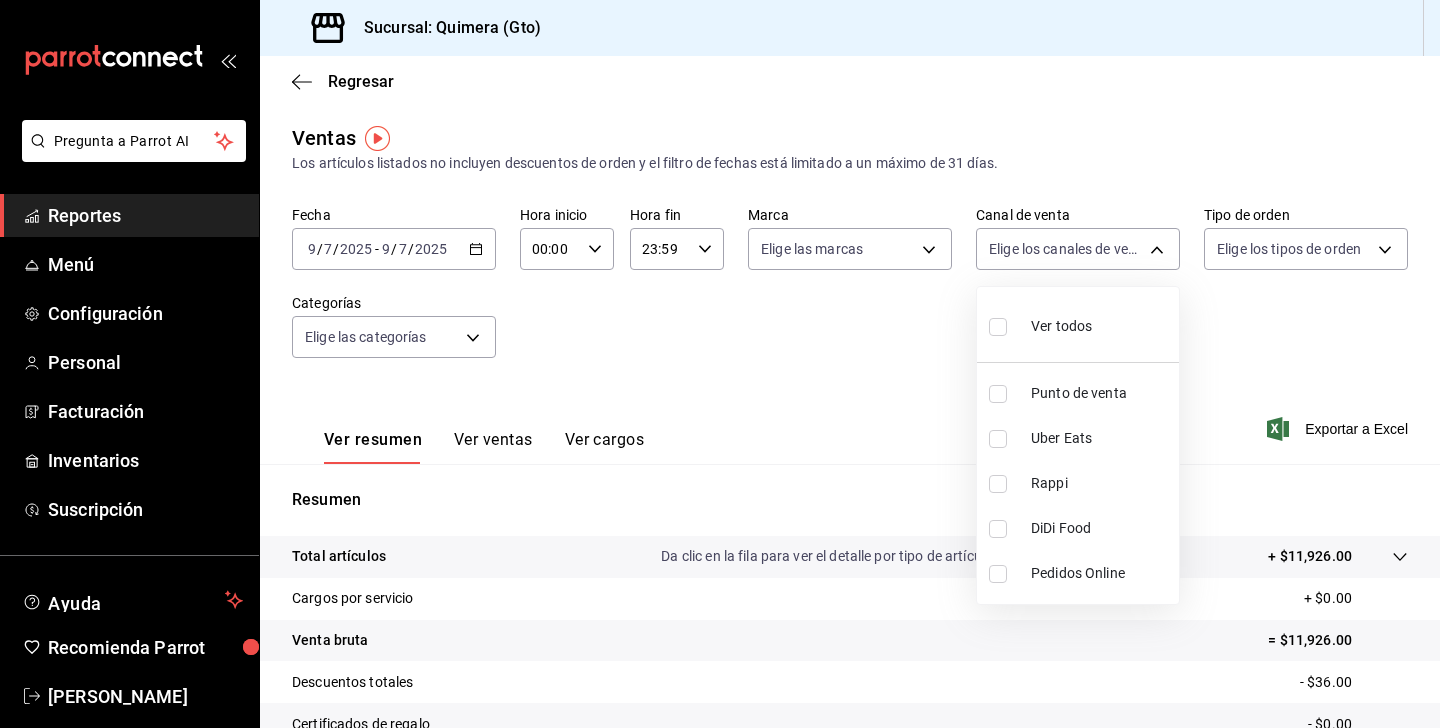 click at bounding box center [720, 364] 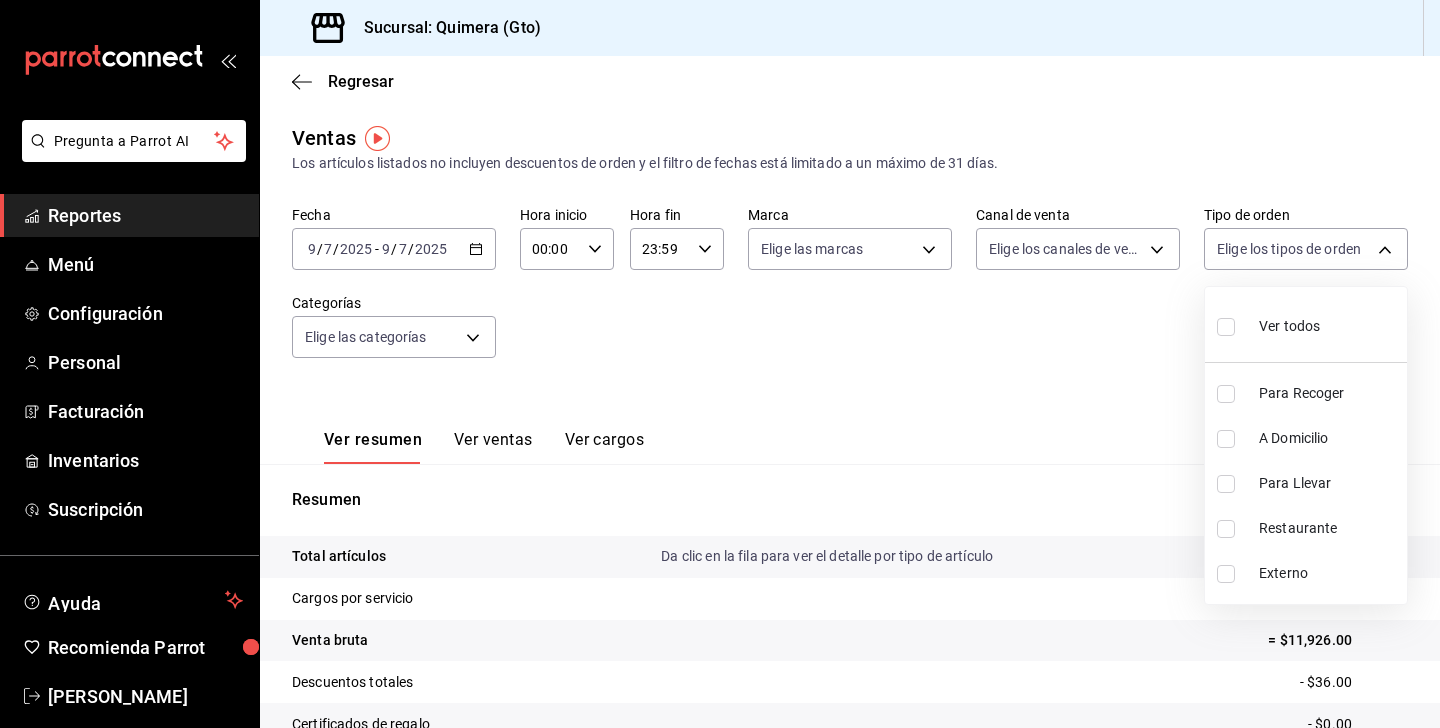 click on "Pregunta a Parrot AI Reportes   Menú   Configuración   Personal   Facturación   Inventarios   Suscripción   Ayuda Recomienda Parrot   [PERSON_NAME] nueva función   Sucursal: Quimera (Gto) Regresar Ventas Los artículos listados no incluyen descuentos de orden y el filtro de fechas está limitado a un máximo de 31 días. Fecha [DATE] [DATE] - [DATE] [DATE] Hora inicio 00:00 Hora inicio Hora fin 23:59 Hora fin Marca Elige las marcas Canal de venta Elige los canales de venta Tipo de orden Elige los tipos de orden Categorías Elige las categorías Ver resumen Ver ventas Ver cargos Exportar a Excel Resumen Total artículos Da clic en la fila para ver el detalle por tipo de artículo + $11,926.00 Cargos por servicio + $0.00 Venta bruta = $11,926.00 Descuentos totales - $36.00 Certificados de regalo - $0.00 Venta total = $11,890.00 Impuestos - $1,640.00 Venta neta = $10,250.00 GANA 1 MES GRATIS EN TU SUSCRIPCIÓN AQUÍ Ver video tutorial Ir a video Pregunta a Parrot AI Reportes" at bounding box center [720, 364] 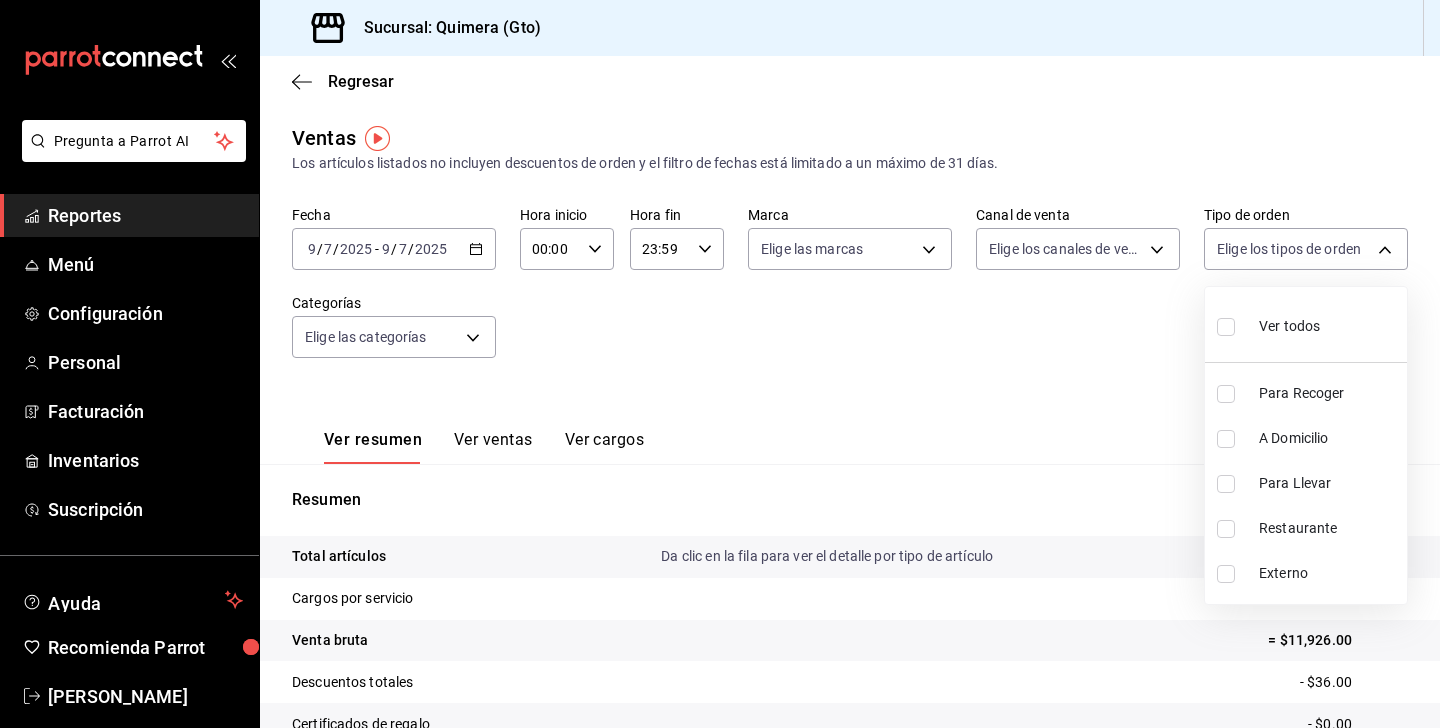 click at bounding box center [720, 364] 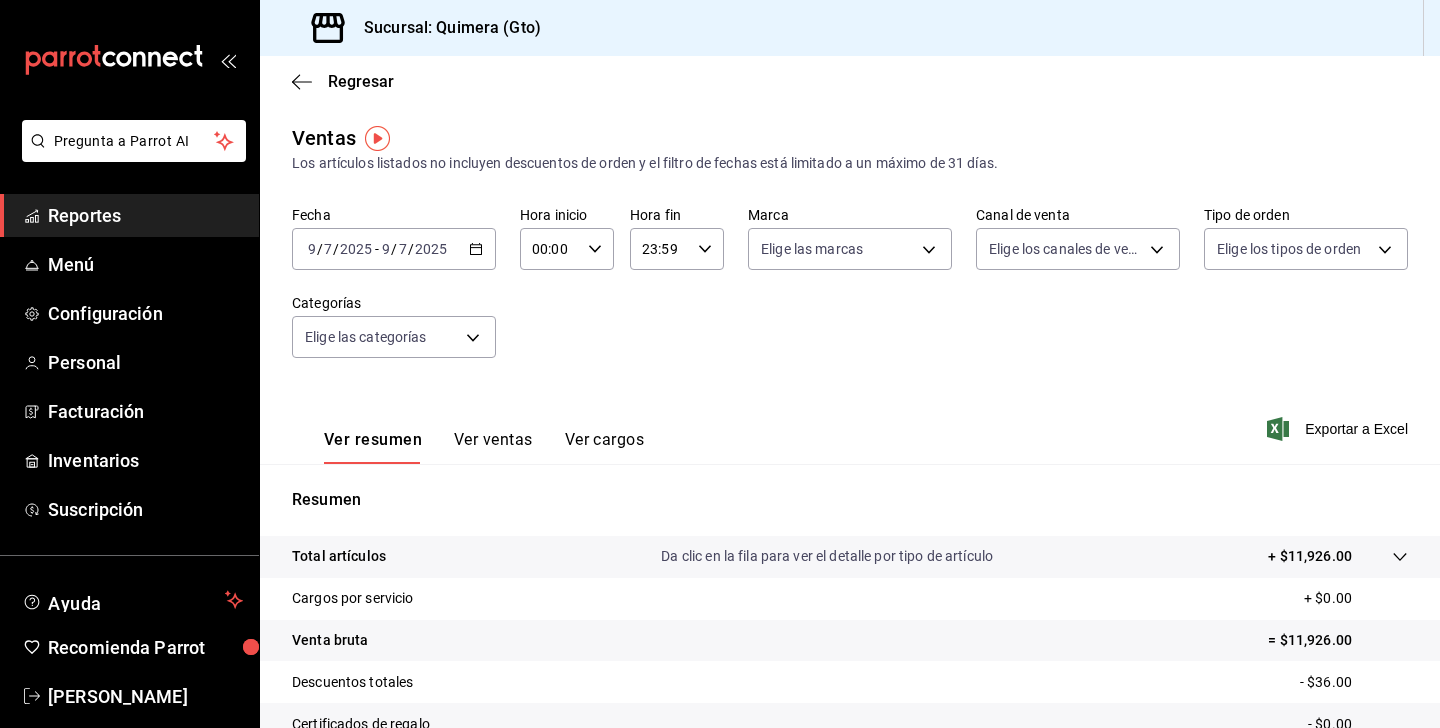 click on "Ver resumen Ver ventas Ver cargos Exportar a Excel" at bounding box center [850, 423] 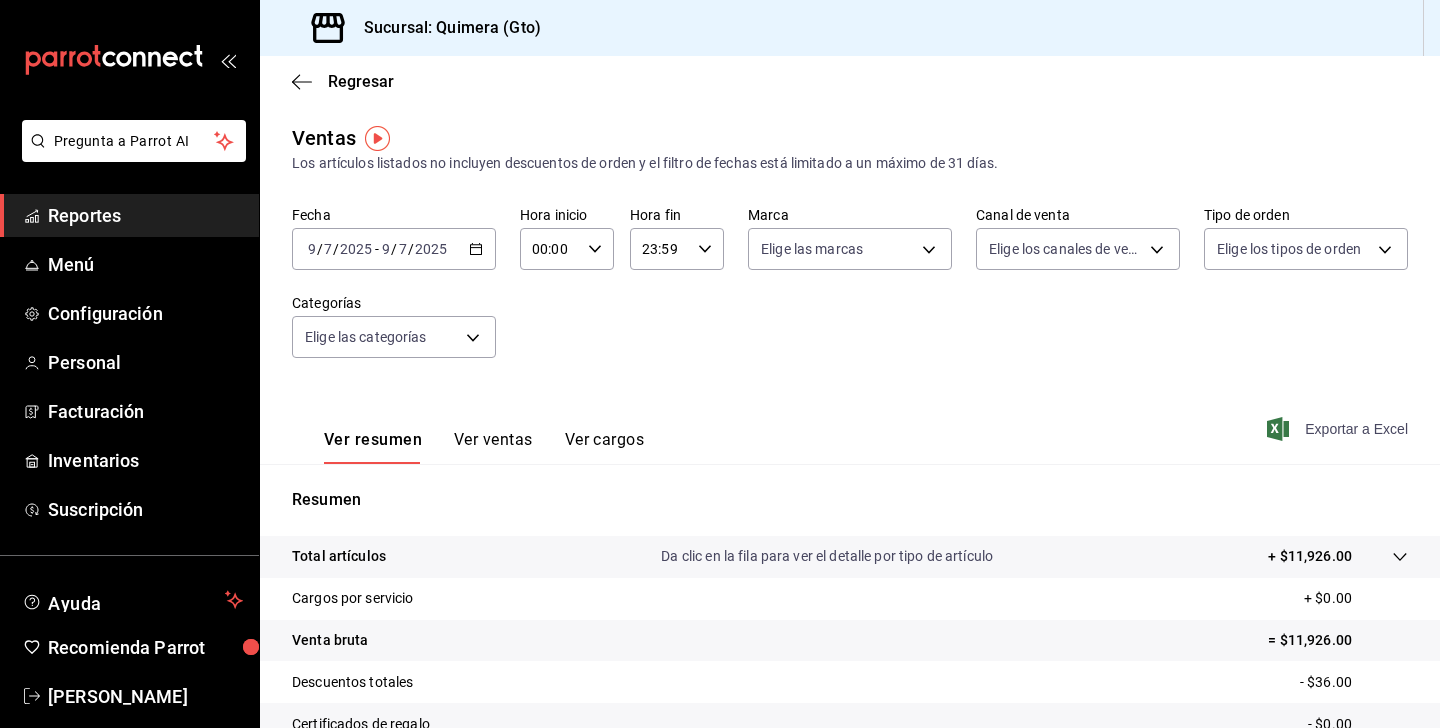 click on "Exportar a Excel" at bounding box center [1339, 429] 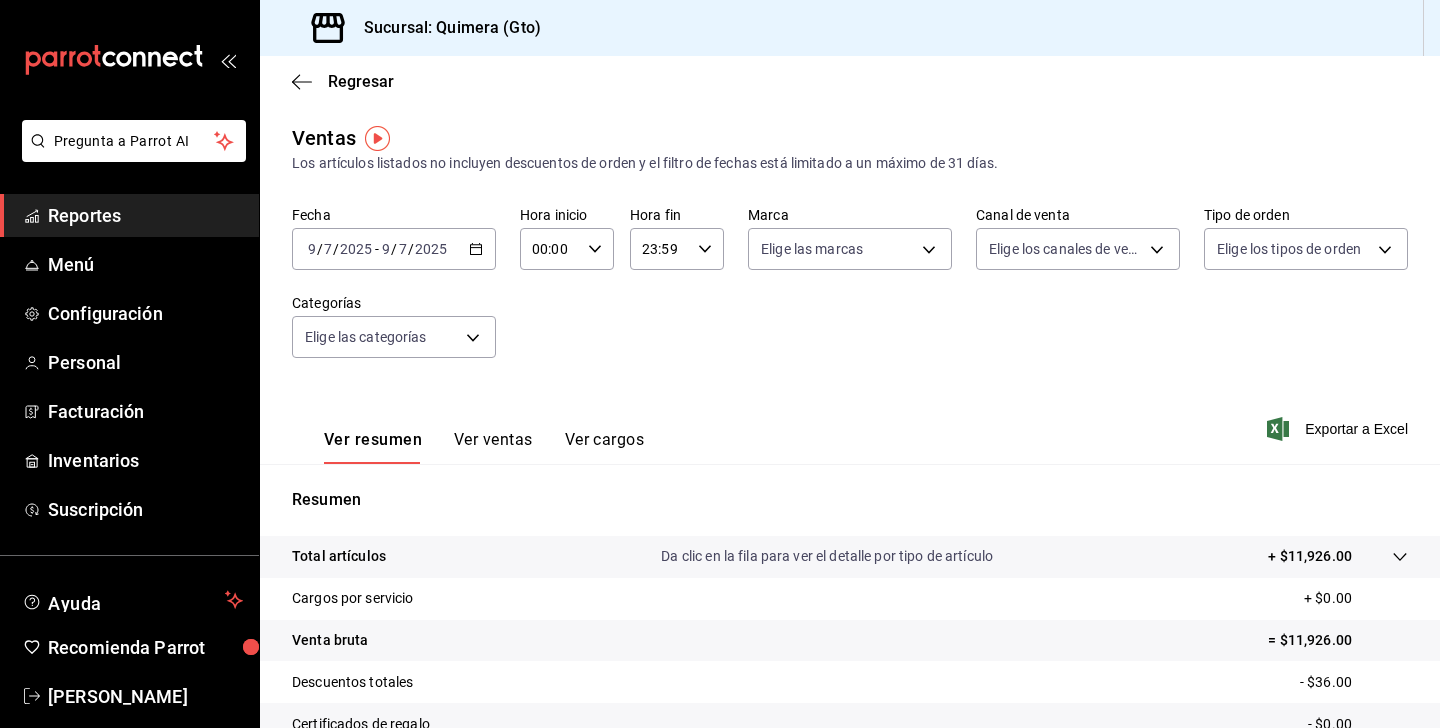 click on "Ver resumen Ver ventas Ver cargos" at bounding box center [468, 435] 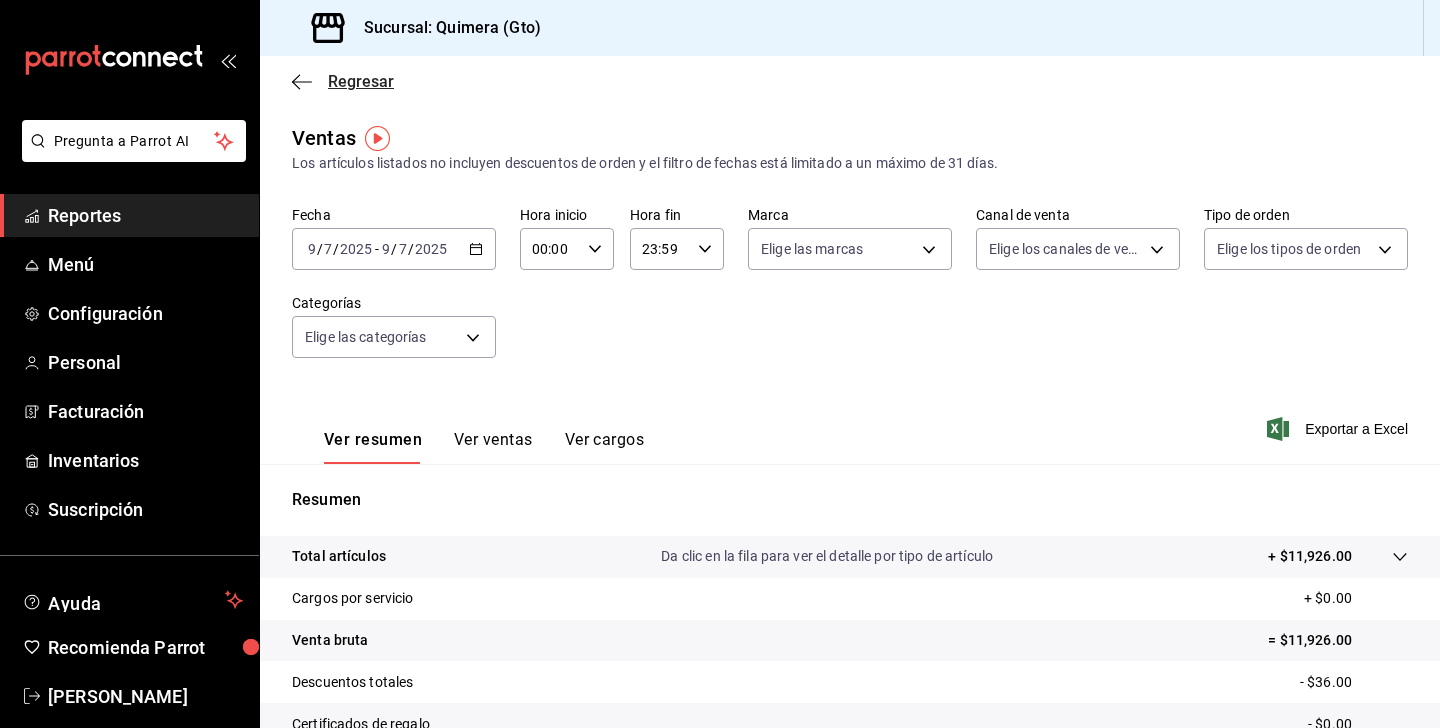 click 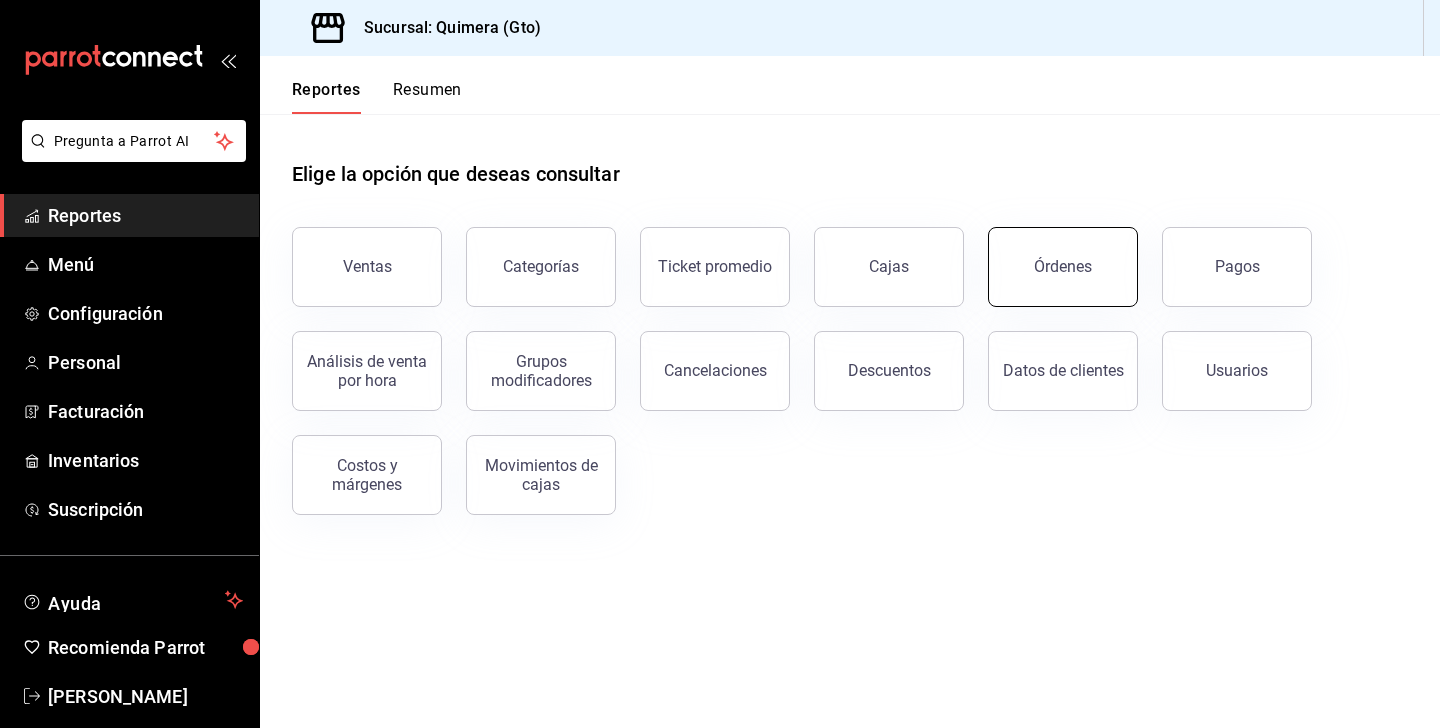 click on "Órdenes" at bounding box center (1063, 267) 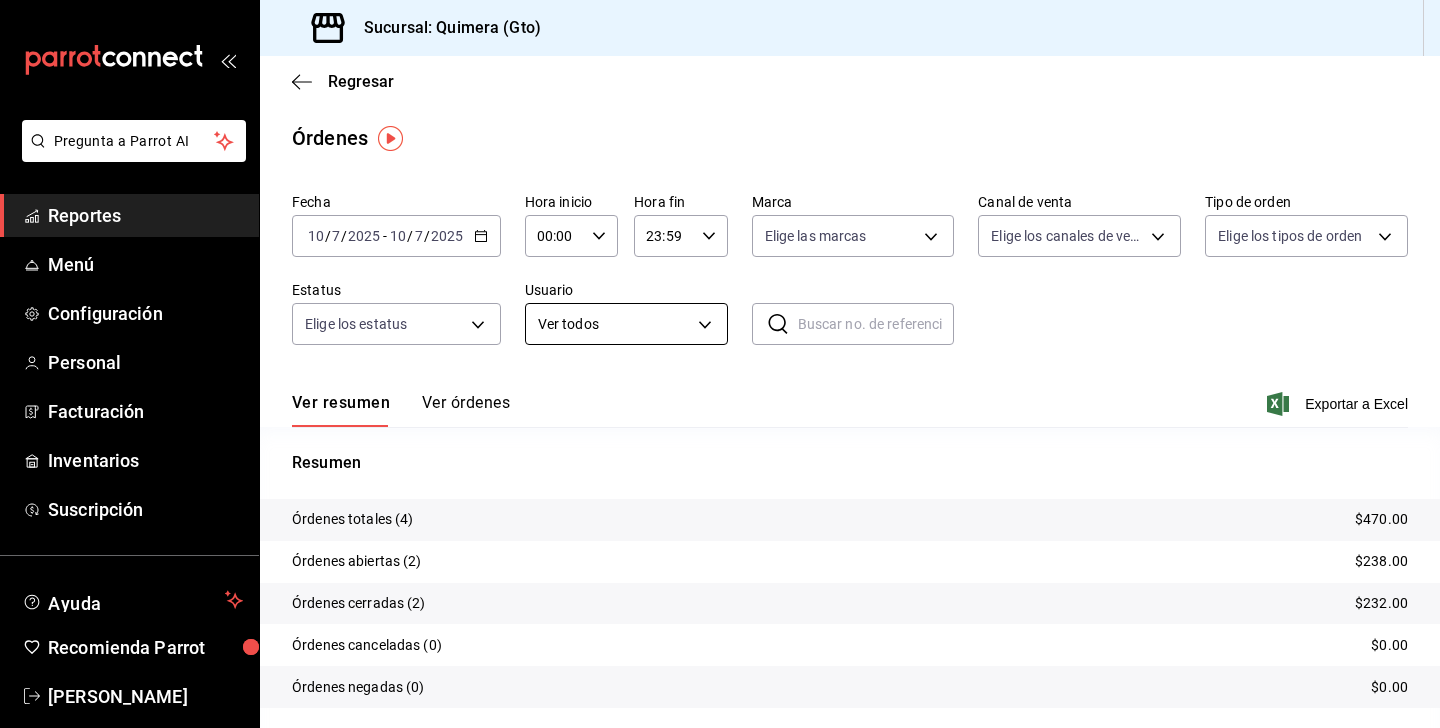 click on "Pregunta a Parrot AI Reportes   Menú   Configuración   Personal   Facturación   Inventarios   Suscripción   Ayuda Recomienda Parrot   [PERSON_NAME] C   Sugerir nueva función   Sucursal: Quimera (Gto) Regresar Órdenes Fecha [DATE] [DATE] - [DATE] [DATE] Hora inicio 00:00 Hora inicio Hora fin 23:59 Hora fin Marca Elige las marcas Canal de venta Elige los canales de venta Tipo de orden Elige los tipos de orden Estatus Elige los estatus Usuario Ver todos ALL ​ ​ Ver resumen Ver órdenes Exportar a Excel Resumen Órdenes totales (4) $470.00 Órdenes abiertas (2) $238.00 Órdenes cerradas (2) $232.00 Órdenes canceladas (0) $0.00 Órdenes negadas (0) $0.00 ¿Quieres ver el consumo promedio por orden y comensal? Ve al reporte de Ticket promedio GANA 1 MES GRATIS EN TU SUSCRIPCIÓN AQUÍ Ver video tutorial Ir a video Pregunta a Parrot AI Reportes   Menú   Configuración   Personal   Facturación   Inventarios   Suscripción   Ayuda Recomienda Parrot   [PERSON_NAME]   Sugerir nueva función" at bounding box center (720, 364) 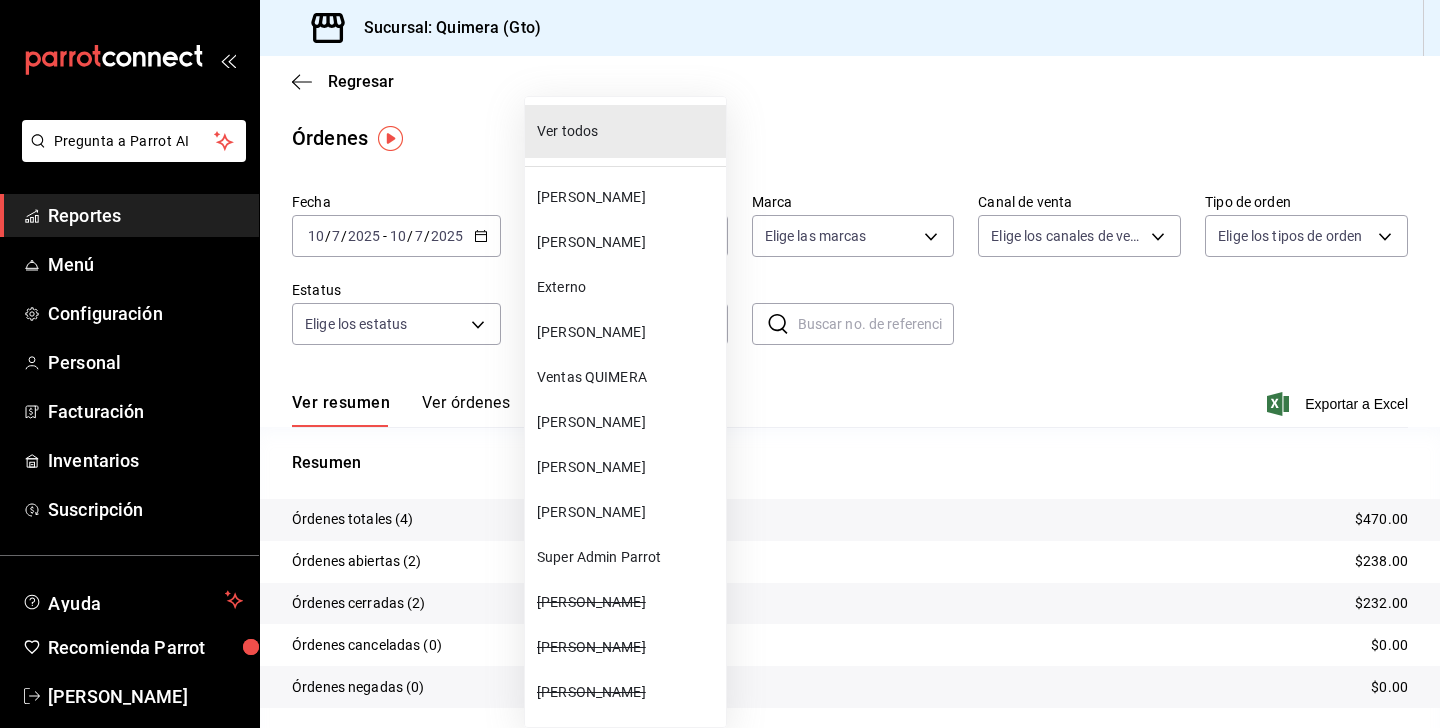 click at bounding box center (720, 364) 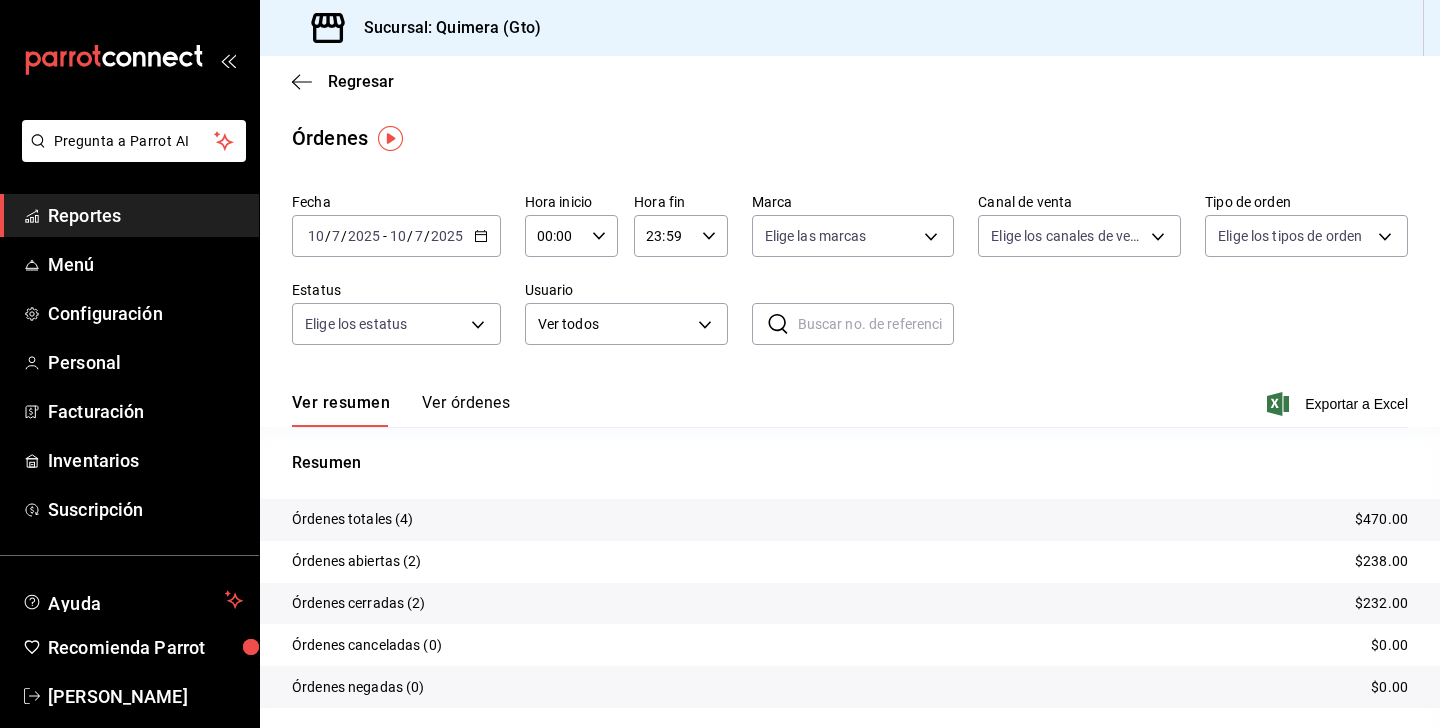 click on "Fecha [DATE] [DATE] - [DATE] [DATE] Hora inicio 00:00 Hora inicio Hora fin 23:59 Hora fin Marca Elige las marcas Canal de venta Elige los canales de venta Tipo de orden Elige los tipos de orden Estatus Elige los estatus Usuario Ver todos ALL ​ ​" at bounding box center (850, 277) 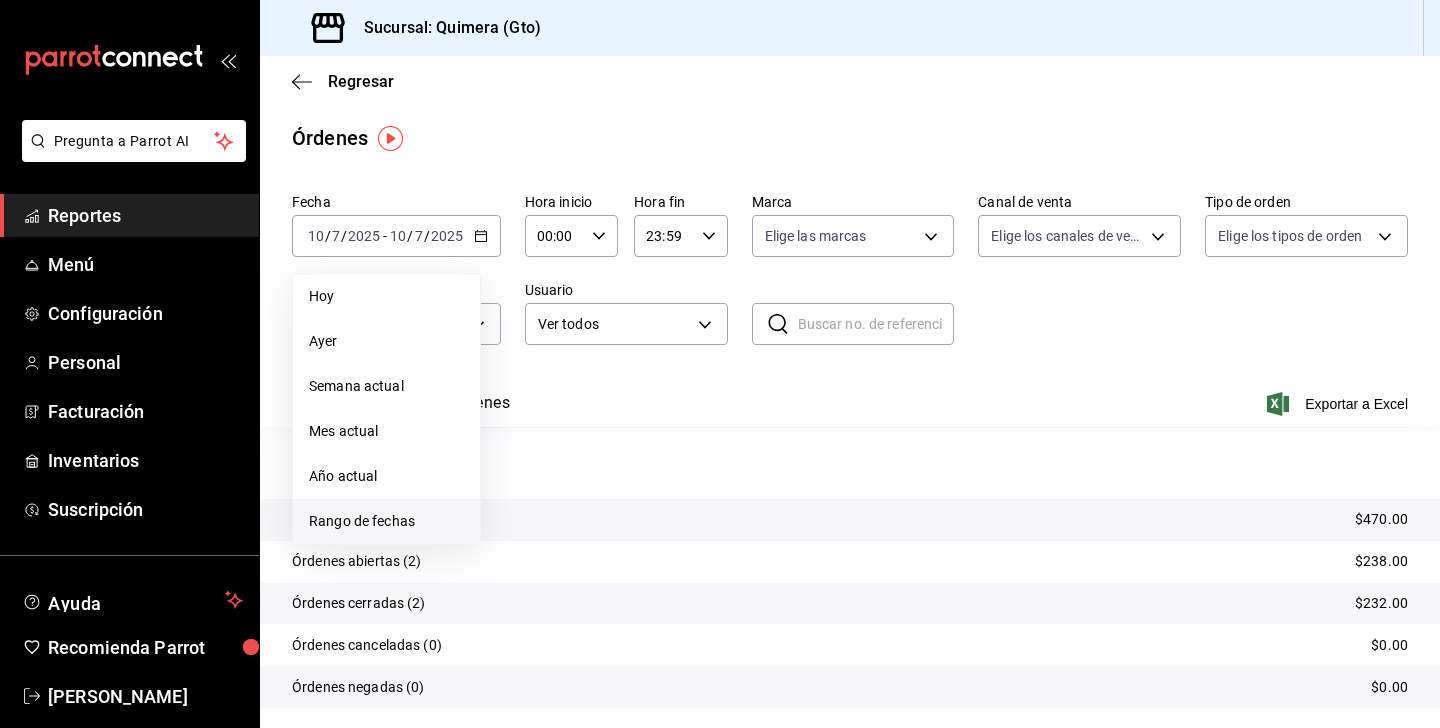 click on "Rango de fechas" at bounding box center (386, 521) 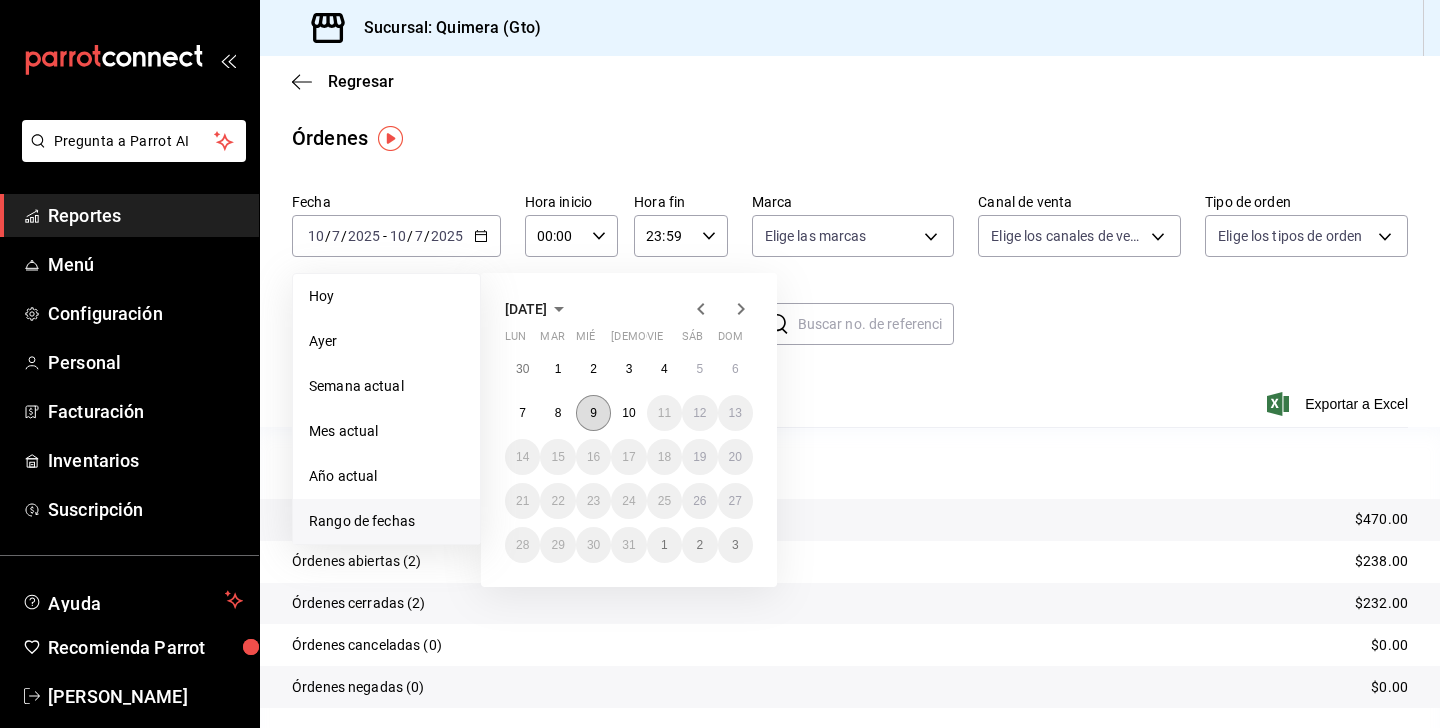 click on "9" at bounding box center [593, 413] 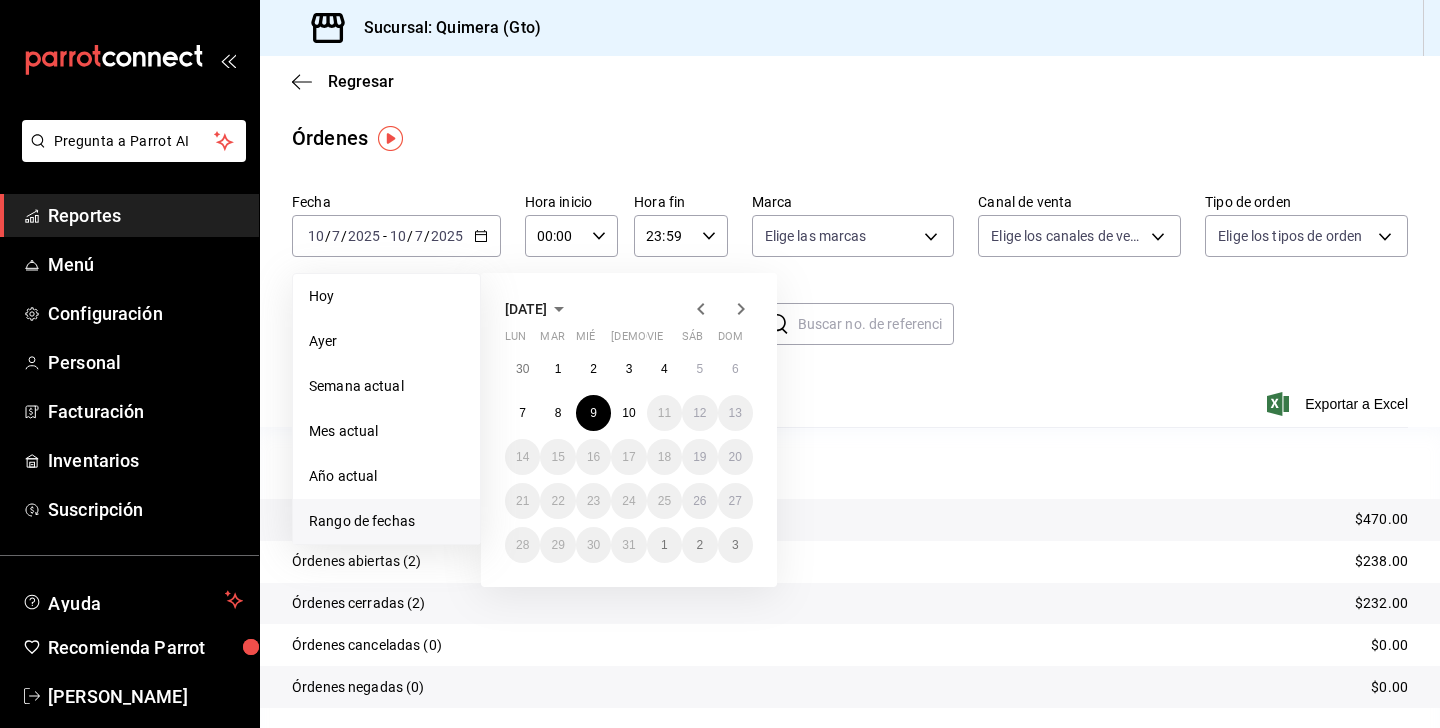 click on "Ver resumen Ver órdenes Exportar a Excel" at bounding box center (850, 398) 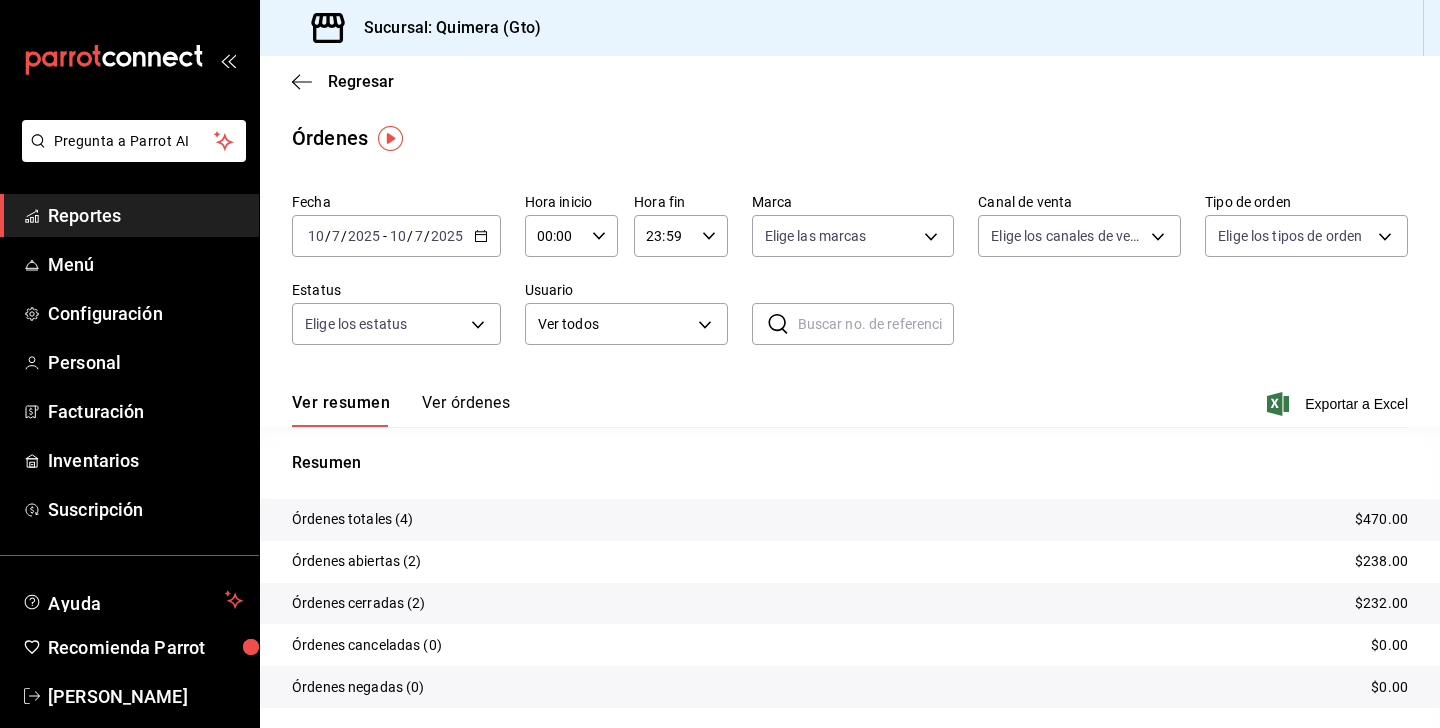 click on "[DATE] [DATE] - [DATE] [DATE]" at bounding box center (396, 236) 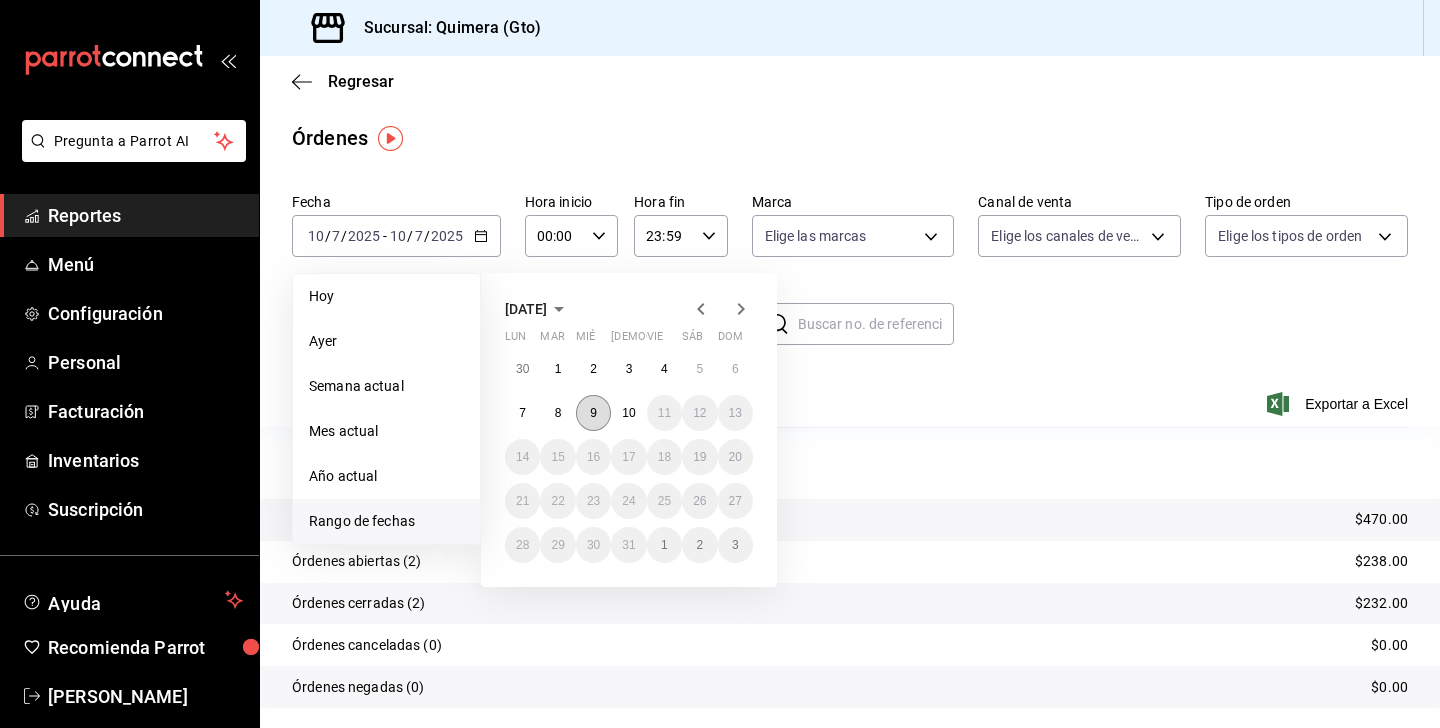click on "9" at bounding box center [593, 413] 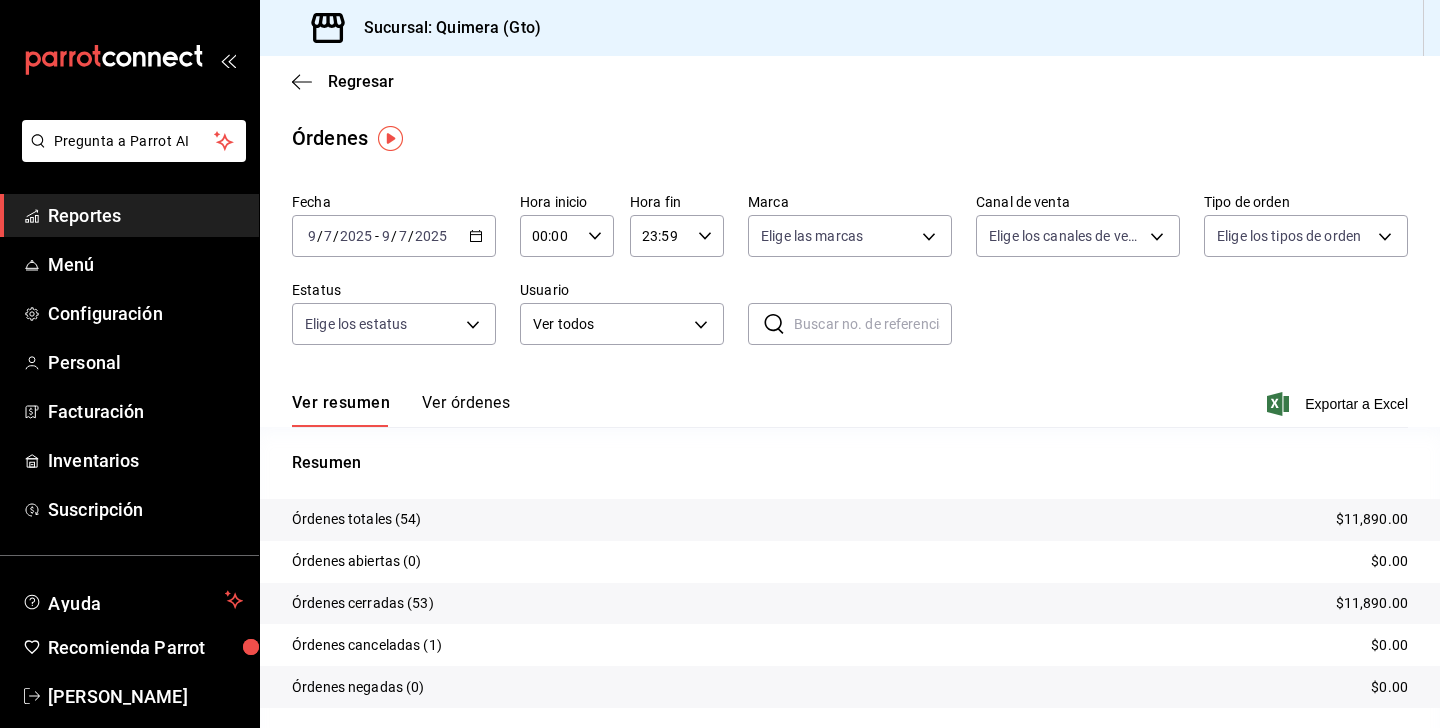 click on "Fecha [DATE] [DATE] - [DATE] [DATE] Hora inicio 00:00 Hora inicio Hora fin 23:59 Hora fin Marca Elige las marcas Canal de venta Elige los canales de venta Tipo de orden Elige los tipos de orden Estatus Elige los estatus Usuario Ver todos ALL ​ ​" at bounding box center [850, 277] 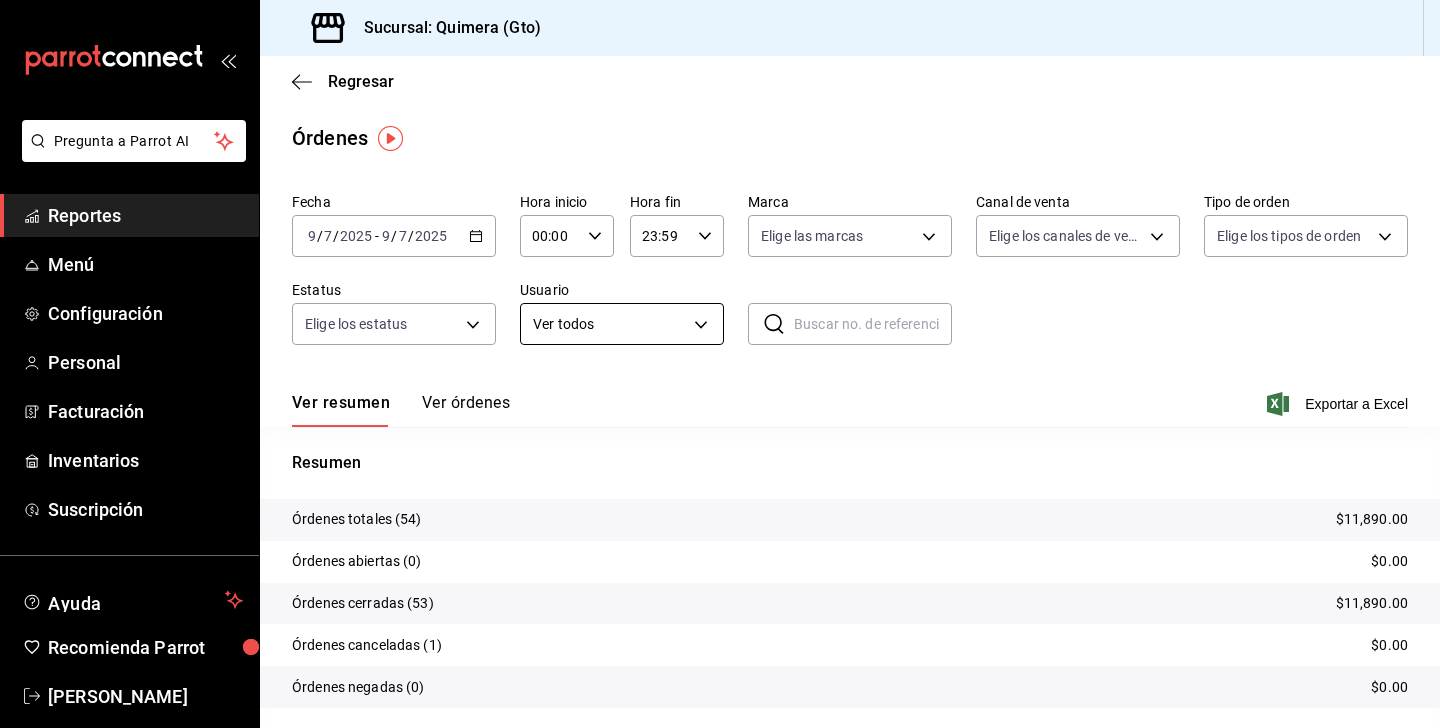 click on "Pregunta a Parrot AI Reportes   Menú   Configuración   Personal   Facturación   Inventarios   Suscripción   Ayuda Recomienda Parrot   [PERSON_NAME] C   Sugerir nueva función   Sucursal: Quimera (Gto) Regresar Órdenes Fecha [DATE] [DATE] - [DATE] [DATE] Hora inicio 00:00 Hora inicio Hora fin 23:59 Hora fin Marca Elige las marcas Canal de venta Elige los canales de venta Tipo de orden Elige los tipos de orden Estatus Elige los estatus Usuario Ver todos ALL ​ ​ Ver resumen Ver órdenes Exportar a Excel Resumen Órdenes totales (54) $11,890.00 Órdenes abiertas (0) $0.00 Órdenes cerradas (53) $11,890.00 Órdenes canceladas (1) $0.00 Órdenes negadas (0) $0.00 ¿Quieres ver el consumo promedio por orden y comensal? Ve al reporte de Ticket promedio GANA 1 MES GRATIS EN TU SUSCRIPCIÓN AQUÍ Ver video tutorial Ir a video Pregunta a Parrot AI Reportes   Menú   Configuración   Personal   Facturación   Inventarios   Suscripción   Ayuda Recomienda Parrot   [PERSON_NAME]   Sugerir nueva función" at bounding box center (720, 364) 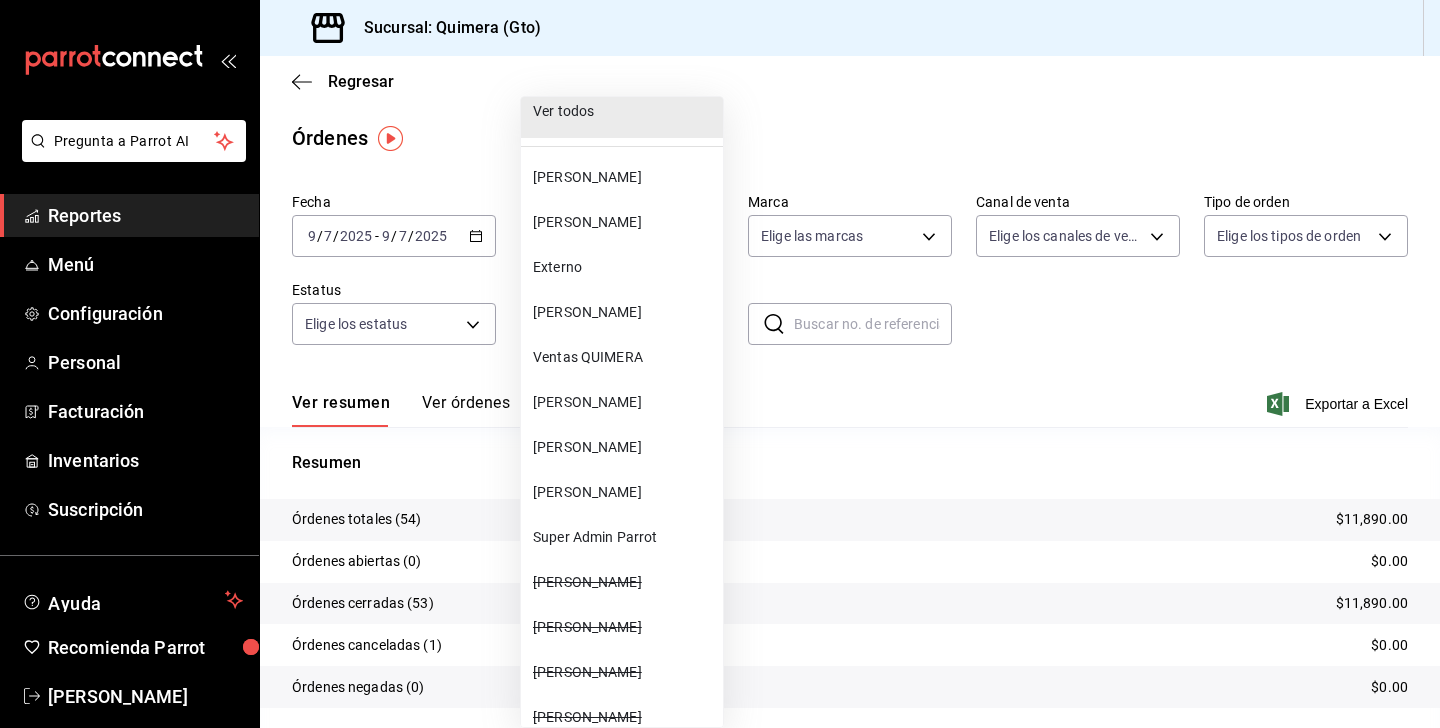 scroll, scrollTop: 0, scrollLeft: 0, axis: both 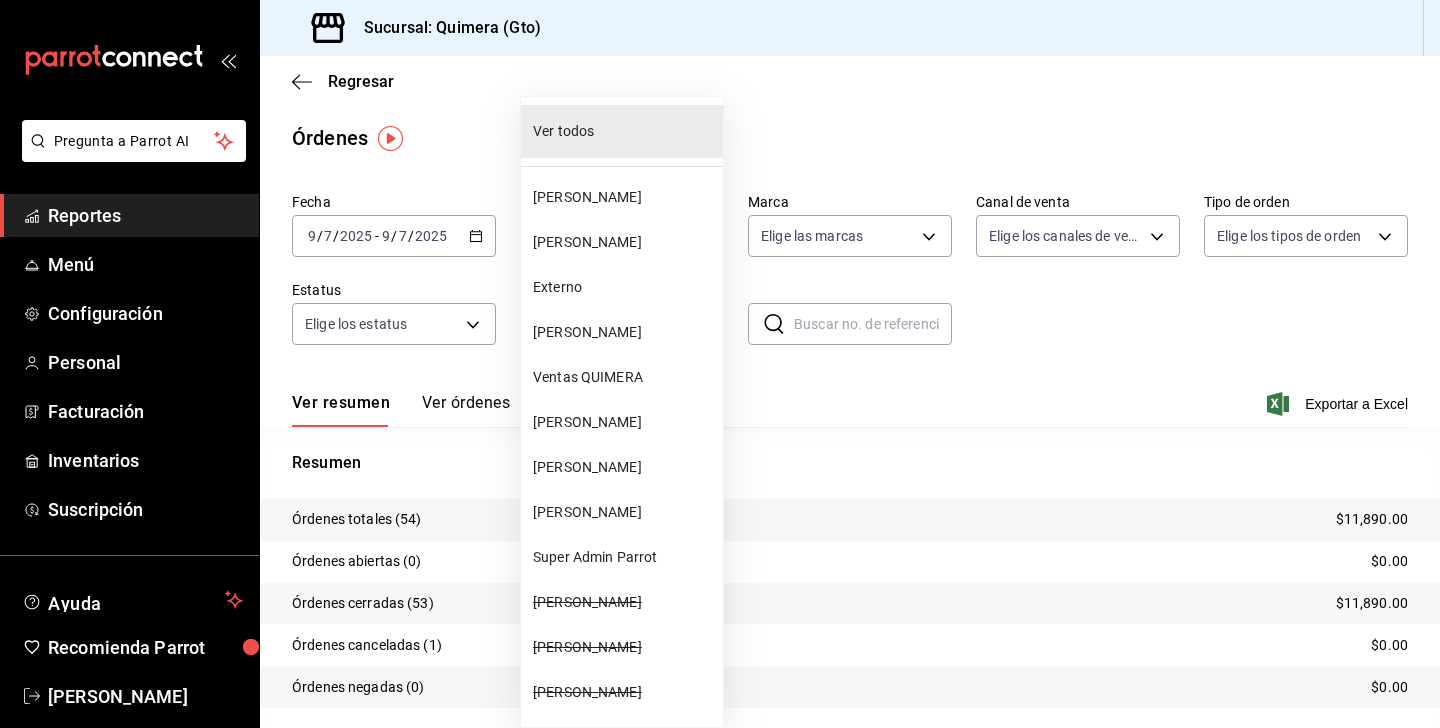 click on "[PERSON_NAME]" at bounding box center (624, 242) 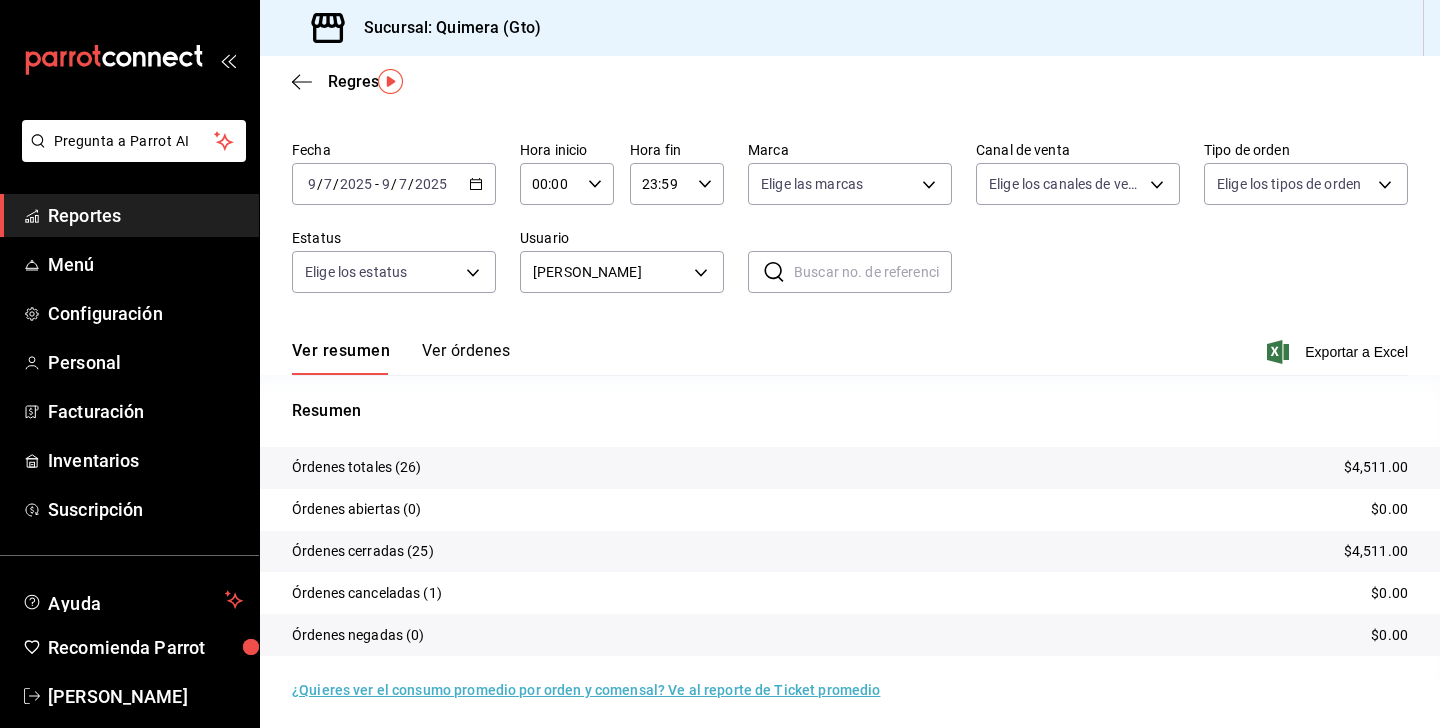 scroll, scrollTop: 57, scrollLeft: 0, axis: vertical 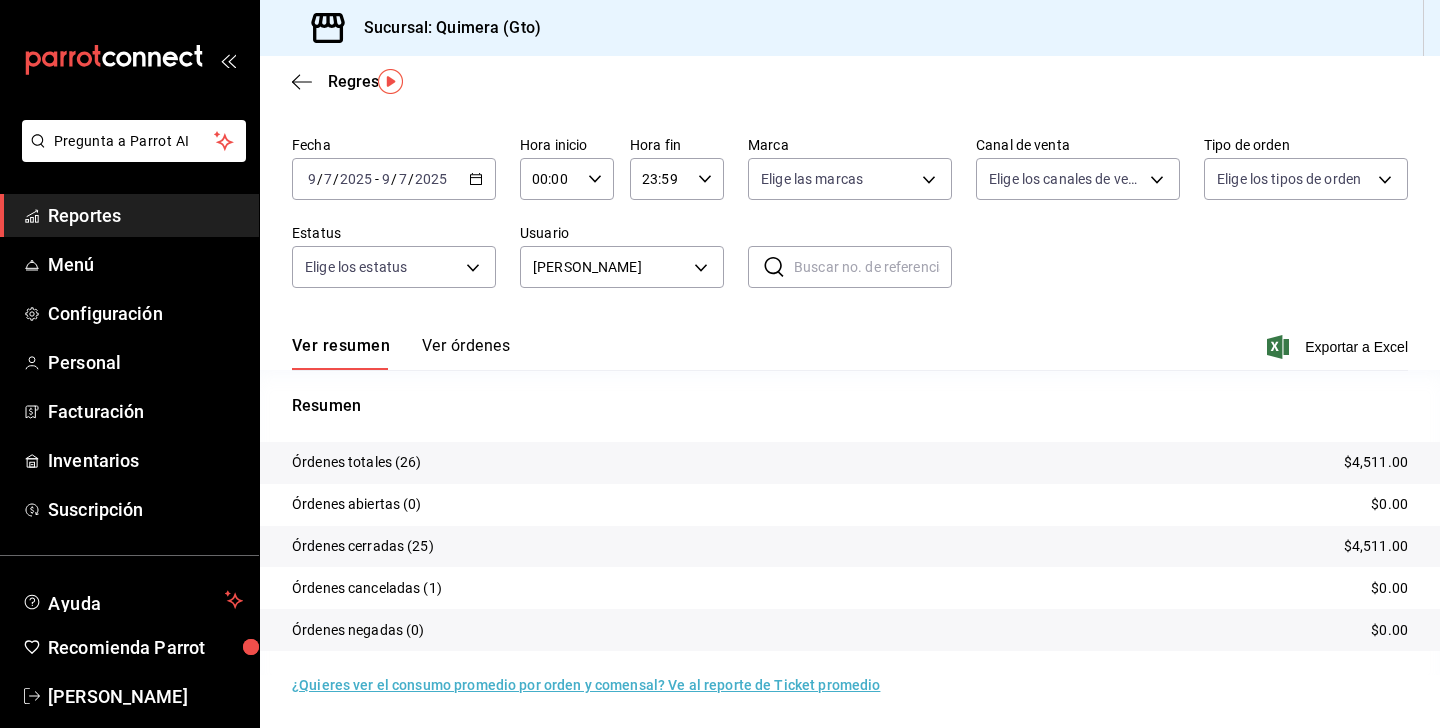 click on "Ver órdenes" at bounding box center (466, 353) 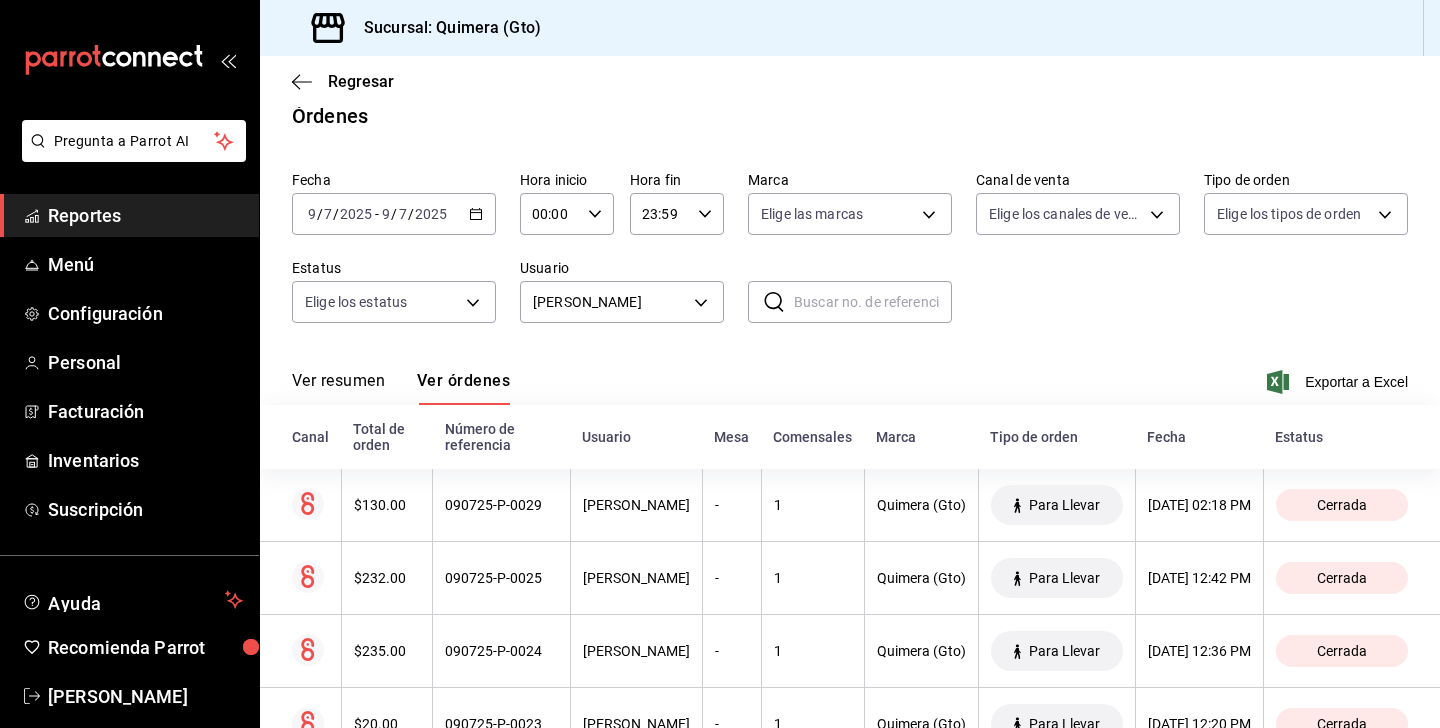 scroll, scrollTop: 0, scrollLeft: 0, axis: both 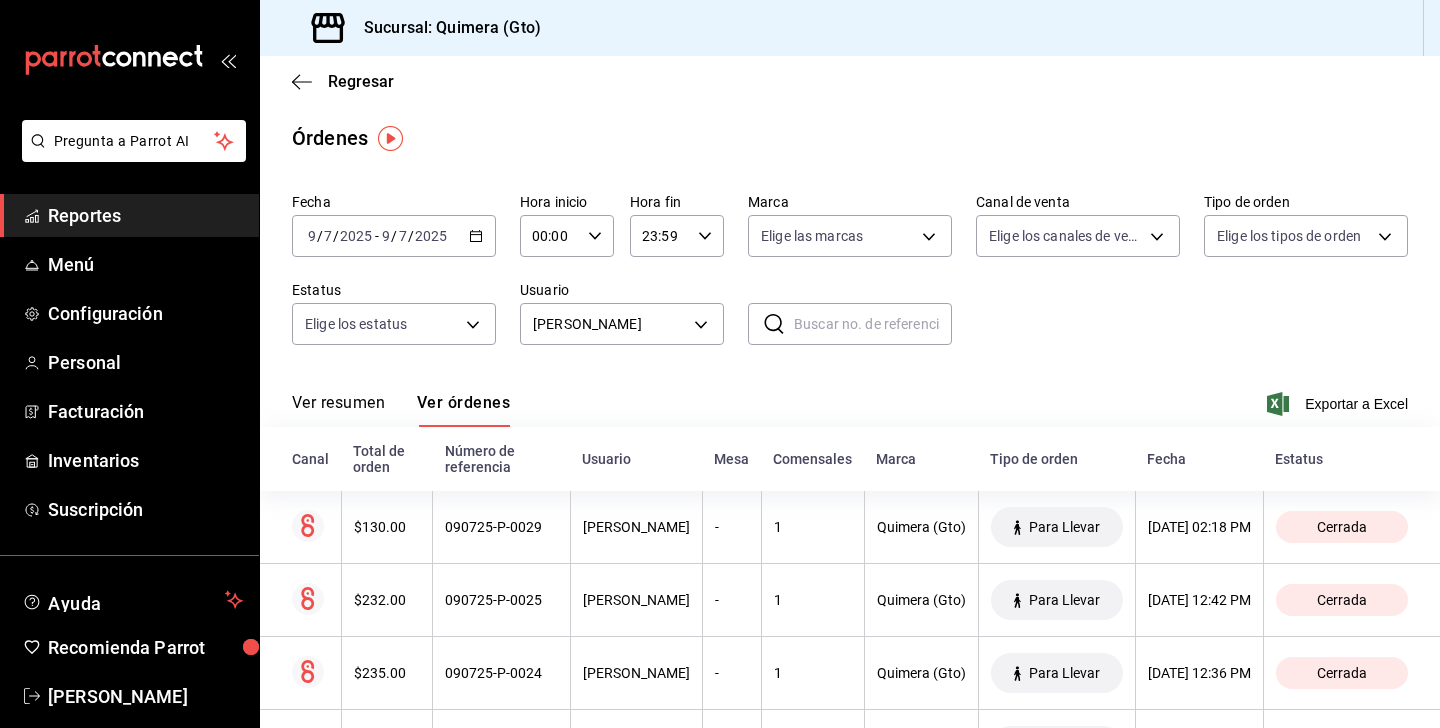 click 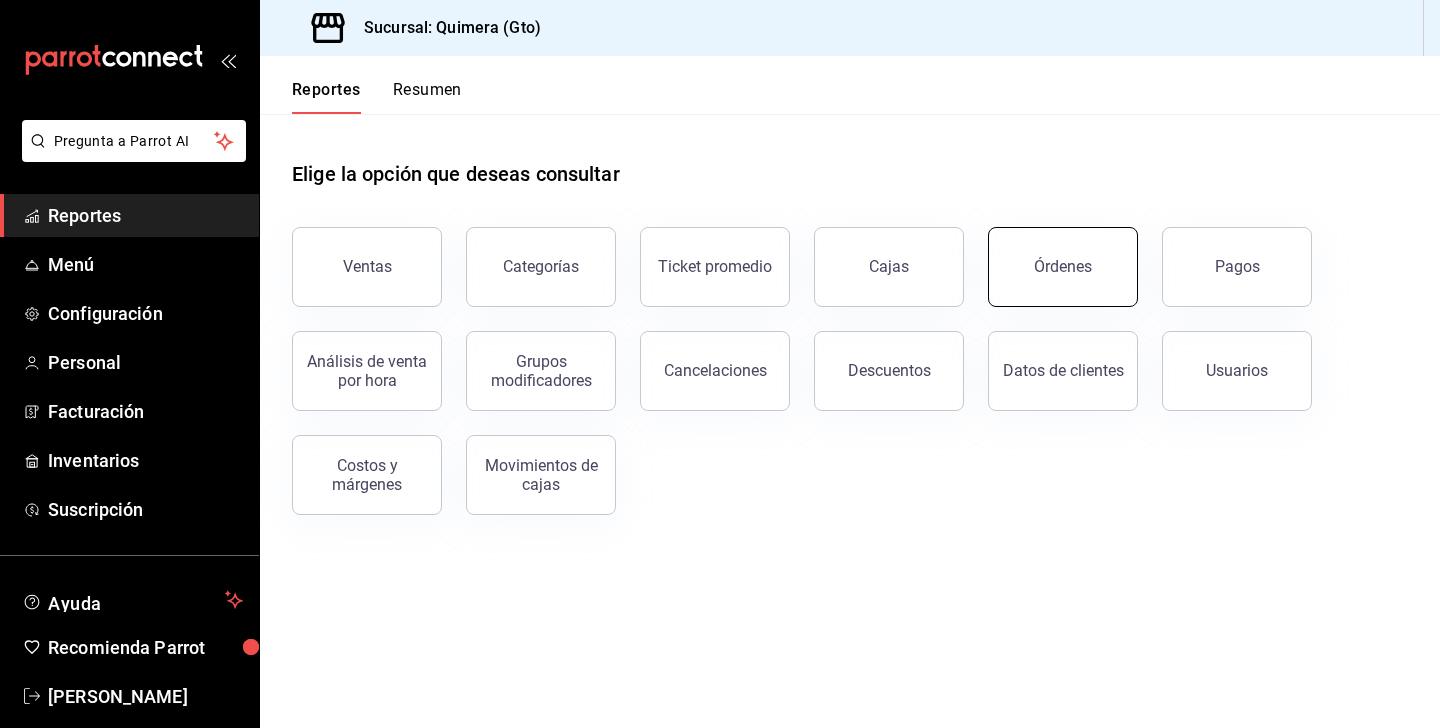 click on "Órdenes" at bounding box center [1063, 267] 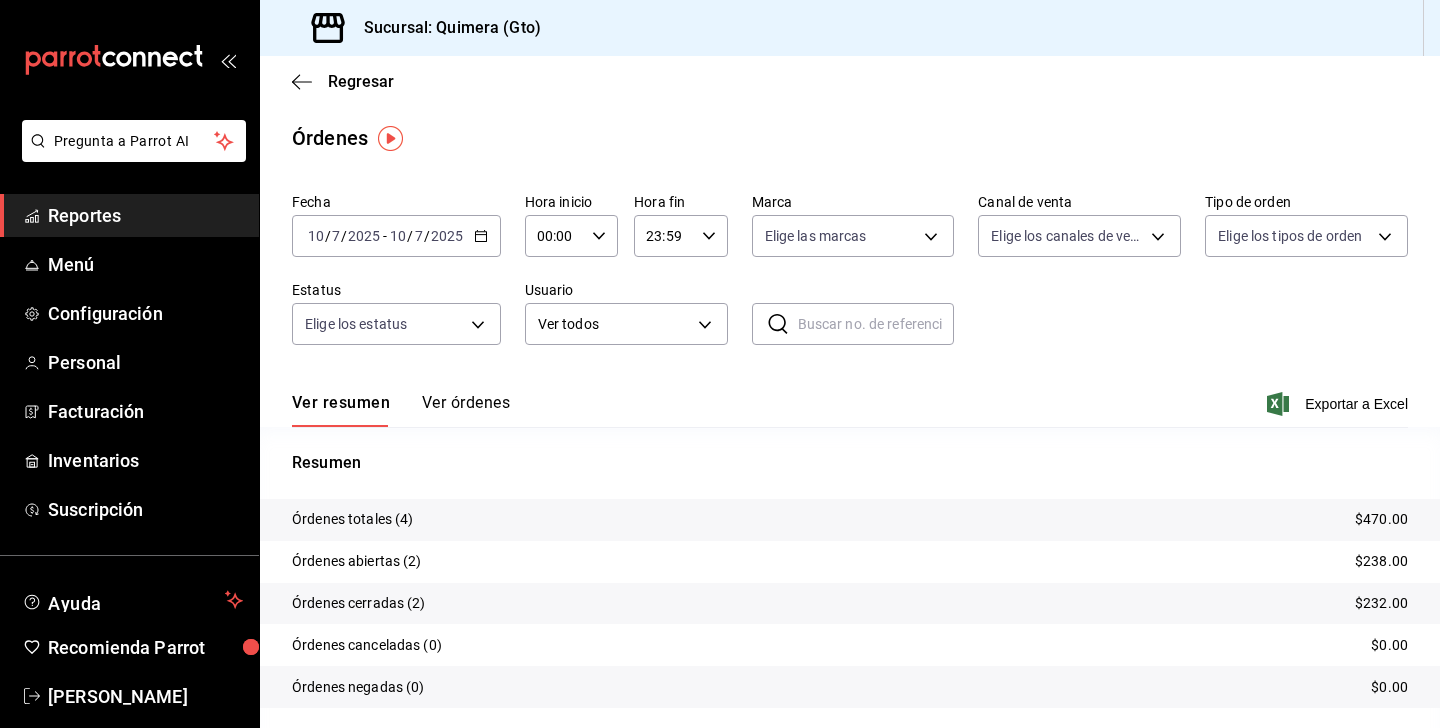 scroll, scrollTop: 16, scrollLeft: 0, axis: vertical 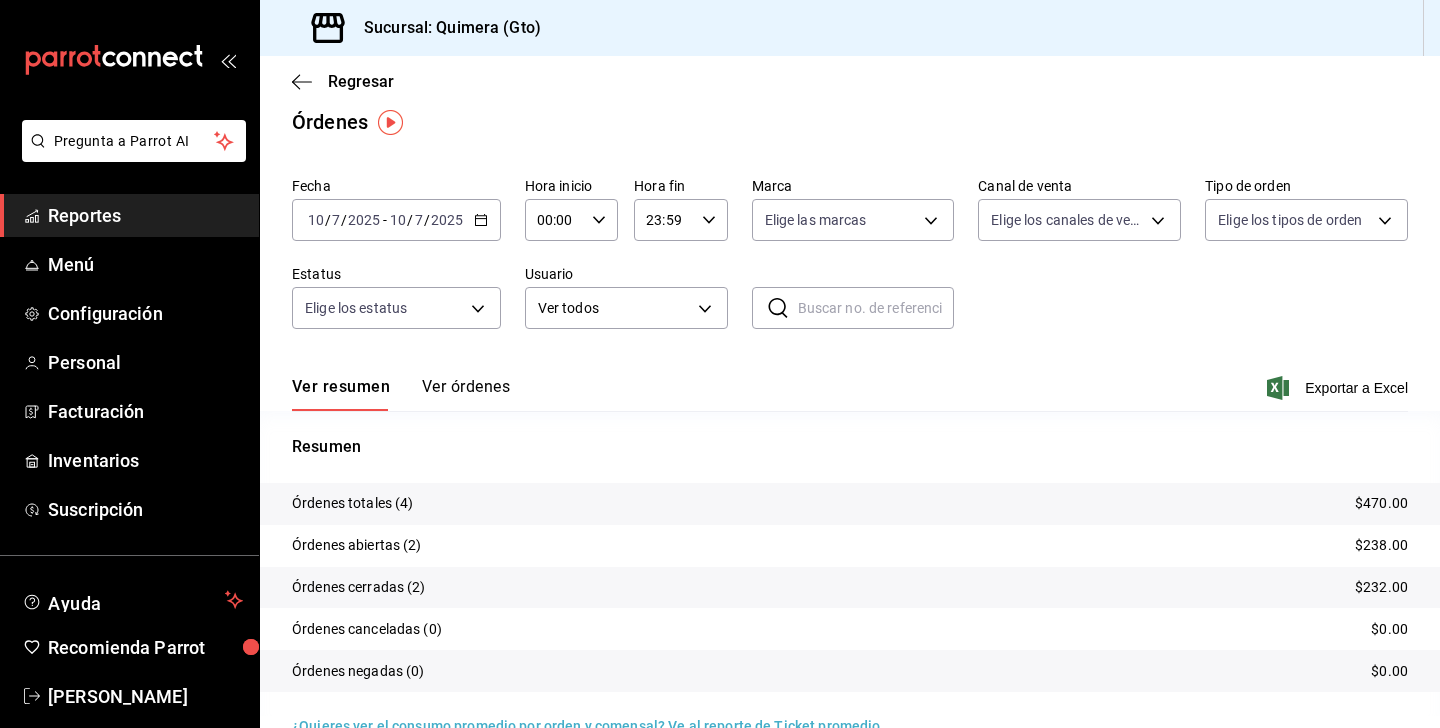 click on "[DATE] [DATE] - [DATE] [DATE]" at bounding box center (396, 220) 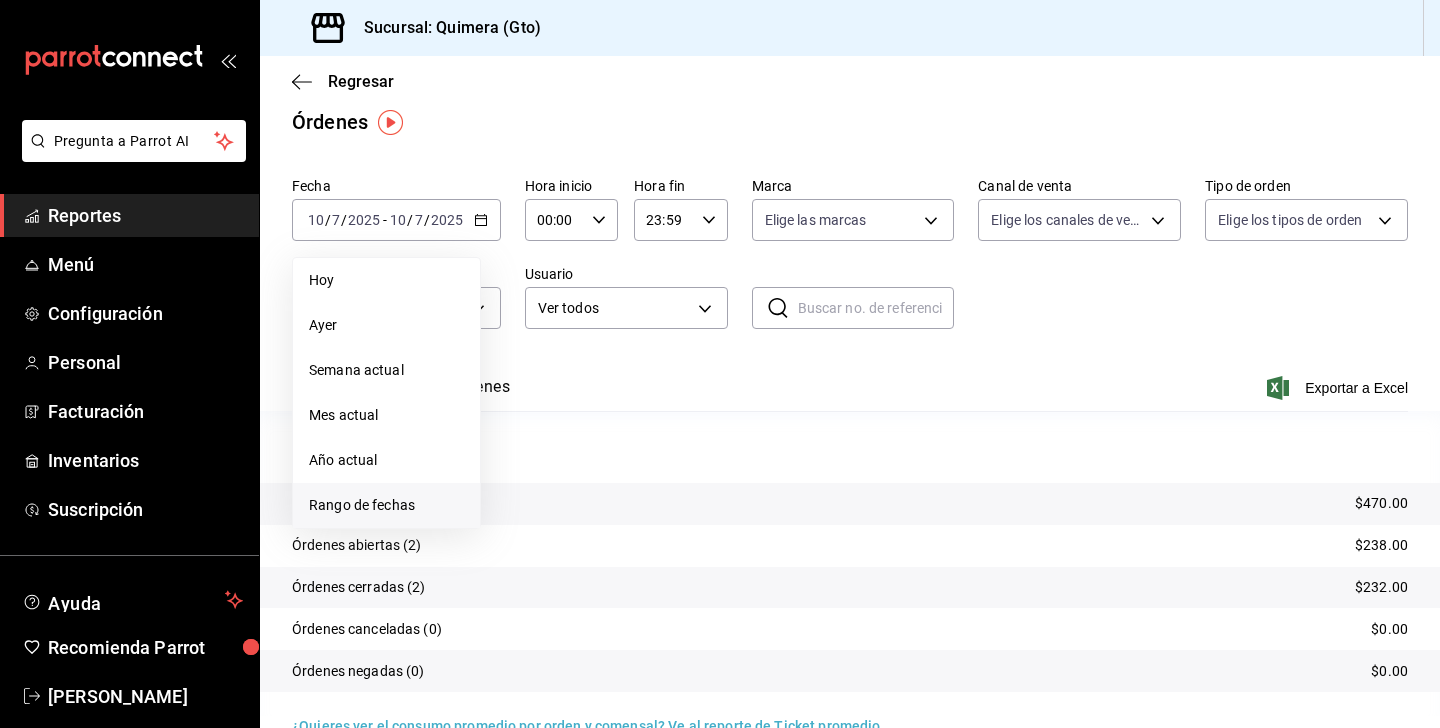 click on "Rango de fechas" at bounding box center (386, 505) 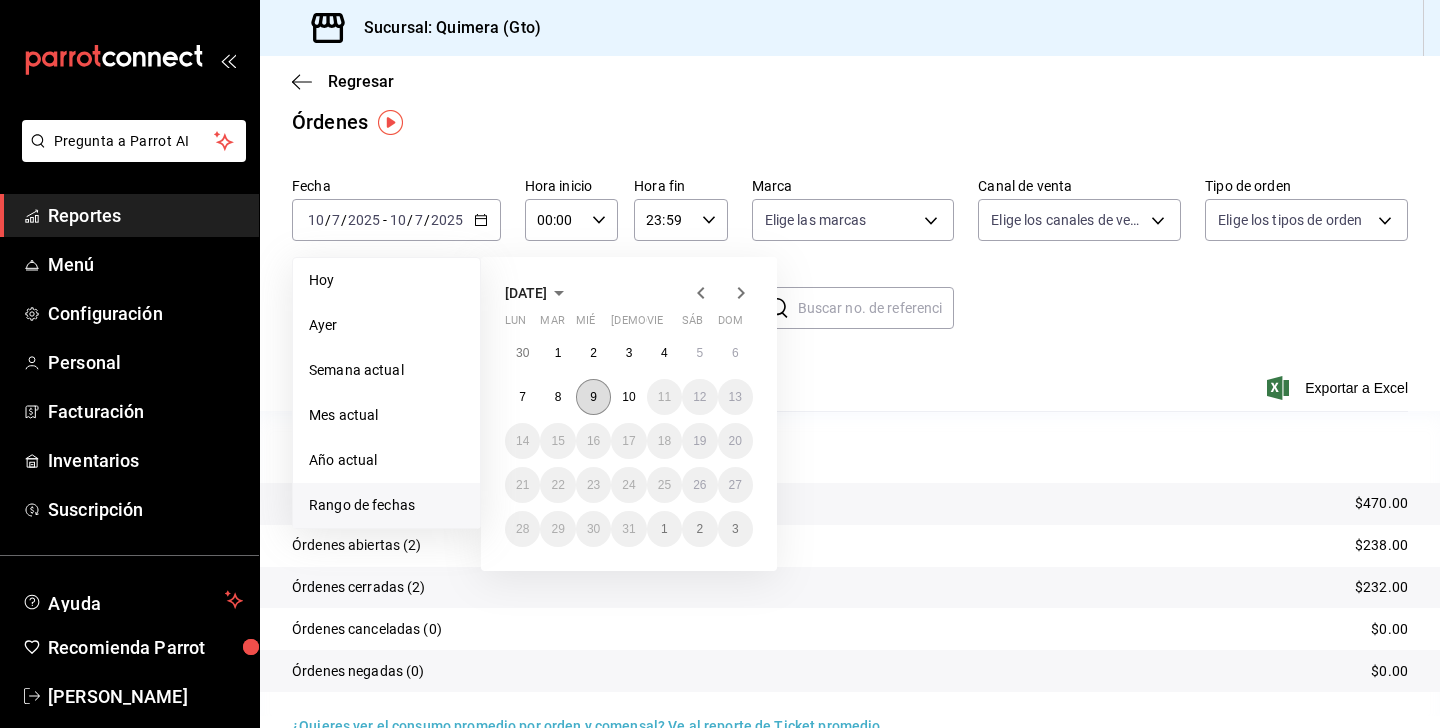 click on "9" at bounding box center (593, 397) 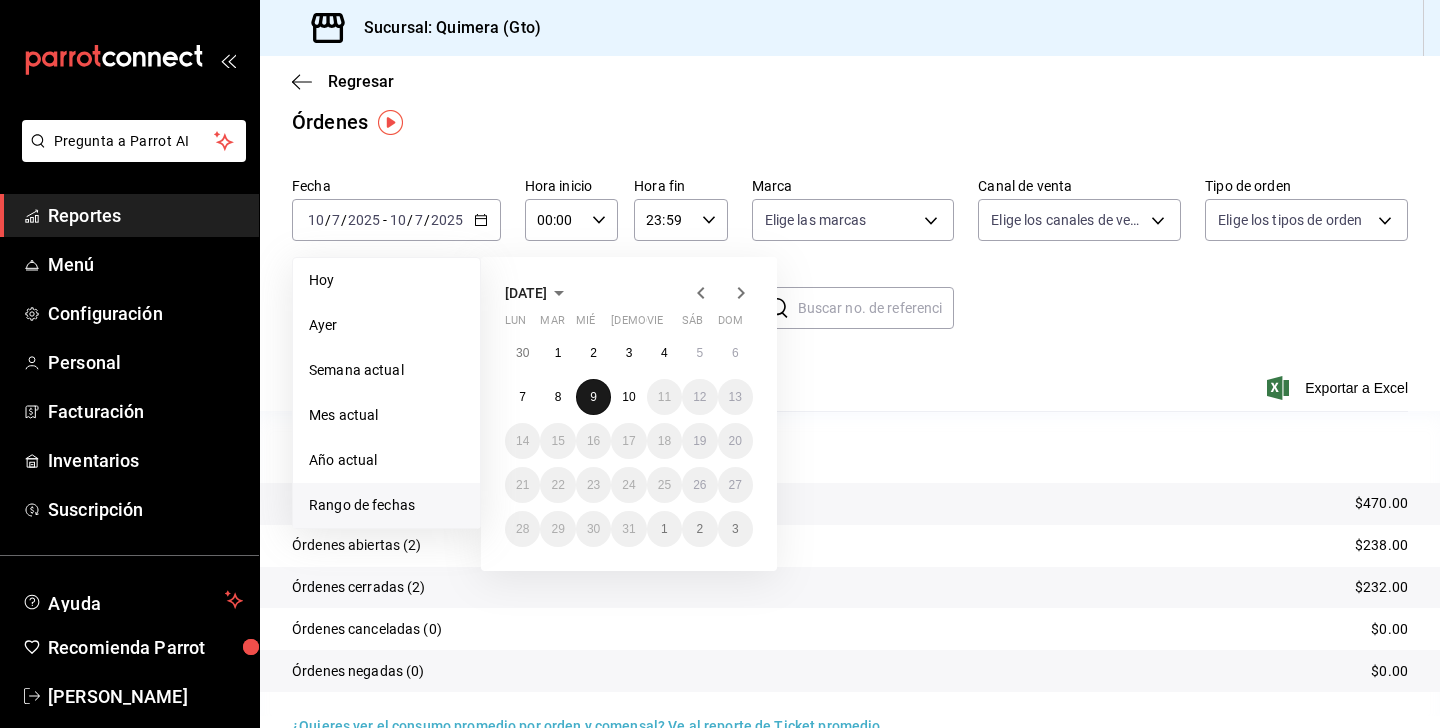 click on "9" at bounding box center (593, 397) 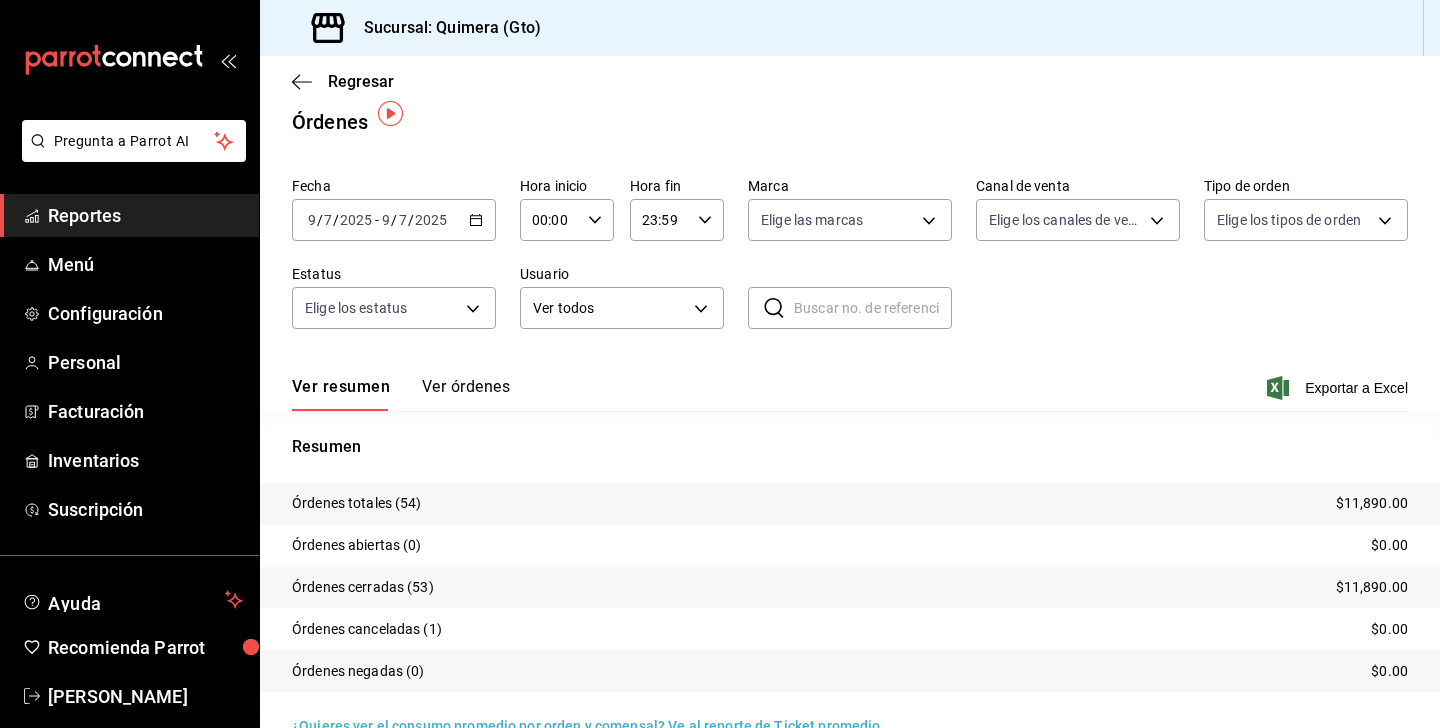 scroll, scrollTop: 57, scrollLeft: 0, axis: vertical 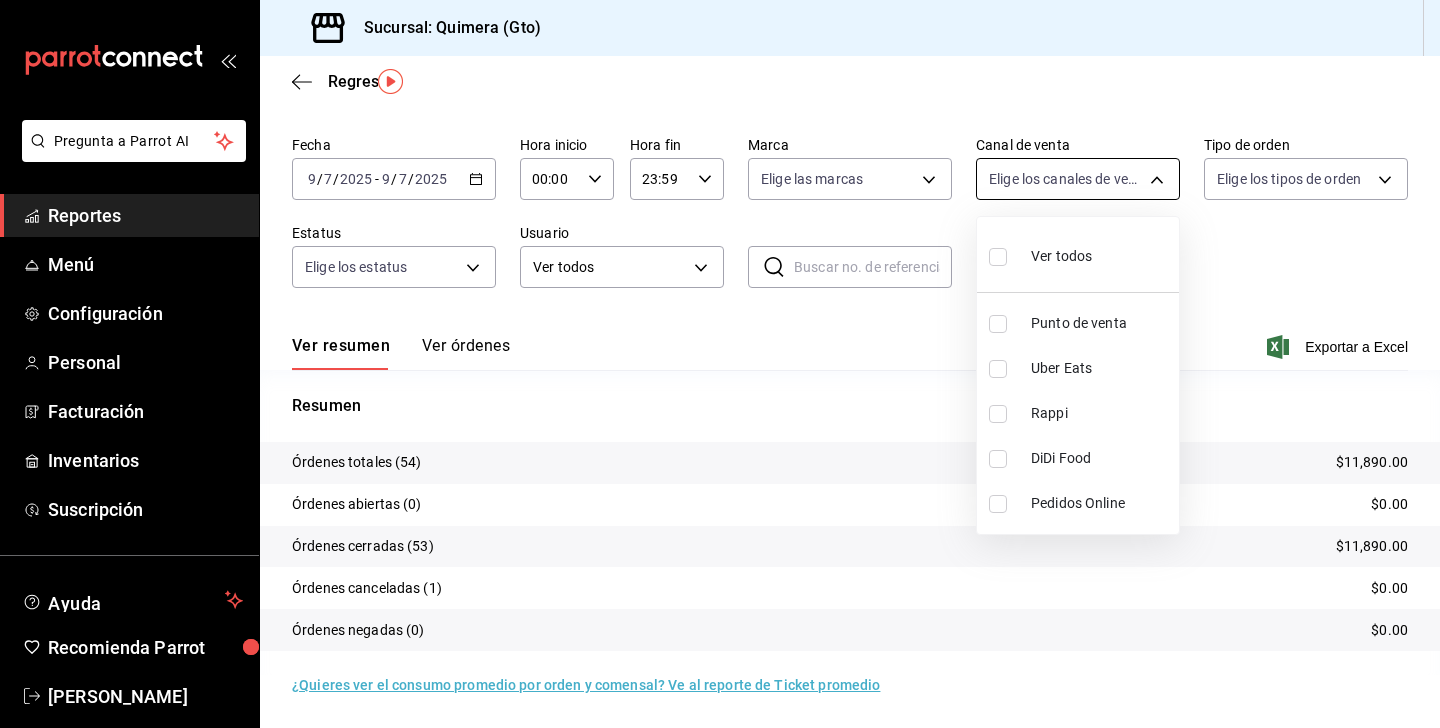click on "Pregunta a Parrot AI Reportes   Menú   Configuración   Personal   Facturación   Inventarios   Suscripción   Ayuda Recomienda Parrot   [PERSON_NAME] C   Sugerir nueva función   Sucursal: Quimera (Gto) Regresar Órdenes Fecha [DATE] [DATE] - [DATE] [DATE] Hora inicio 00:00 Hora inicio Hora fin 23:59 Hora fin Marca Elige las marcas Canal de venta Elige los canales de venta Tipo de orden Elige los tipos de orden Estatus Elige los estatus Usuario Ver todos ALL ​ ​ Ver resumen Ver órdenes Exportar a Excel Resumen Órdenes totales (54) $11,890.00 Órdenes abiertas (0) $0.00 Órdenes cerradas (53) $11,890.00 Órdenes canceladas (1) $0.00 Órdenes negadas (0) $0.00 ¿Quieres ver el consumo promedio por orden y comensal? Ve al reporte de Ticket promedio GANA 1 MES GRATIS EN TU SUSCRIPCIÓN AQUÍ Ver video tutorial Ir a video Pregunta a Parrot AI Reportes   Menú   Configuración   Personal   Facturación   Inventarios   Suscripción   Ayuda Recomienda Parrot   [PERSON_NAME]   Sugerir nueva función" at bounding box center (720, 364) 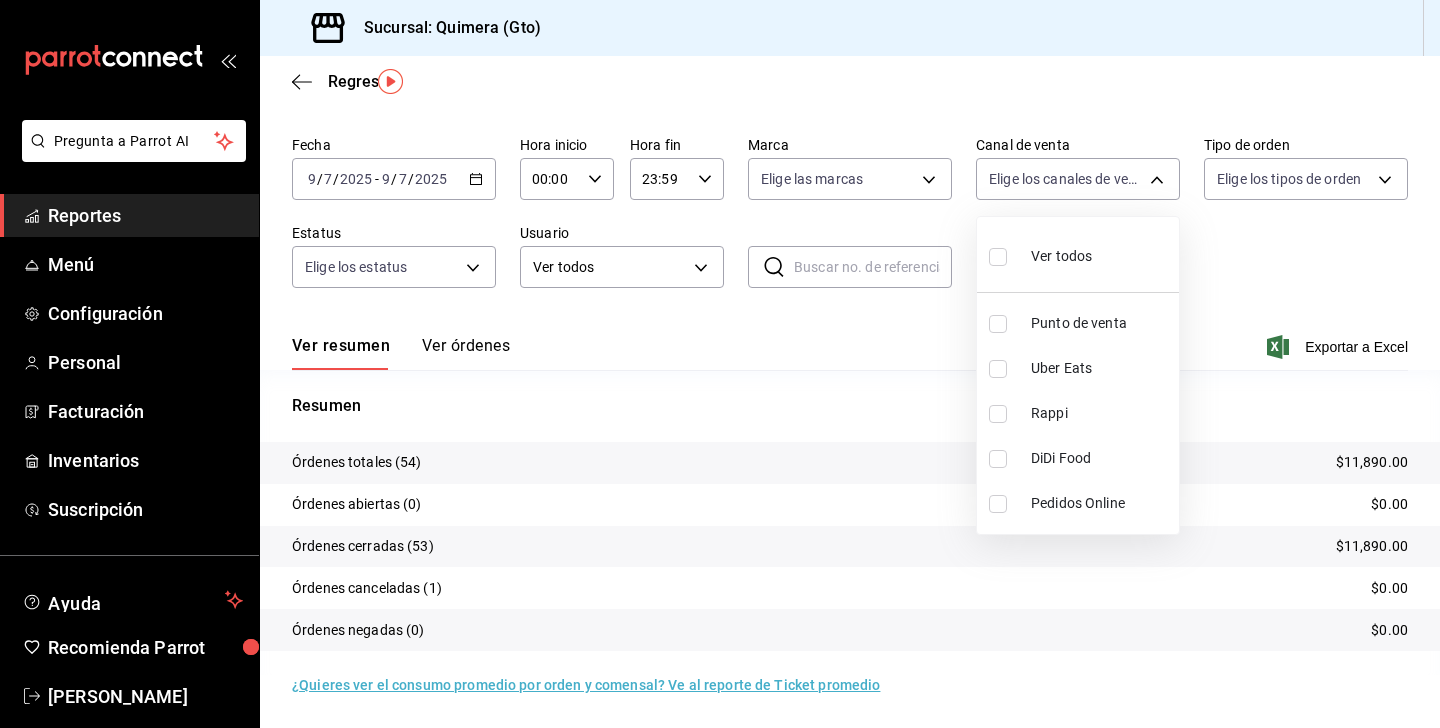 click at bounding box center (720, 364) 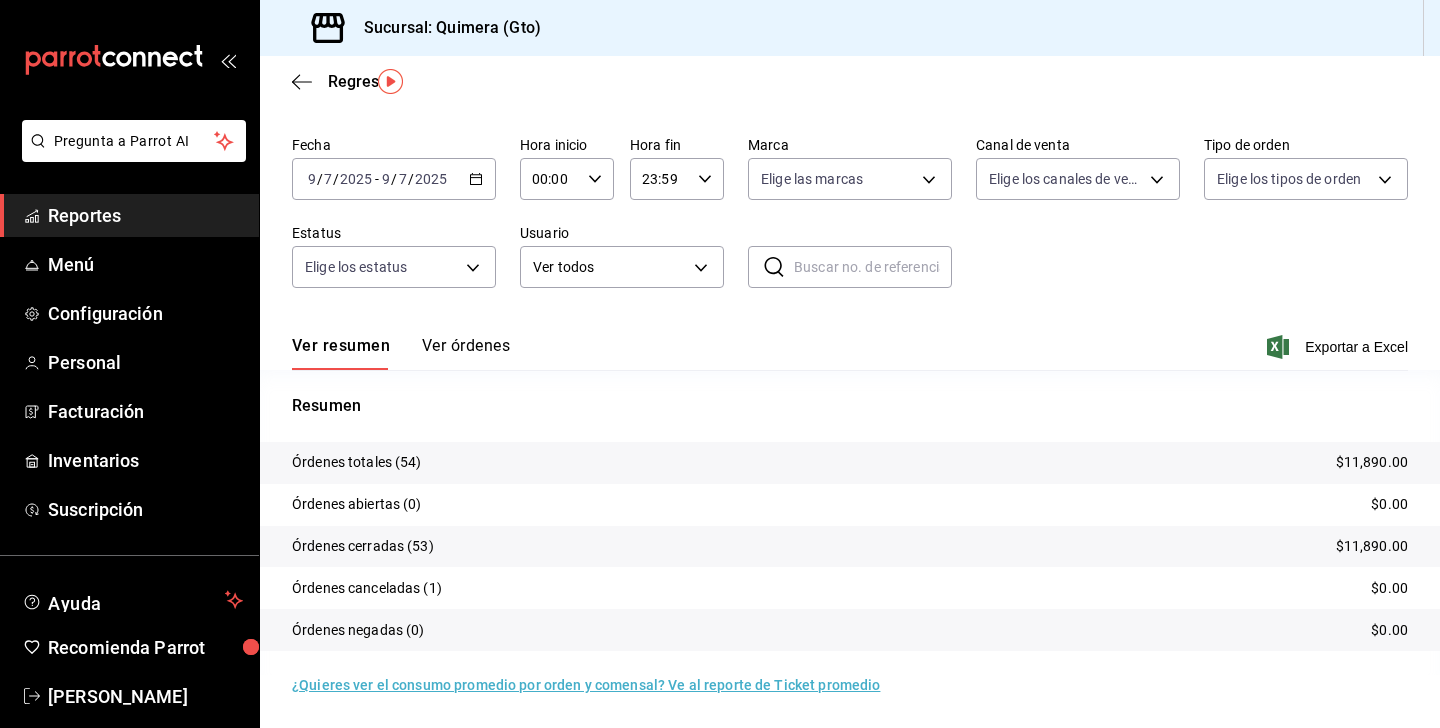 click on "Pregunta a Parrot AI Reportes   Menú   Configuración   Personal   Facturación   Inventarios   Suscripción   Ayuda Recomienda Parrot   [PERSON_NAME] C   Sugerir nueva función   Sucursal: Quimera (Gto) Regresar Órdenes Fecha [DATE] [DATE] - [DATE] [DATE] Hora inicio 00:00 Hora inicio Hora fin 23:59 Hora fin Marca Elige las marcas Canal de venta Elige los canales de venta Tipo de orden Elige los tipos de orden Estatus Elige los estatus Usuario Ver todos ALL ​ ​ Ver resumen Ver órdenes Exportar a Excel Resumen Órdenes totales (54) $11,890.00 Órdenes abiertas (0) $0.00 Órdenes cerradas (53) $11,890.00 Órdenes canceladas (1) $0.00 Órdenes negadas (0) $0.00 ¿Quieres ver el consumo promedio por orden y comensal? Ve al reporte de Ticket promedio GANA 1 MES GRATIS EN TU SUSCRIPCIÓN AQUÍ Ver video tutorial Ir a video Pregunta a Parrot AI Reportes   Menú   Configuración   Personal   Facturación   Inventarios   Suscripción   Ayuda Recomienda Parrot   [PERSON_NAME]   Sugerir nueva función" at bounding box center (720, 364) 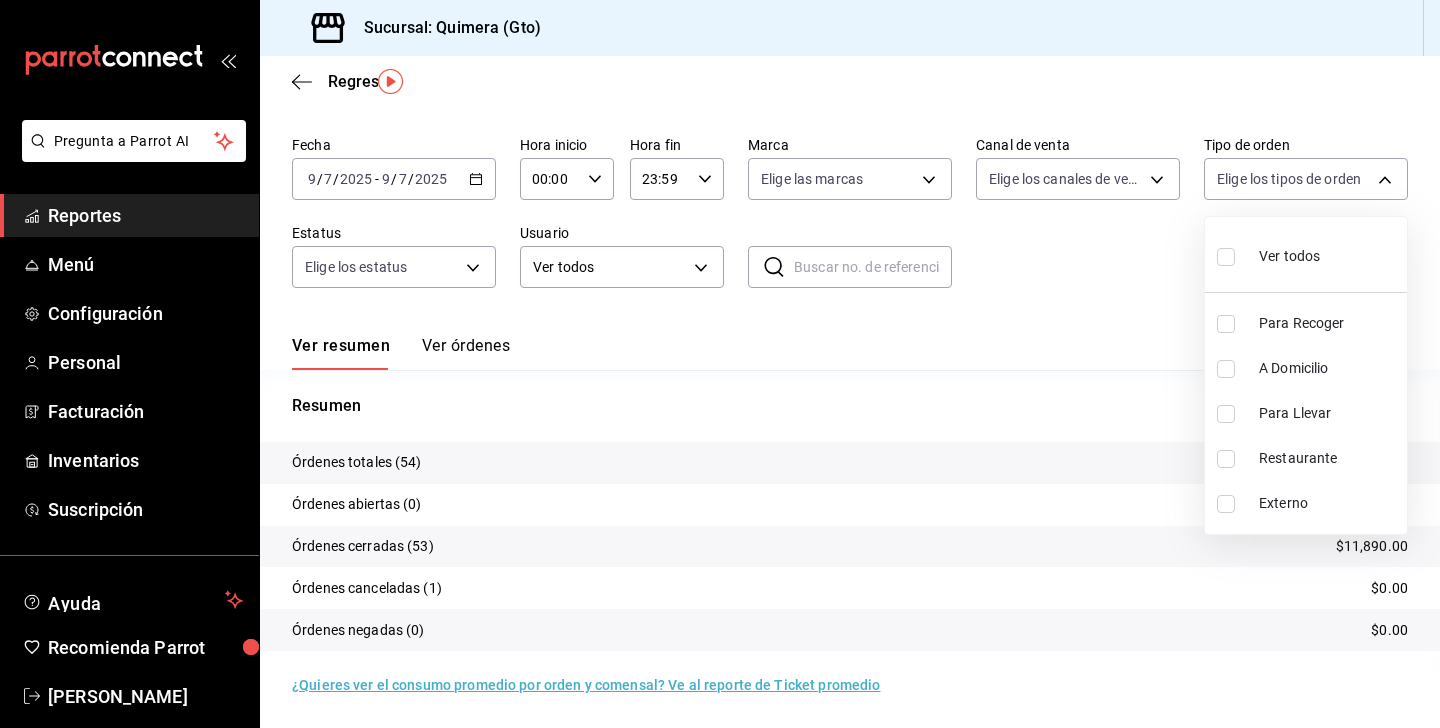 click at bounding box center [720, 364] 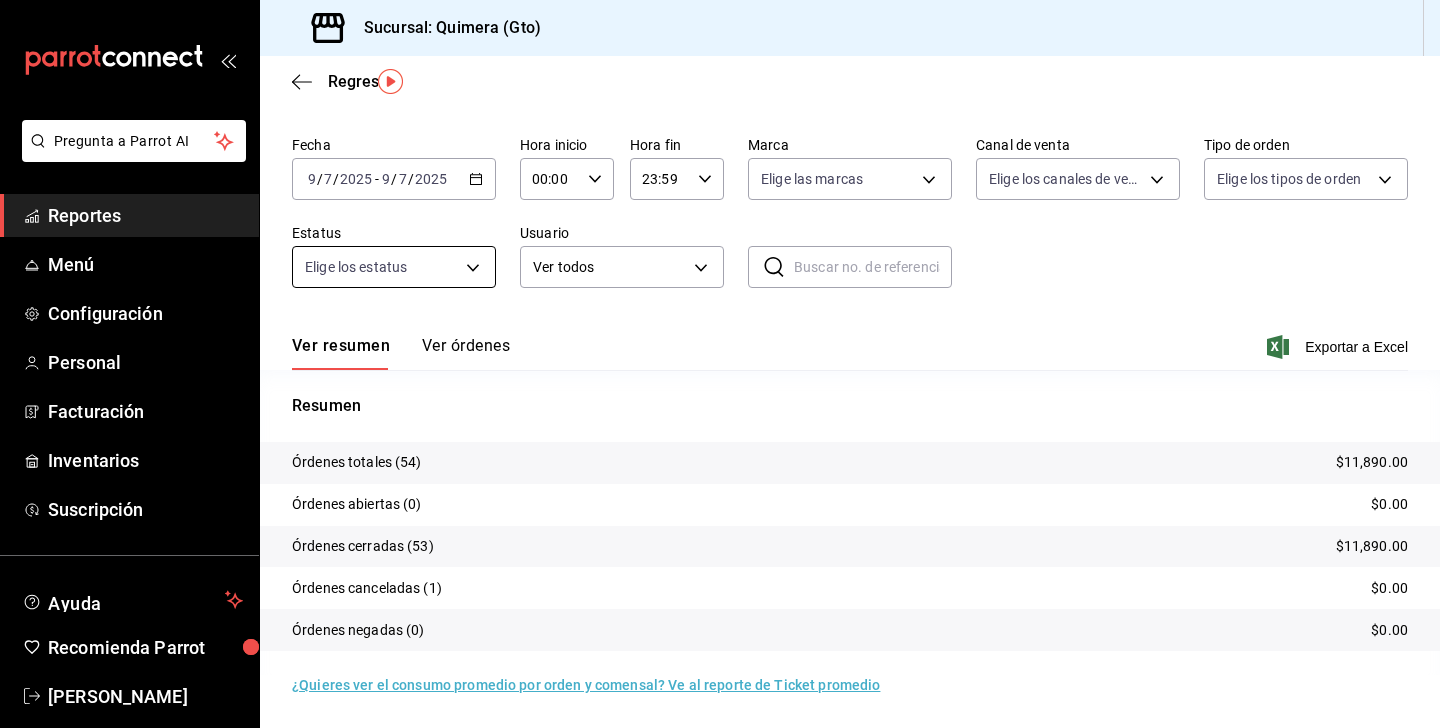 click on "Pregunta a Parrot AI Reportes   Menú   Configuración   Personal   Facturación   Inventarios   Suscripción   Ayuda Recomienda Parrot   [PERSON_NAME] C   Sugerir nueva función   Sucursal: Quimera (Gto) Regresar Órdenes Fecha [DATE] [DATE] - [DATE] [DATE] Hora inicio 00:00 Hora inicio Hora fin 23:59 Hora fin Marca Elige las marcas Canal de venta Elige los canales de venta Tipo de orden Elige los tipos de orden Estatus Elige los estatus Usuario Ver todos ALL ​ ​ Ver resumen Ver órdenes Exportar a Excel Resumen Órdenes totales (54) $11,890.00 Órdenes abiertas (0) $0.00 Órdenes cerradas (53) $11,890.00 Órdenes canceladas (1) $0.00 Órdenes negadas (0) $0.00 ¿Quieres ver el consumo promedio por orden y comensal? Ve al reporte de Ticket promedio GANA 1 MES GRATIS EN TU SUSCRIPCIÓN AQUÍ Ver video tutorial Ir a video Pregunta a Parrot AI Reportes   Menú   Configuración   Personal   Facturación   Inventarios   Suscripción   Ayuda Recomienda Parrot   [PERSON_NAME]   Sugerir nueva función" at bounding box center (720, 364) 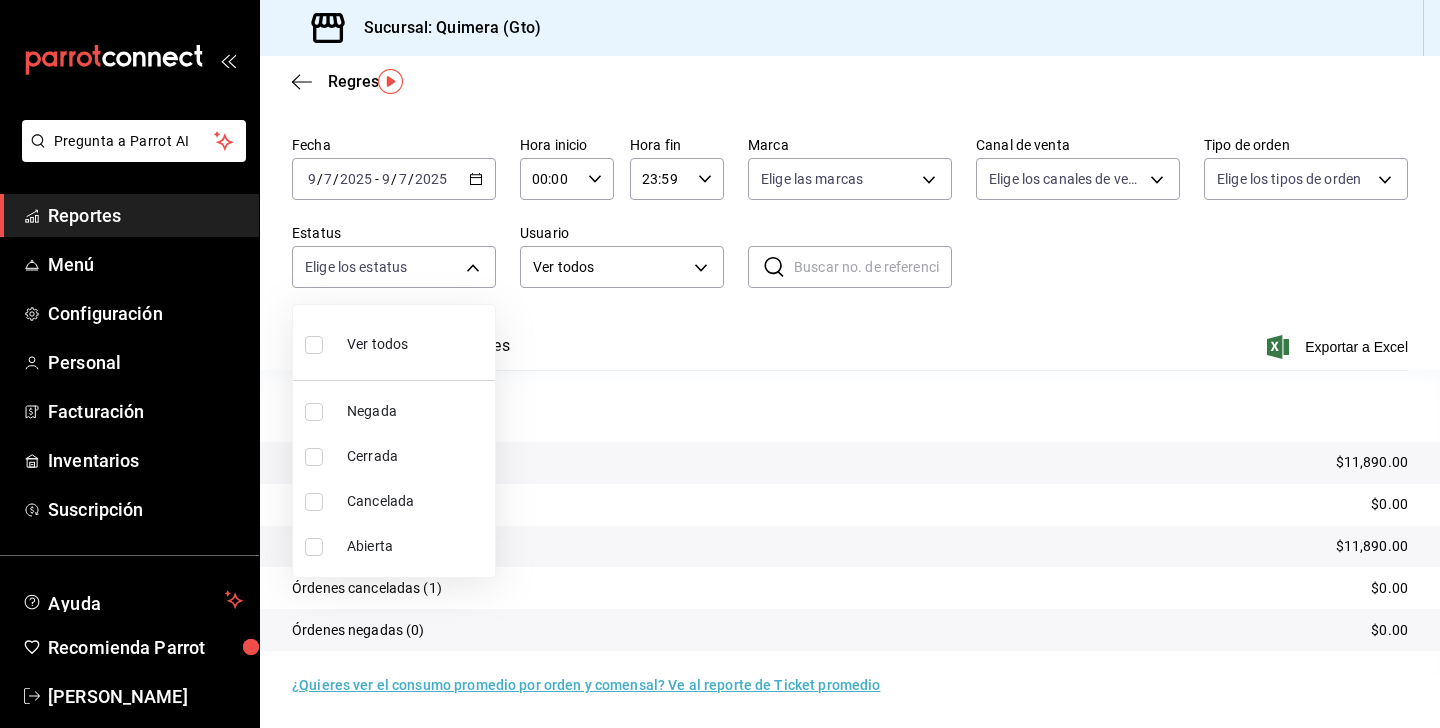 click at bounding box center (720, 364) 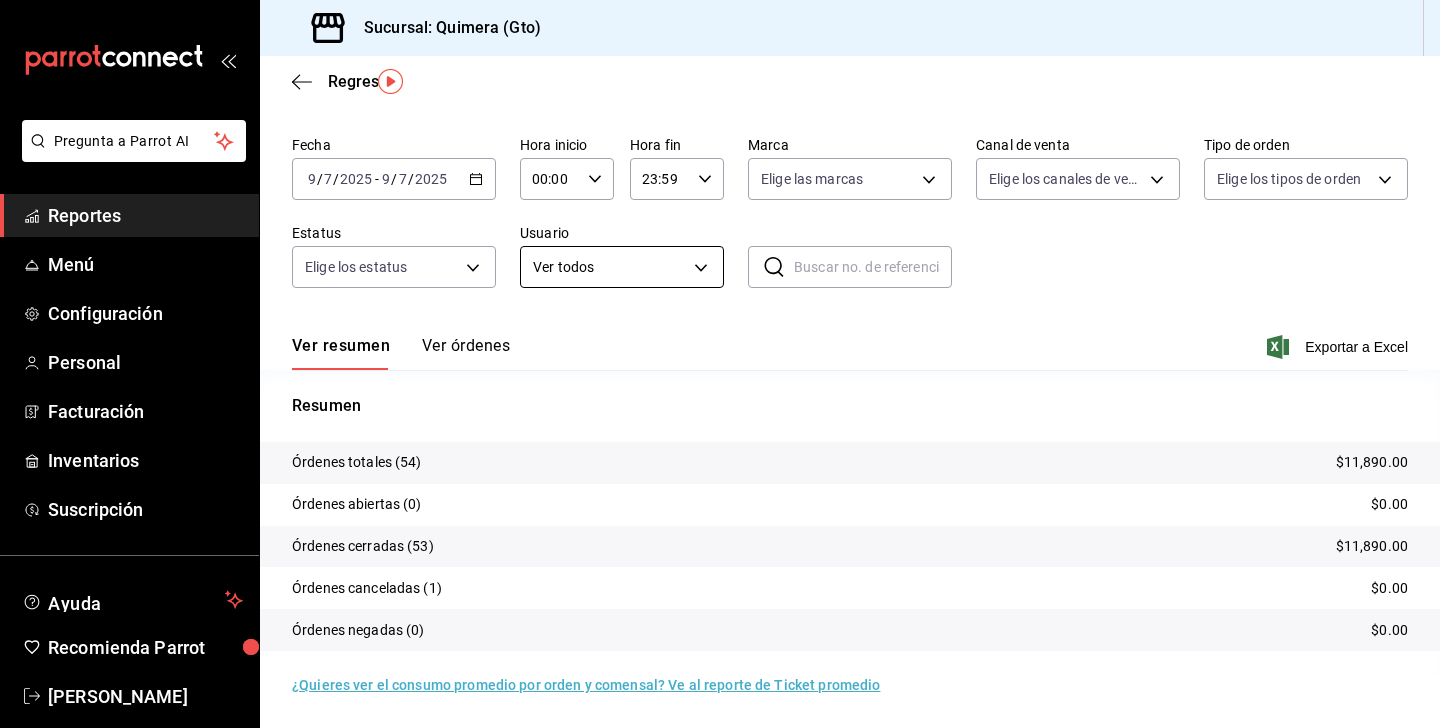click on "Pregunta a Parrot AI Reportes   Menú   Configuración   Personal   Facturación   Inventarios   Suscripción   Ayuda Recomienda Parrot   [PERSON_NAME] C   Sugerir nueva función   Sucursal: Quimera (Gto) Regresar Órdenes Fecha [DATE] [DATE] - [DATE] [DATE] Hora inicio 00:00 Hora inicio Hora fin 23:59 Hora fin Marca Elige las marcas Canal de venta Elige los canales de venta Tipo de orden Elige los tipos de orden Estatus Elige los estatus Usuario Ver todos ALL ​ ​ Ver resumen Ver órdenes Exportar a Excel Resumen Órdenes totales (54) $11,890.00 Órdenes abiertas (0) $0.00 Órdenes cerradas (53) $11,890.00 Órdenes canceladas (1) $0.00 Órdenes negadas (0) $0.00 ¿Quieres ver el consumo promedio por orden y comensal? Ve al reporte de Ticket promedio GANA 1 MES GRATIS EN TU SUSCRIPCIÓN AQUÍ Ver video tutorial Ir a video Pregunta a Parrot AI Reportes   Menú   Configuración   Personal   Facturación   Inventarios   Suscripción   Ayuda Recomienda Parrot   [PERSON_NAME]   Sugerir nueva función" at bounding box center (720, 364) 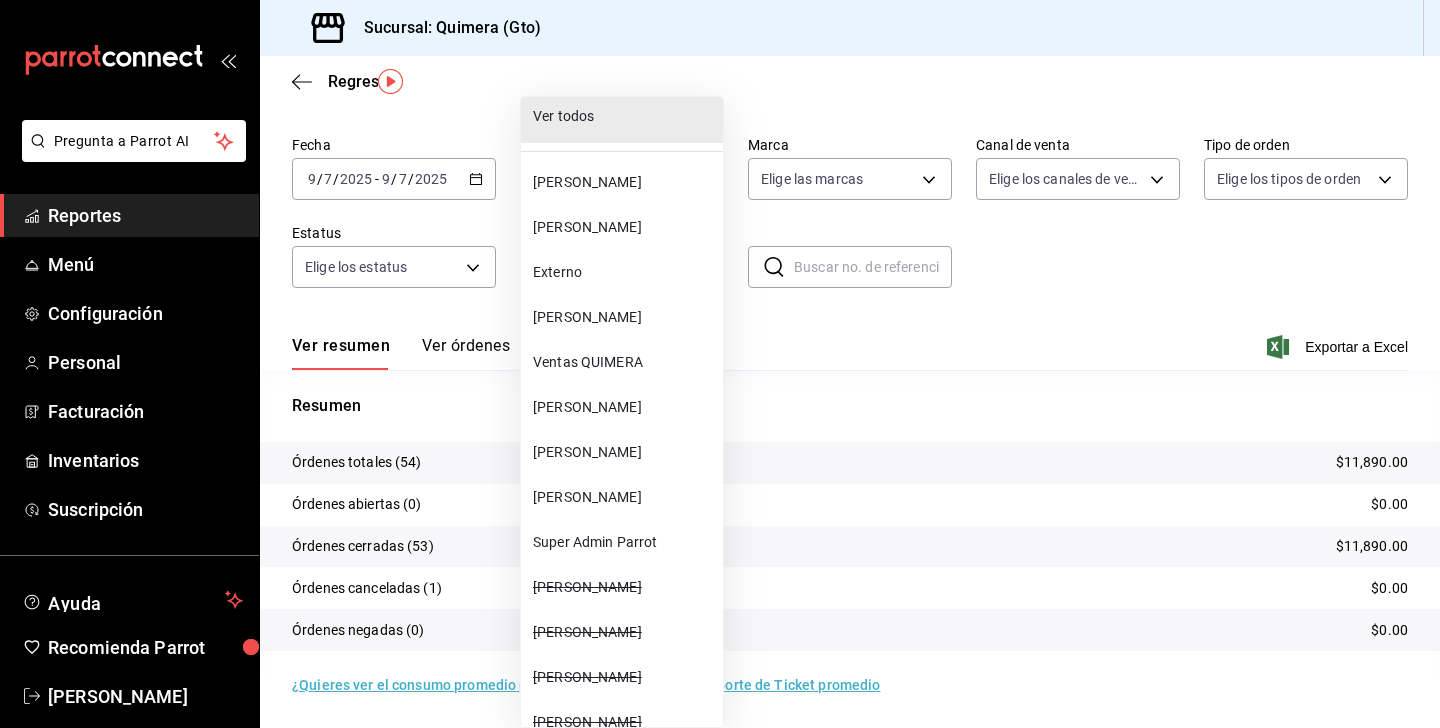 scroll, scrollTop: 0, scrollLeft: 0, axis: both 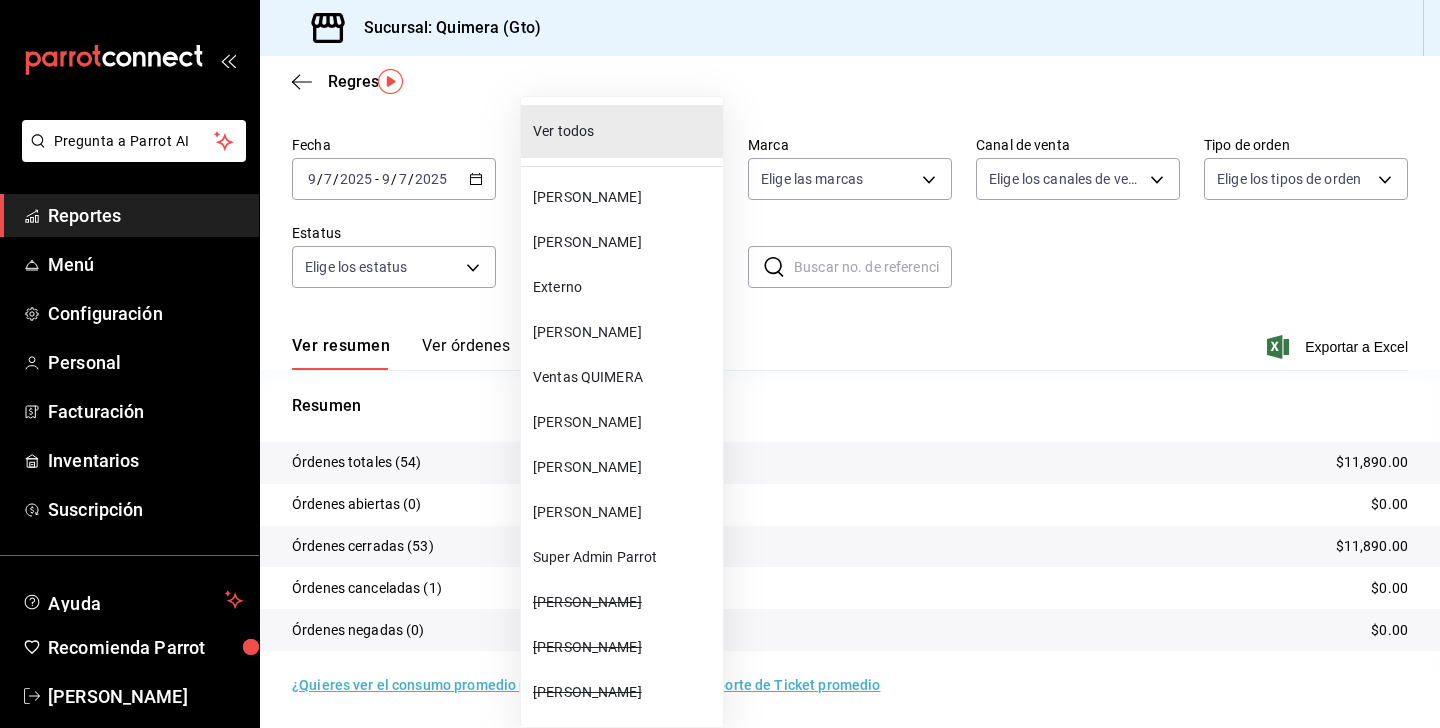 click at bounding box center (720, 364) 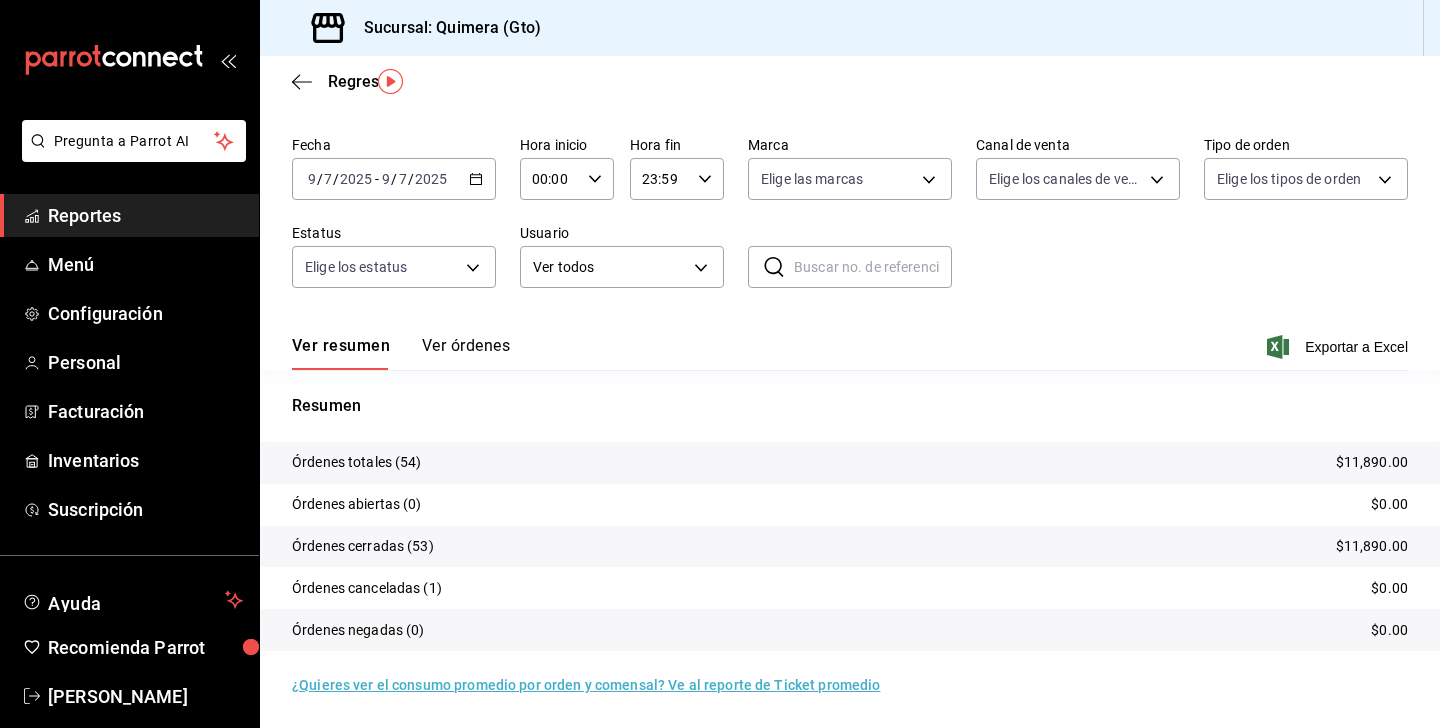 click on "Ver todos [PERSON_NAME] [PERSON_NAME] Externo [PERSON_NAME] QUIMERA [PERSON_NAME] [PERSON_NAME] Super Admin Parrot [PERSON_NAME] [PERSON_NAME] [PERSON_NAME] [PERSON_NAME] [PERSON_NAME]" at bounding box center [720, 364] 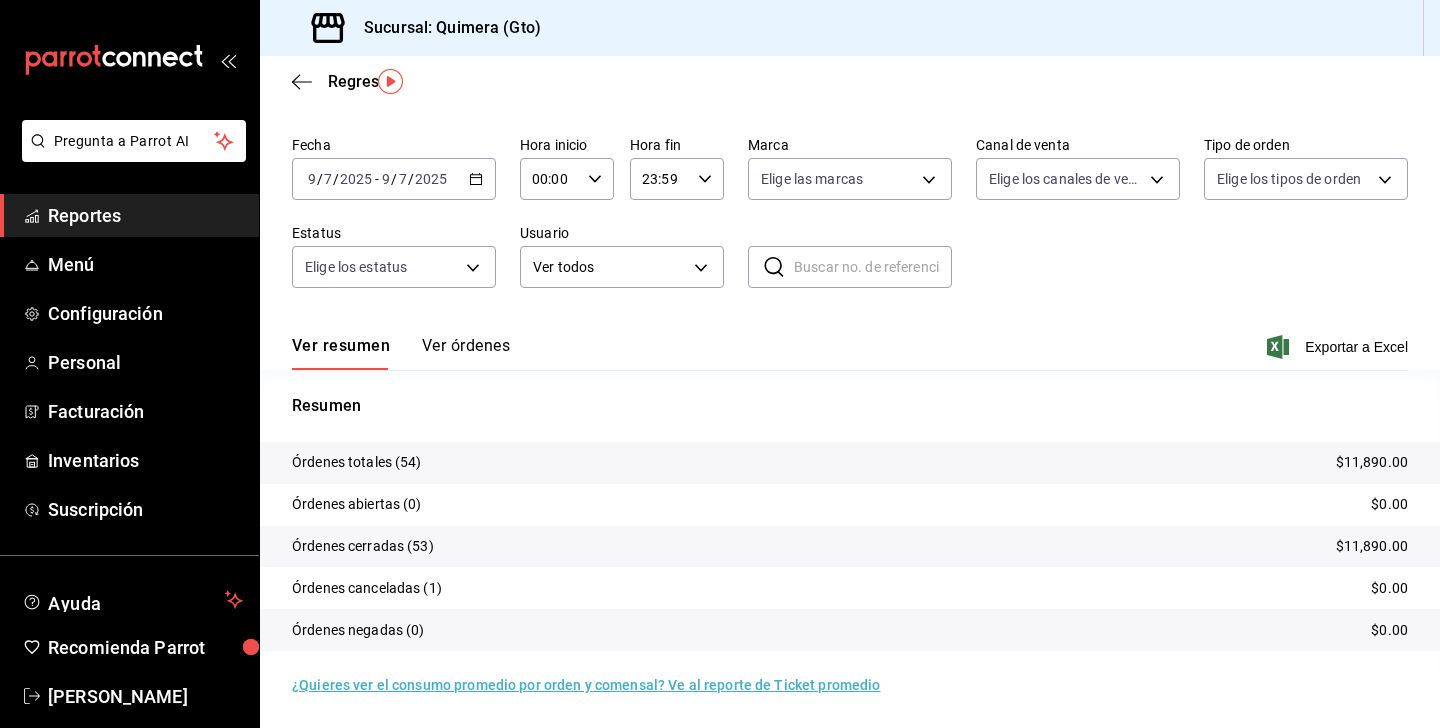 click on "Pregunta a Parrot AI Reportes   Menú   Configuración   Personal   Facturación   Inventarios   Suscripción   Ayuda Recomienda Parrot   [PERSON_NAME] C   Sugerir nueva función   Sucursal: Quimera (Gto) Regresar Órdenes Fecha [DATE] [DATE] - [DATE] [DATE] Hora inicio 00:00 Hora inicio Hora fin 23:59 Hora fin Marca Elige las marcas Canal de venta Elige los canales de venta Tipo de orden Elige los tipos de orden Estatus Elige los estatus Usuario Ver todos ALL ​ ​ Ver resumen Ver órdenes Exportar a Excel Resumen Órdenes totales (54) $11,890.00 Órdenes abiertas (0) $0.00 Órdenes cerradas (53) $11,890.00 Órdenes canceladas (1) $0.00 Órdenes negadas (0) $0.00 ¿Quieres ver el consumo promedio por orden y comensal? Ve al reporte de Ticket promedio GANA 1 MES GRATIS EN TU SUSCRIPCIÓN AQUÍ Ver video tutorial Ir a video Pregunta a Parrot AI Reportes   Menú   Configuración   Personal   Facturación   Inventarios   Suscripción   Ayuda Recomienda Parrot   [PERSON_NAME]   Sugerir nueva función" at bounding box center (720, 364) 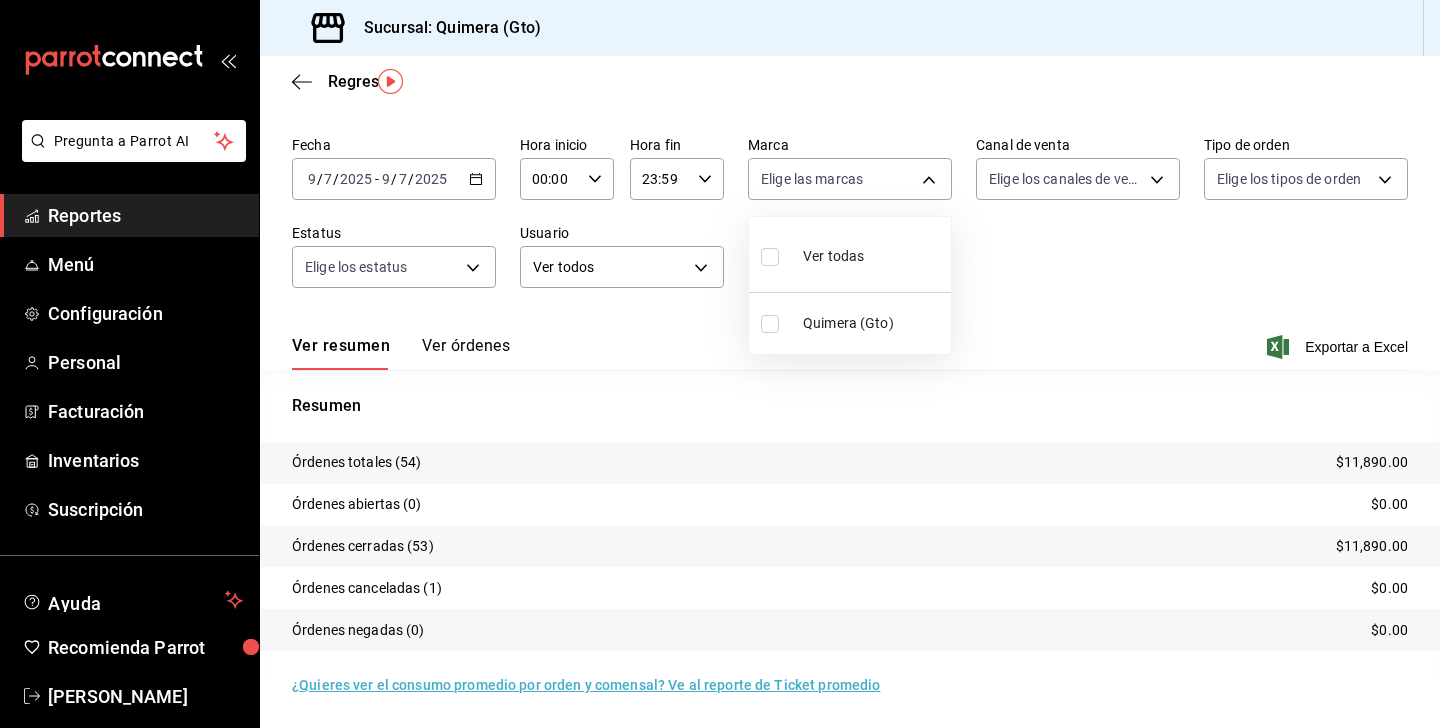 click at bounding box center (720, 364) 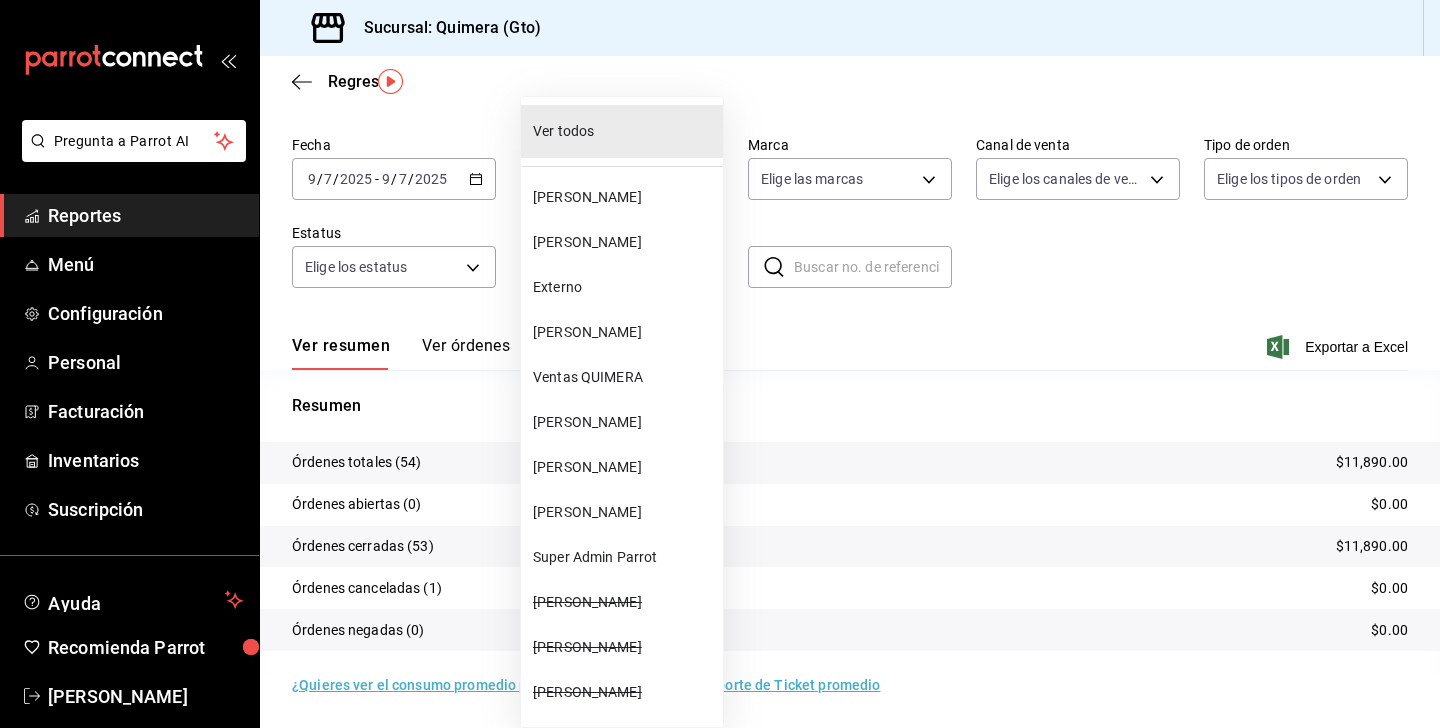 click on "Pregunta a Parrot AI Reportes   Menú   Configuración   Personal   Facturación   Inventarios   Suscripción   Ayuda Recomienda Parrot   [PERSON_NAME] C   Sugerir nueva función   Sucursal: Quimera (Gto) Regresar Órdenes Fecha [DATE] [DATE] - [DATE] [DATE] Hora inicio 00:00 Hora inicio Hora fin 23:59 Hora fin Marca Elige las marcas Canal de venta Elige los canales de venta Tipo de orden Elige los tipos de orden Estatus Elige los estatus Usuario Ver todos ALL ​ ​ Ver resumen Ver órdenes Exportar a Excel Resumen Órdenes totales (54) $11,890.00 Órdenes abiertas (0) $0.00 Órdenes cerradas (53) $11,890.00 Órdenes canceladas (1) $0.00 Órdenes negadas (0) $0.00 ¿Quieres ver el consumo promedio por orden y comensal? Ve al reporte de Ticket promedio GANA 1 MES GRATIS EN TU SUSCRIPCIÓN AQUÍ Ver video tutorial Ir a video Pregunta a Parrot AI Reportes   Menú   Configuración   Personal   Facturación   Inventarios   Suscripción   Ayuda Recomienda Parrot   [PERSON_NAME]   Sugerir nueva función" at bounding box center (720, 364) 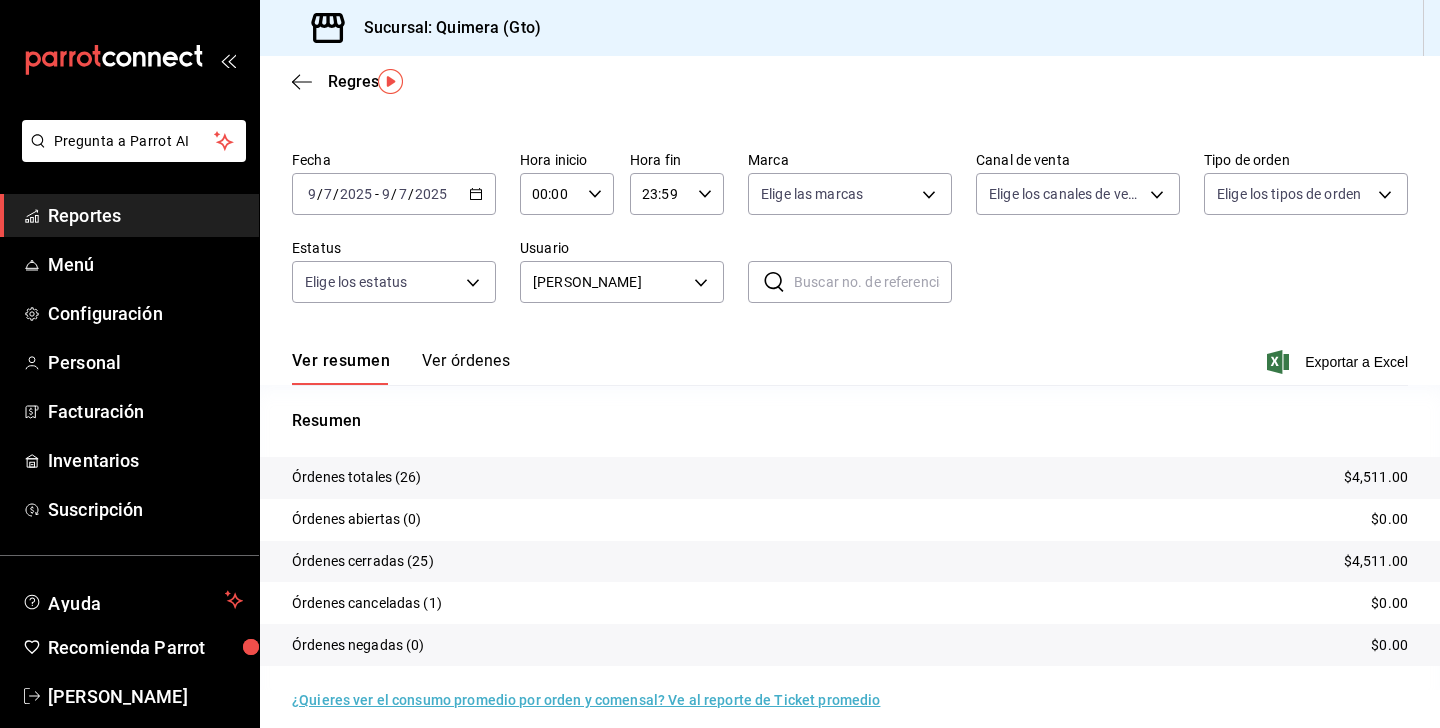 scroll, scrollTop: 57, scrollLeft: 0, axis: vertical 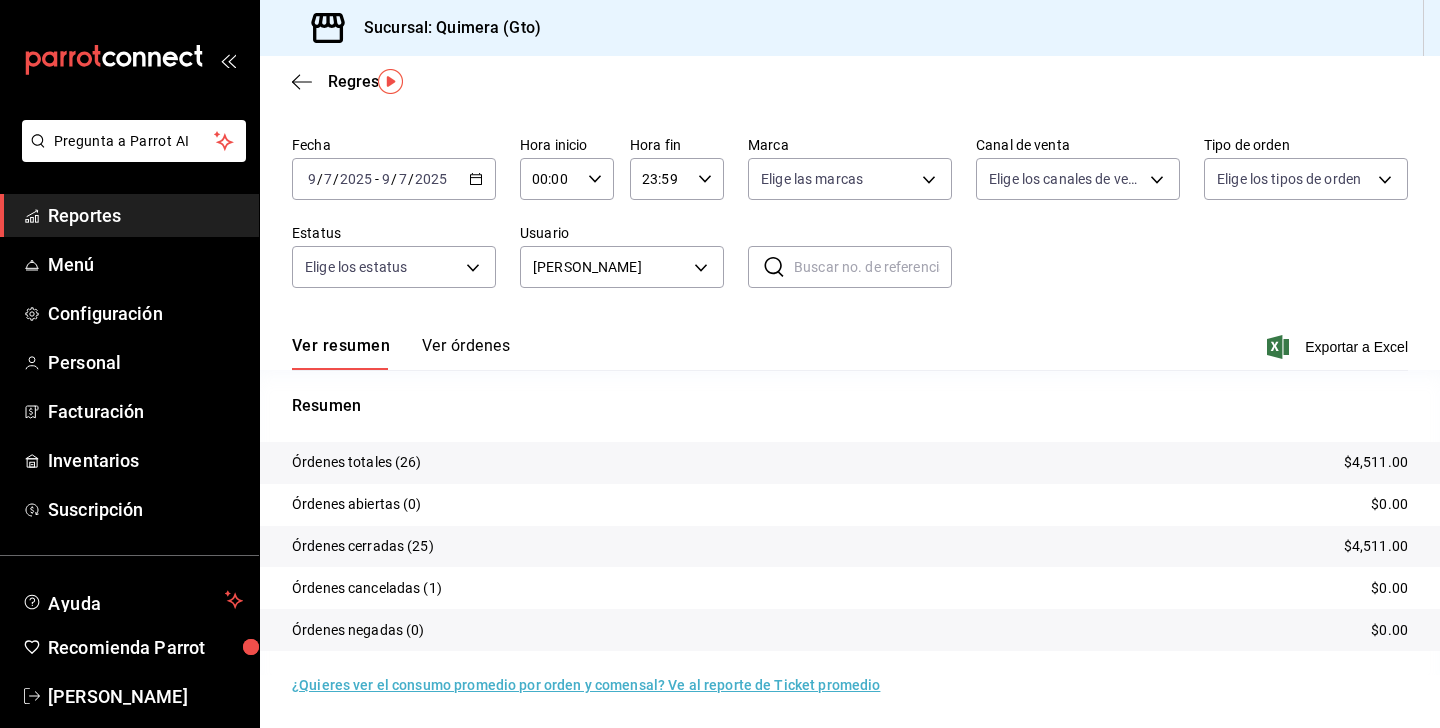 click on "Ver órdenes" at bounding box center [466, 353] 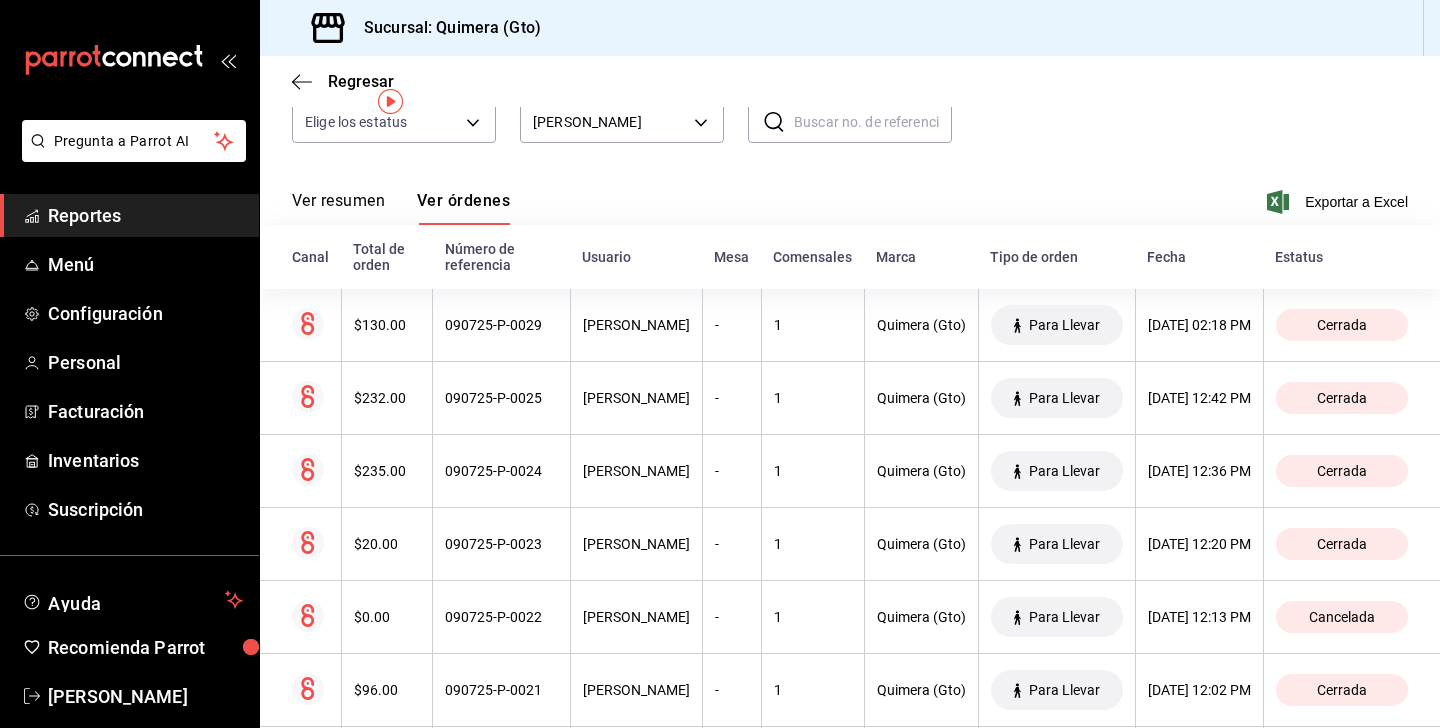 scroll, scrollTop: 37, scrollLeft: 0, axis: vertical 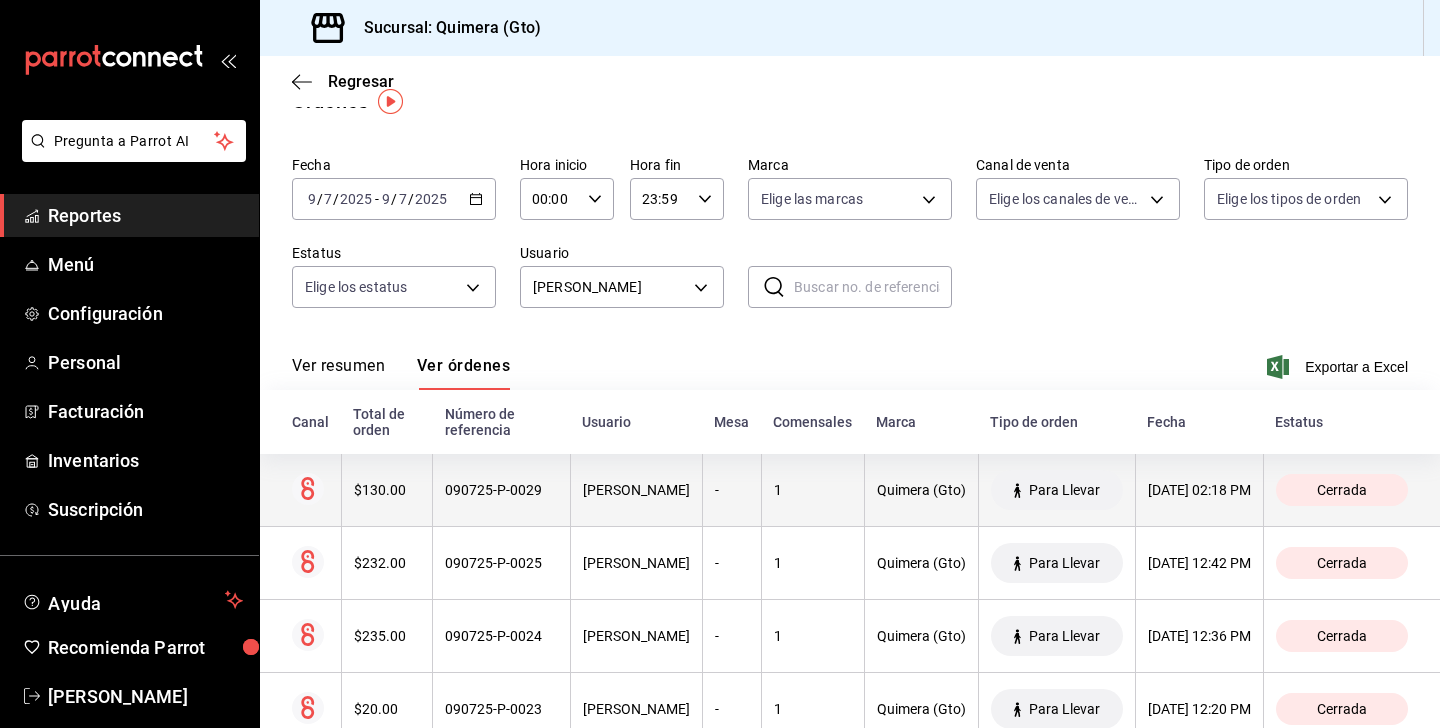 click on "090725-P-0029" at bounding box center (502, 490) 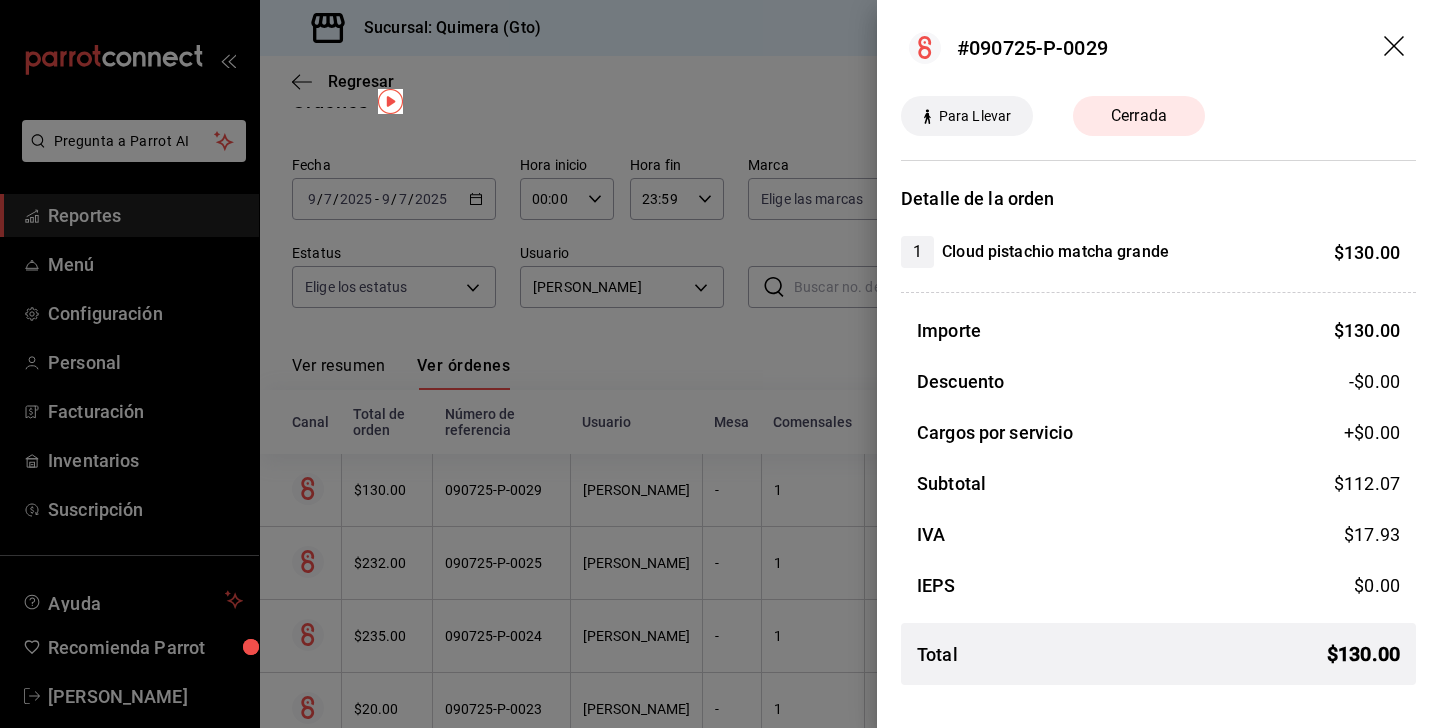 click at bounding box center (720, 364) 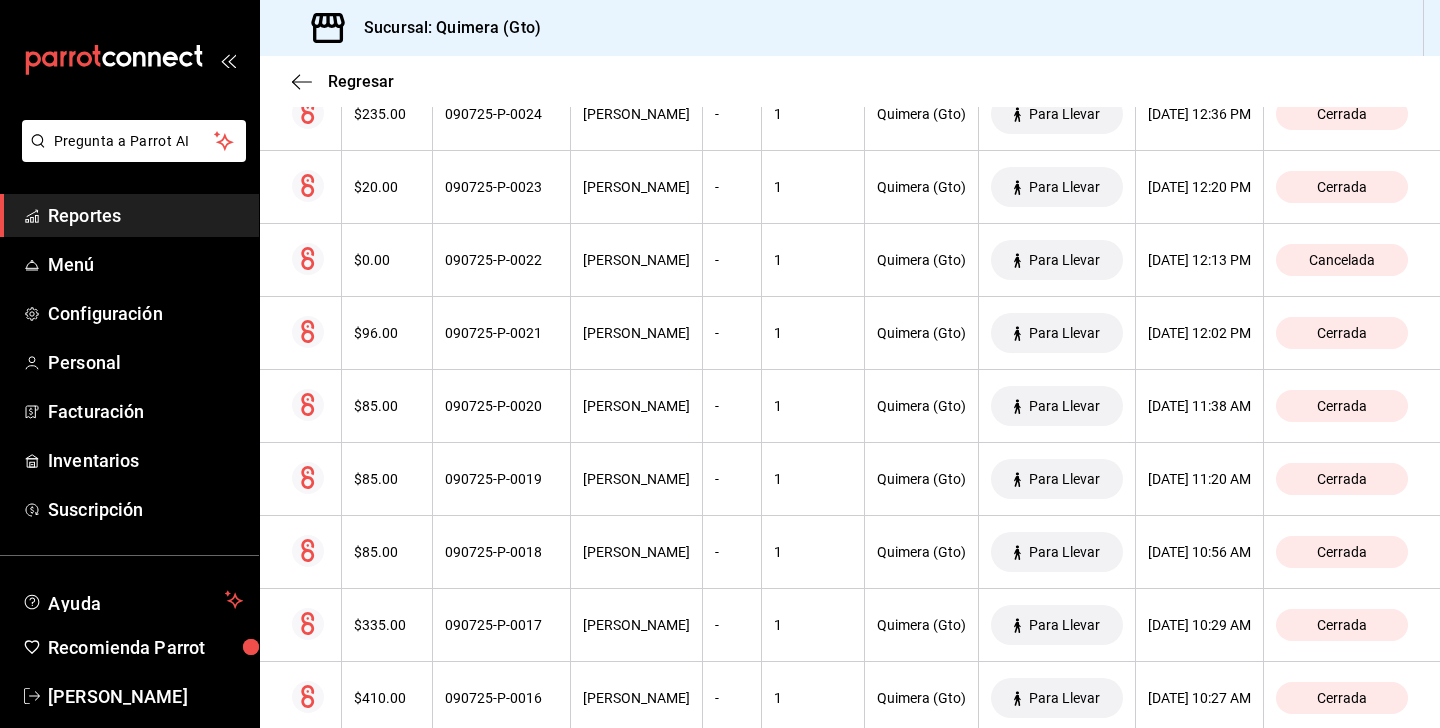 scroll, scrollTop: 40, scrollLeft: 0, axis: vertical 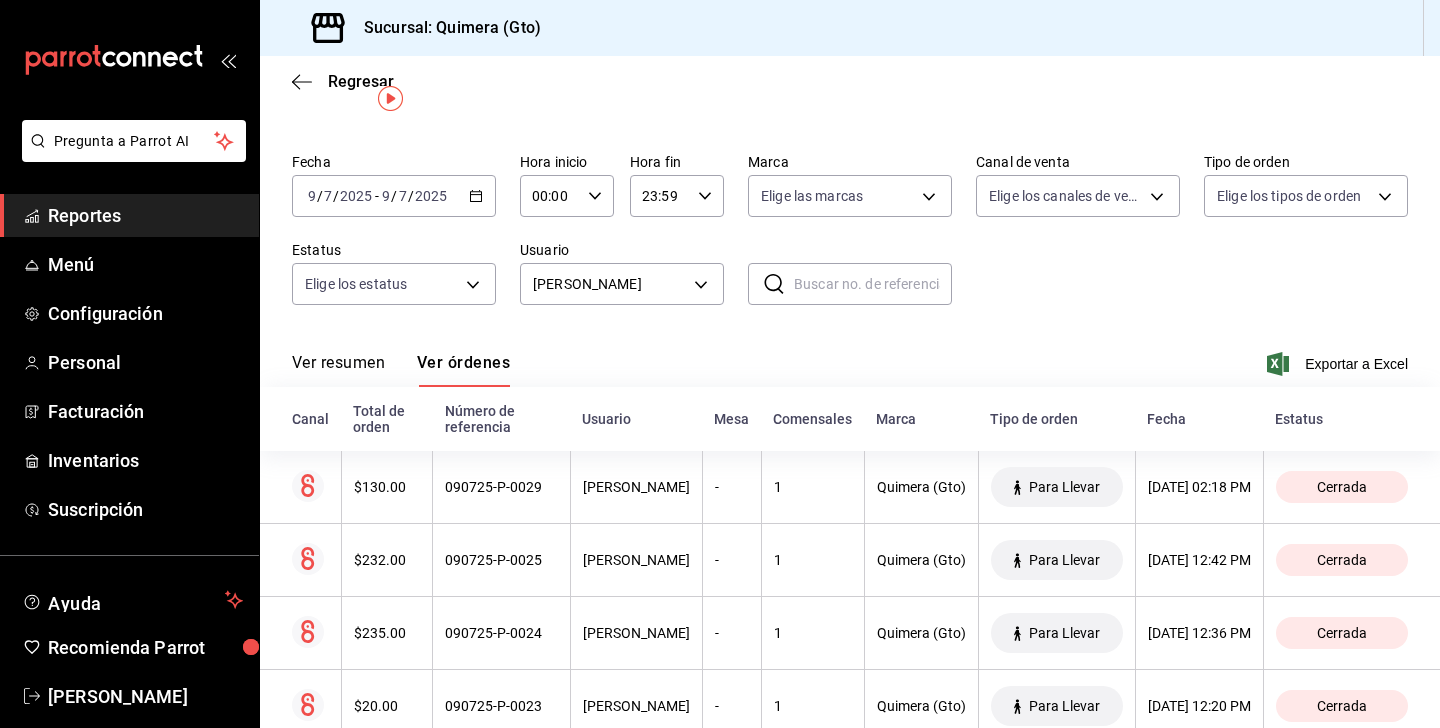 click on "Ver resumen" at bounding box center [338, 370] 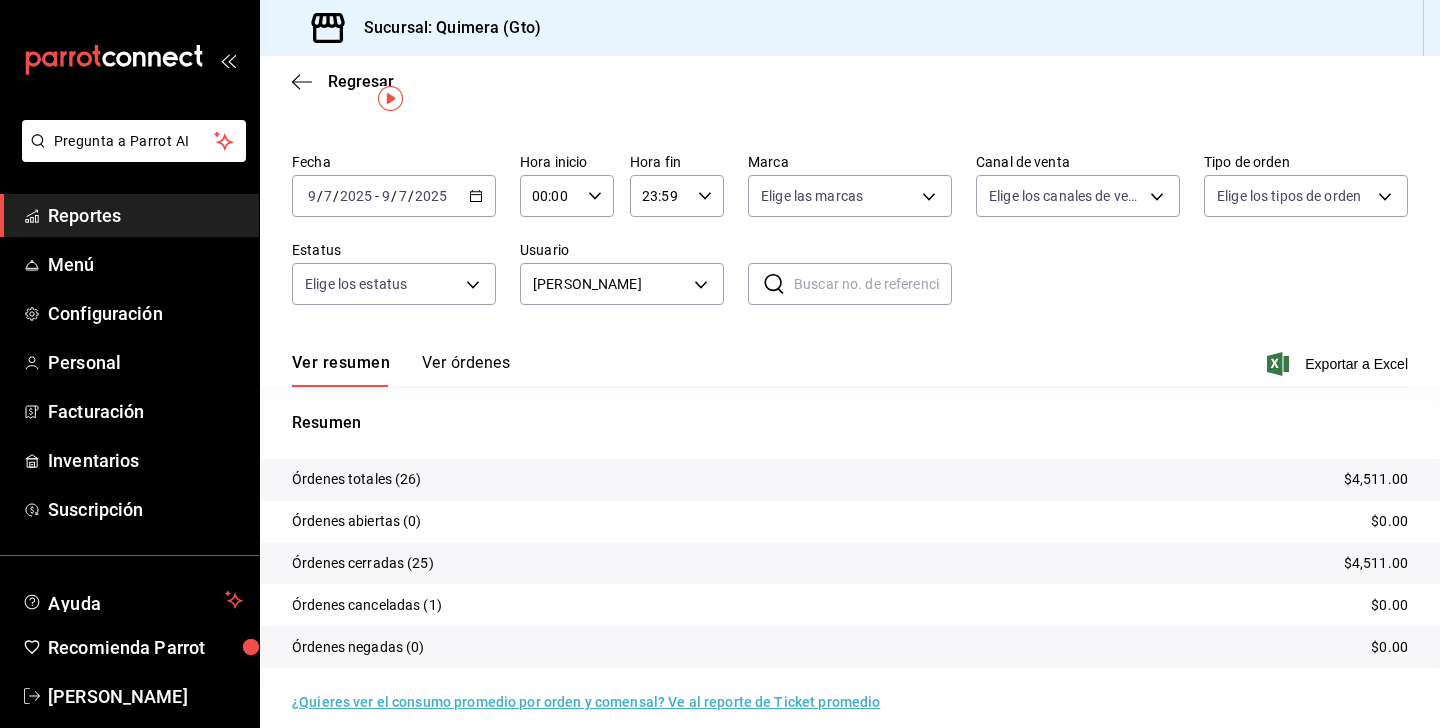 scroll, scrollTop: 57, scrollLeft: 0, axis: vertical 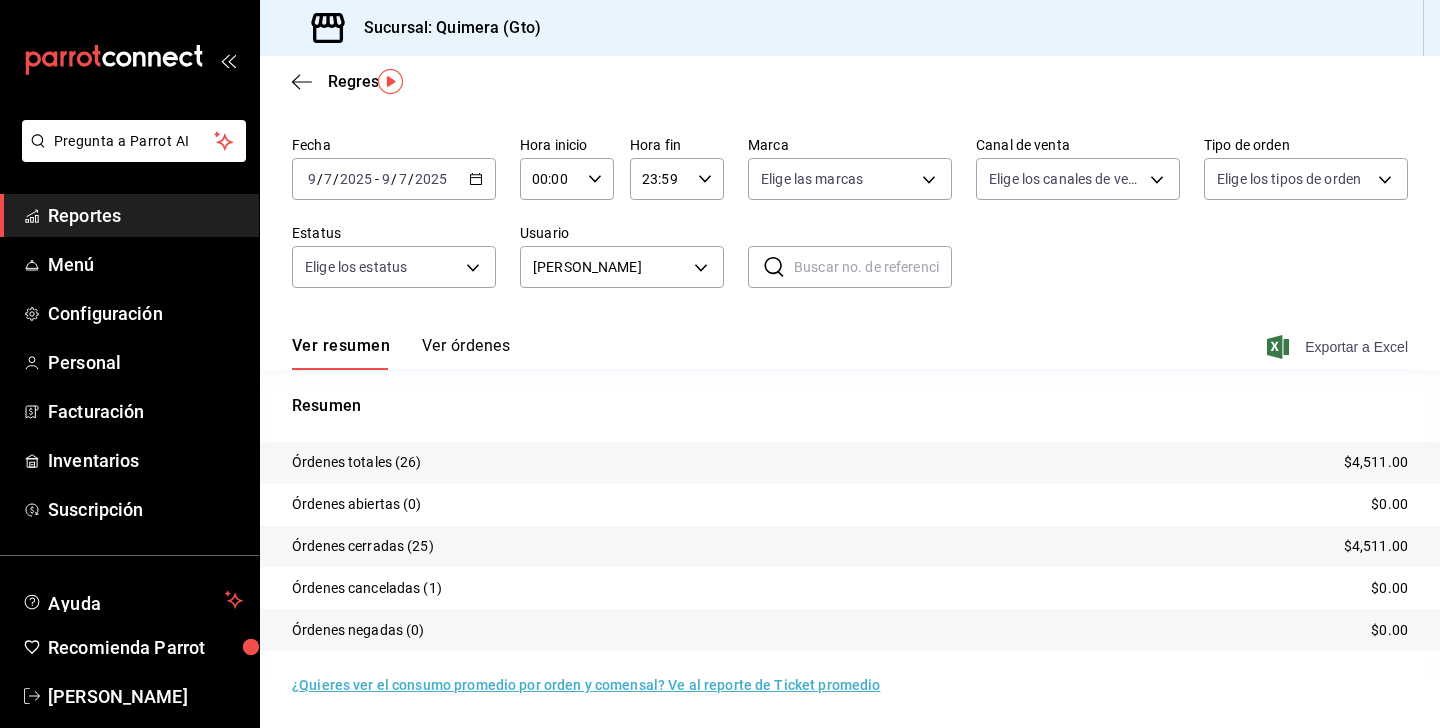 click on "Exportar a Excel" at bounding box center (1339, 347) 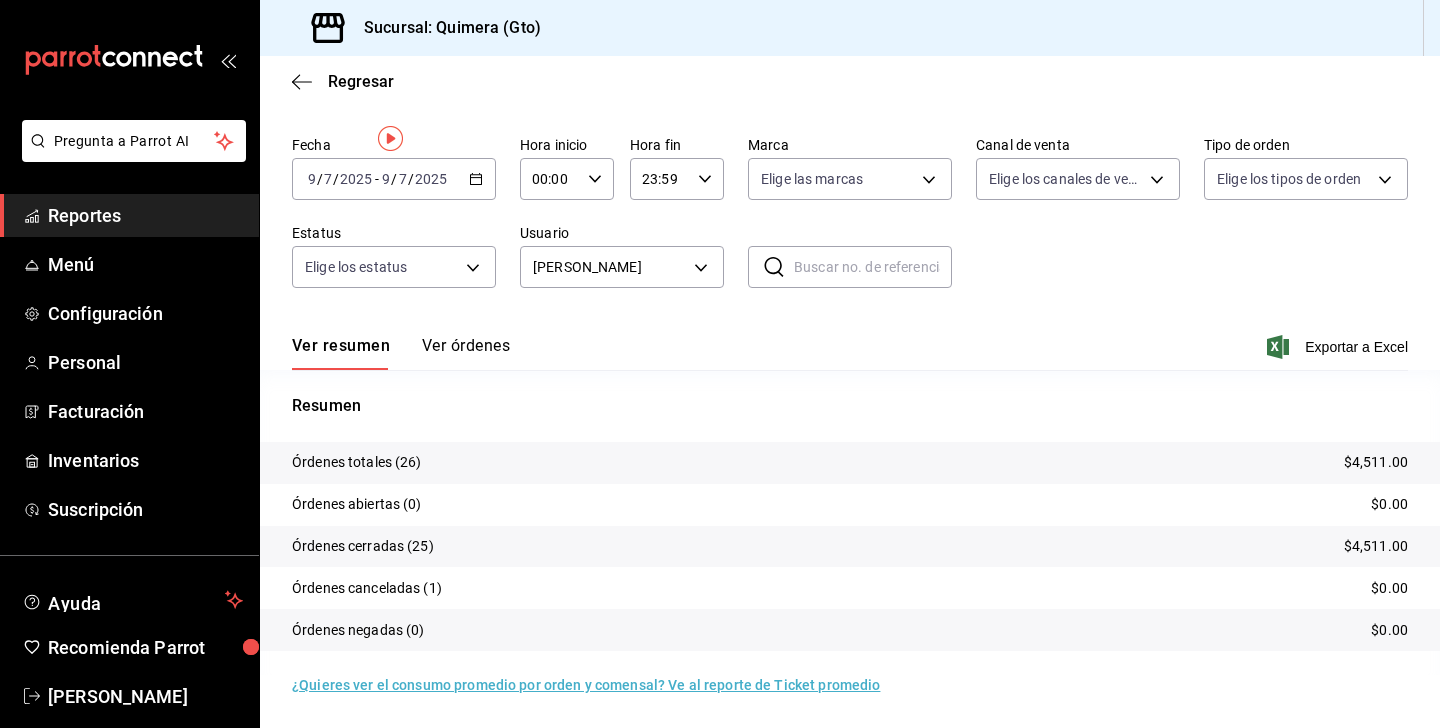 scroll, scrollTop: 0, scrollLeft: 0, axis: both 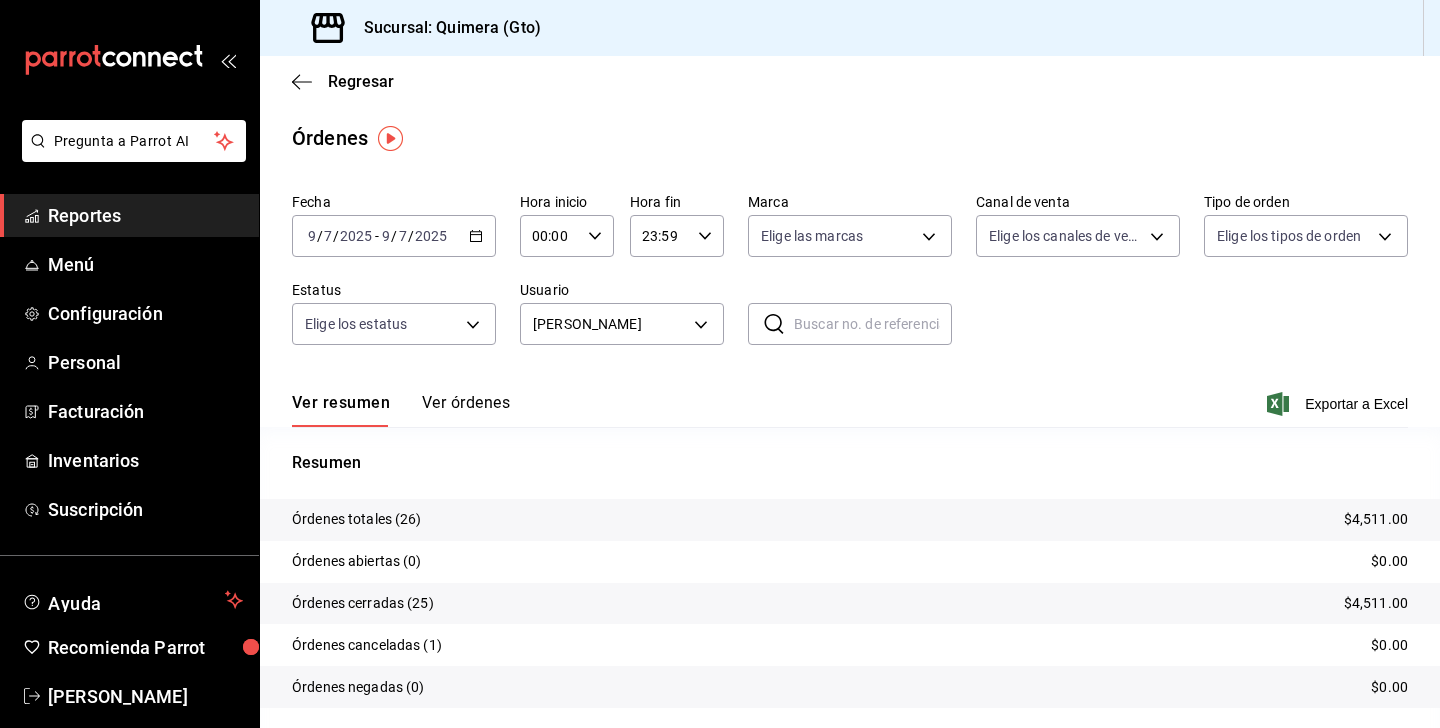 click on "[DATE] [DATE] - [DATE] [DATE]" at bounding box center [394, 236] 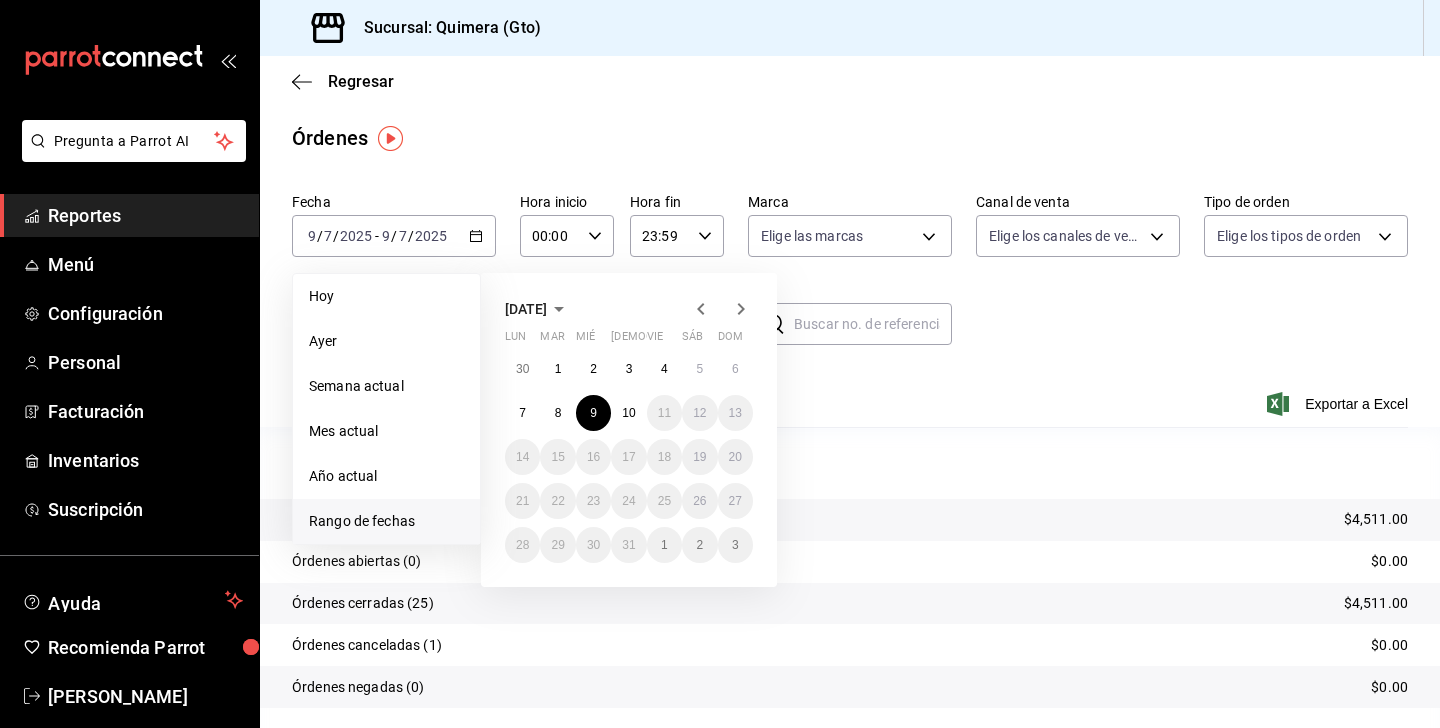 click on "30 1 2 3 4 5 6 7 8 9 10 11 12 13 14 15 16 17 18 19 20 21 22 23 24 25 26 27 28 29 30 31 1 2 3" at bounding box center [629, 457] 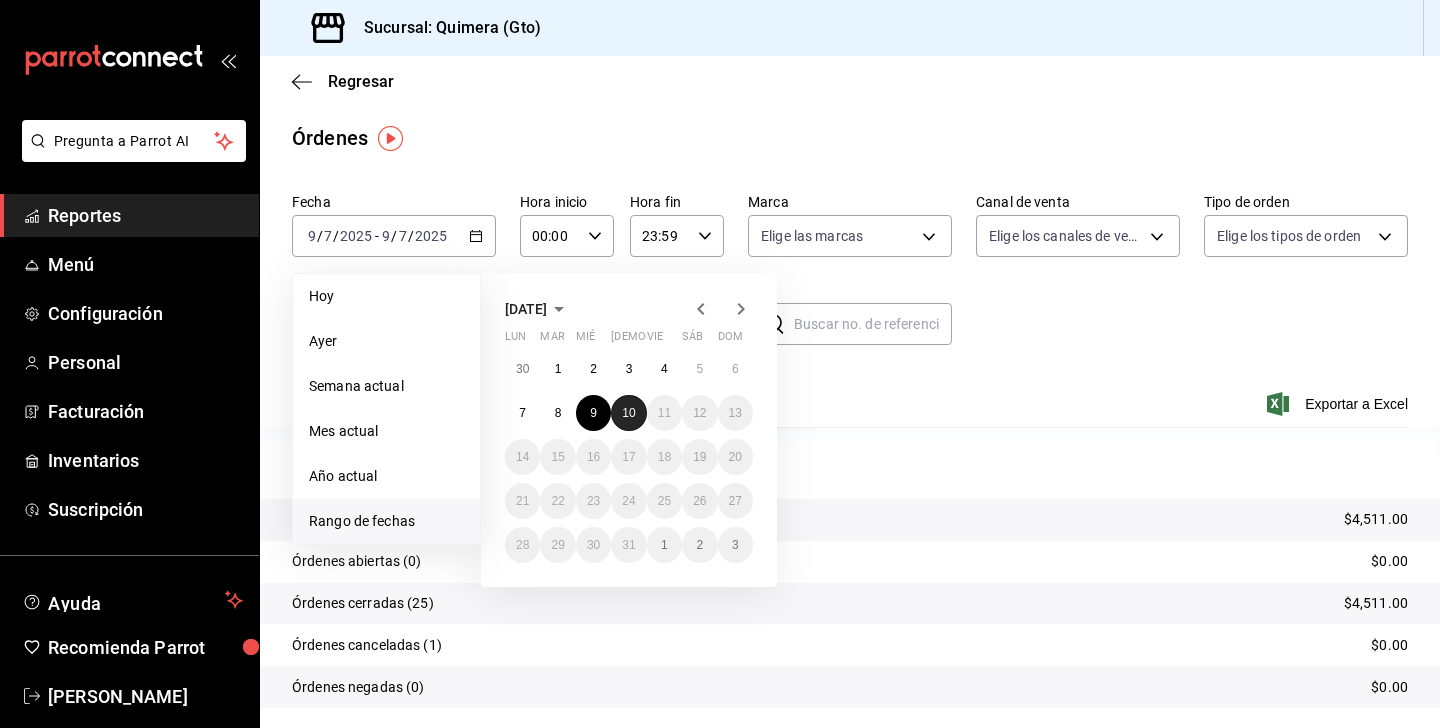 click on "10" at bounding box center (628, 413) 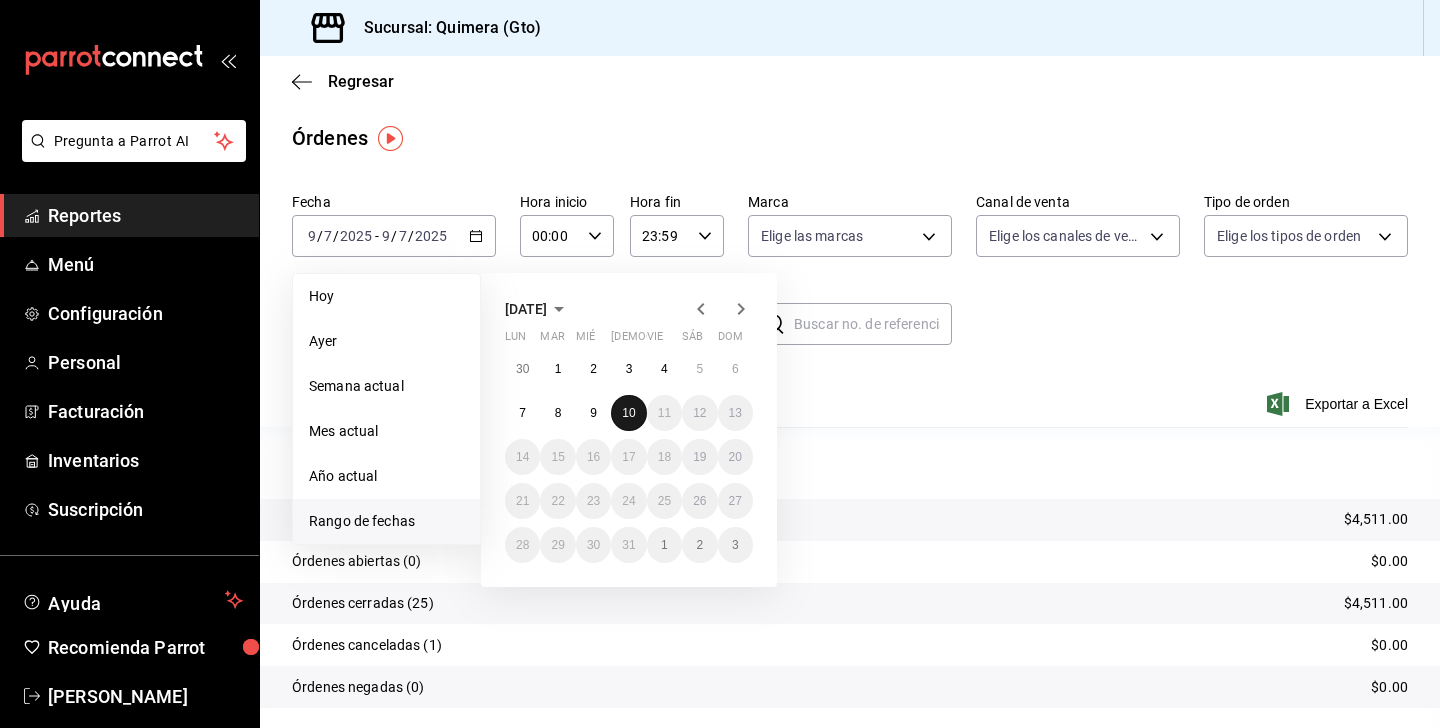 click on "10" at bounding box center [628, 413] 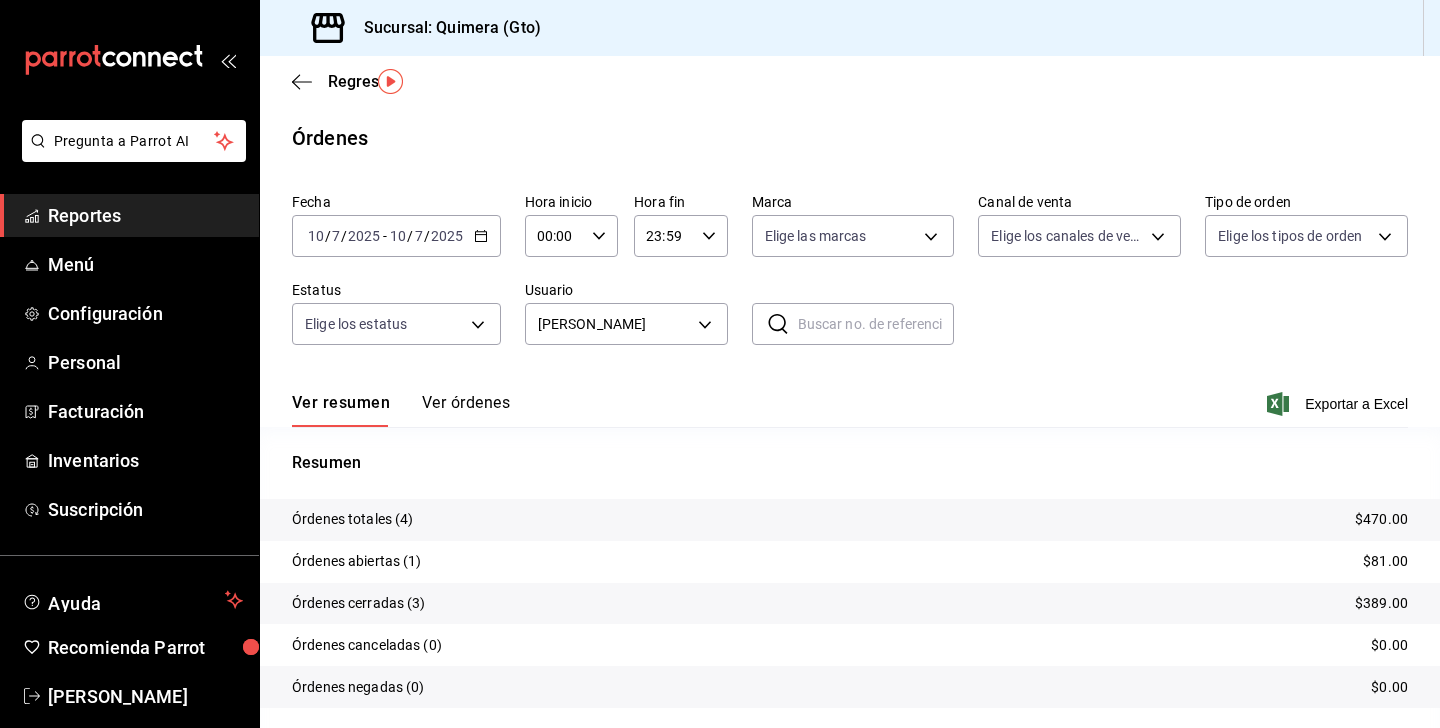 scroll, scrollTop: 57, scrollLeft: 0, axis: vertical 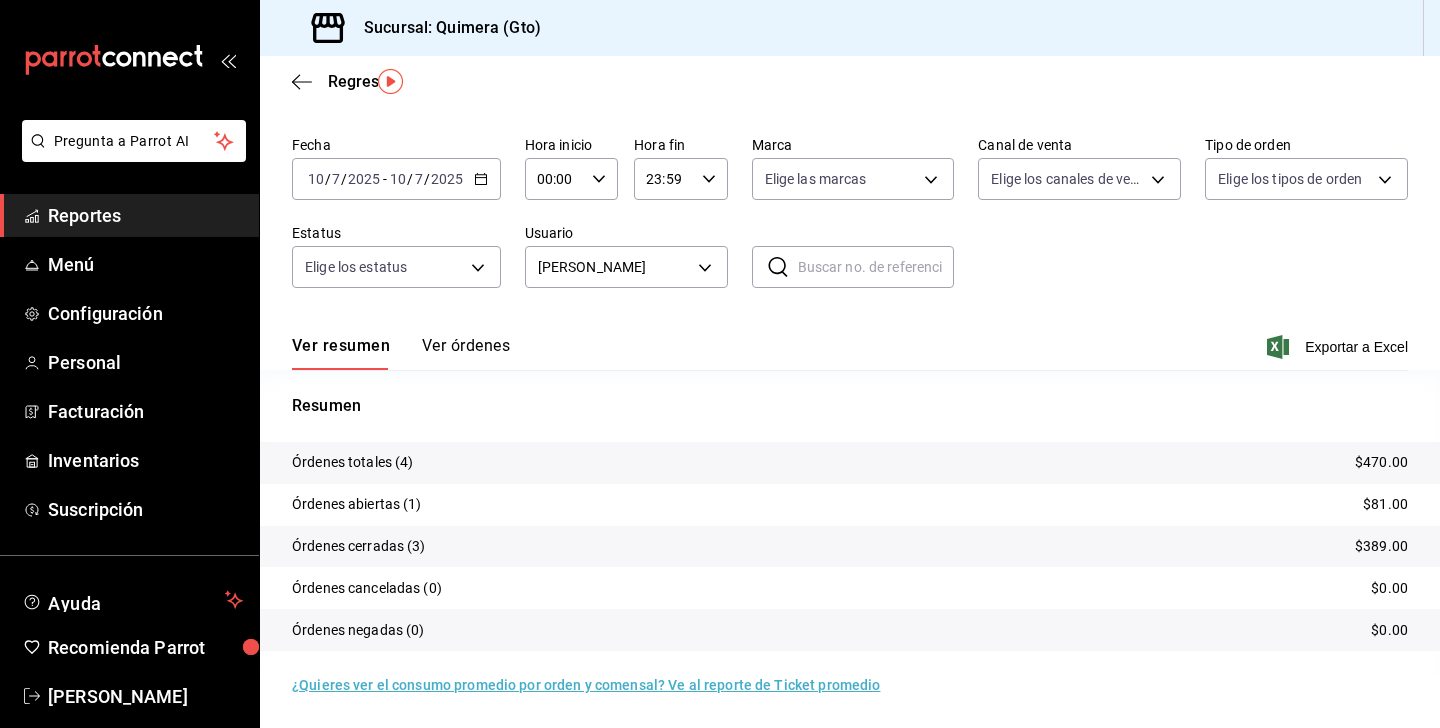 click on "Resumen Órdenes totales (4) $470.00 Órdenes abiertas (1) $81.00 Órdenes cerradas (3) $389.00 Órdenes canceladas (0) $0.00 Órdenes negadas (0) $0.00" at bounding box center [850, 522] 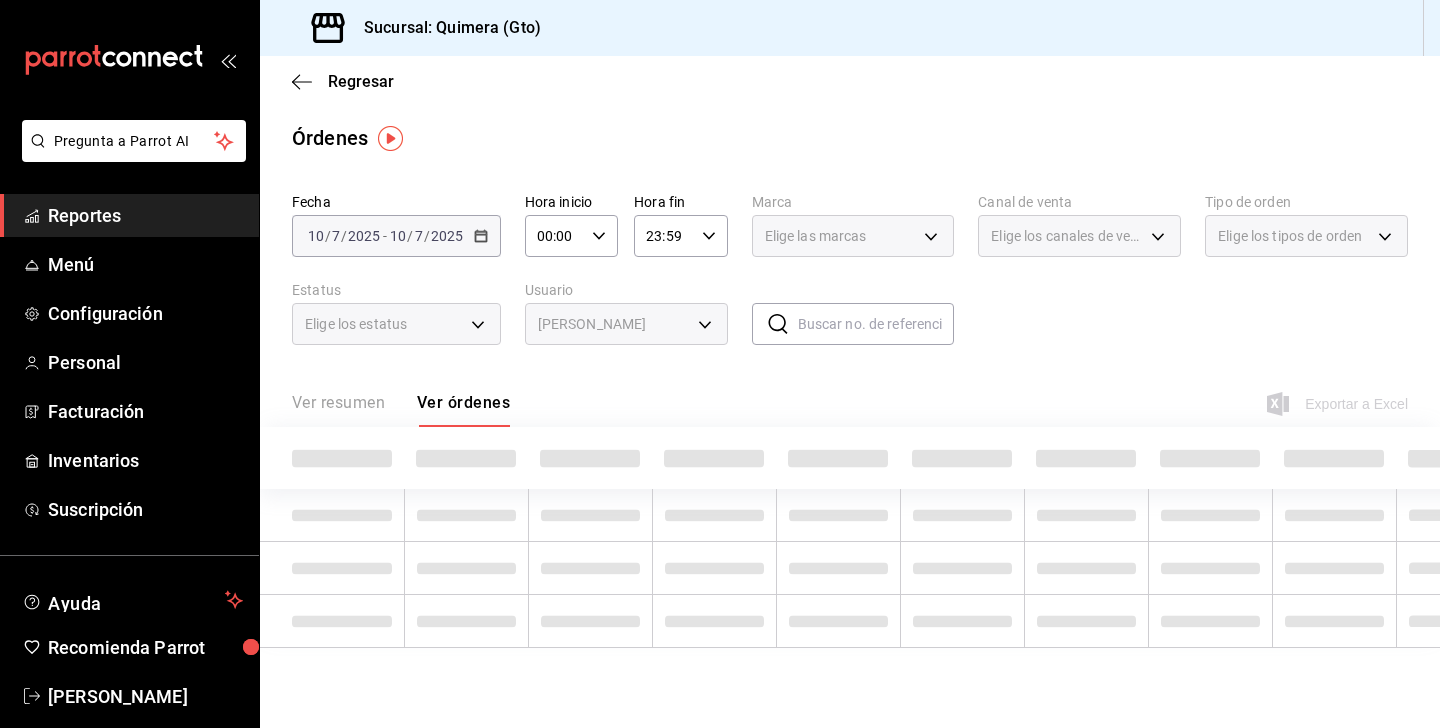 scroll, scrollTop: 0, scrollLeft: 0, axis: both 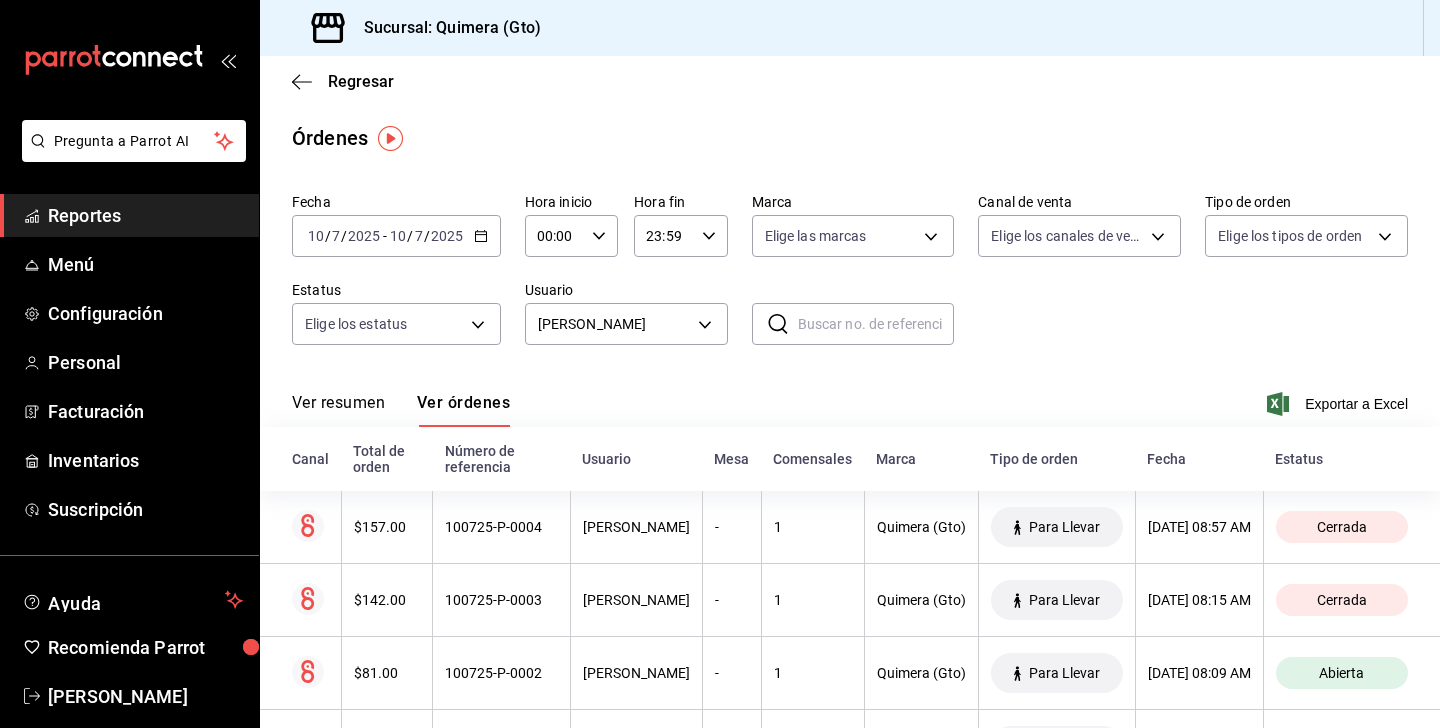 click on "Reportes" at bounding box center [129, 215] 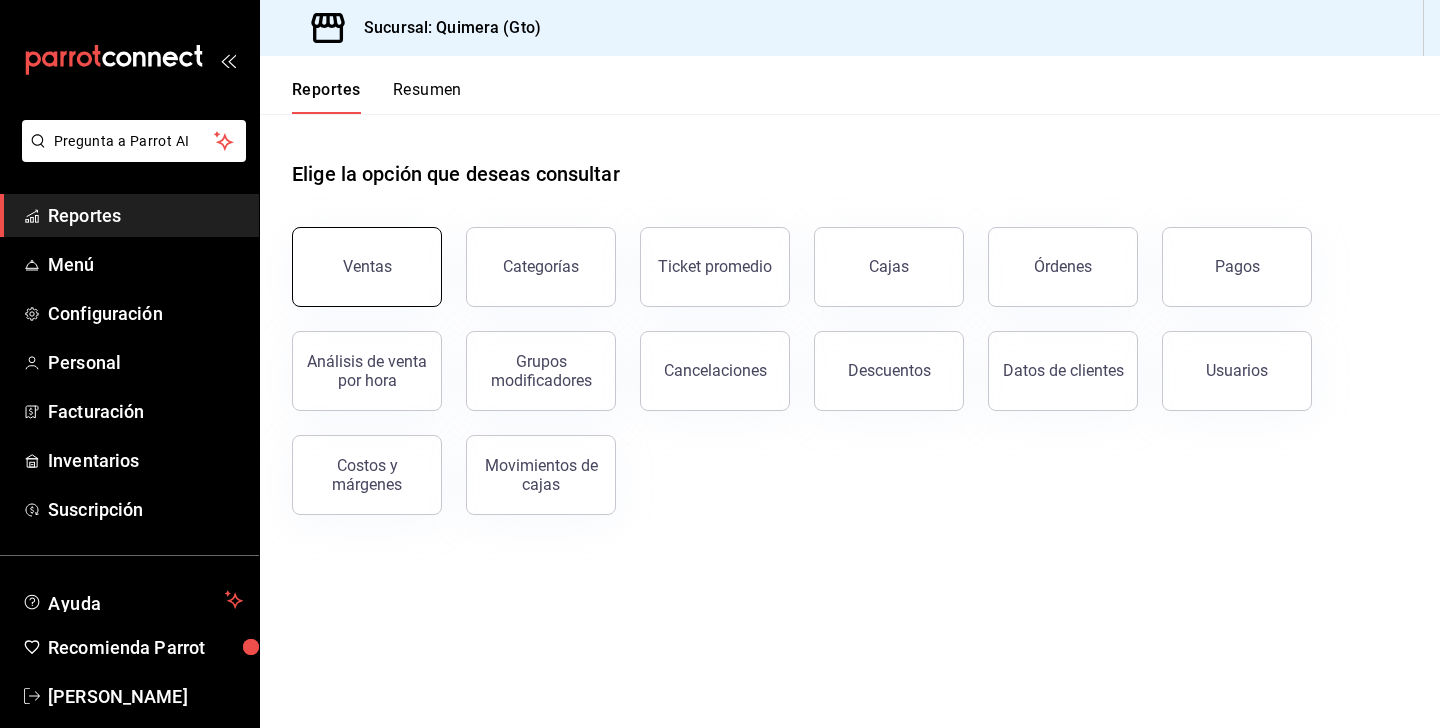 click on "Ventas" at bounding box center [367, 267] 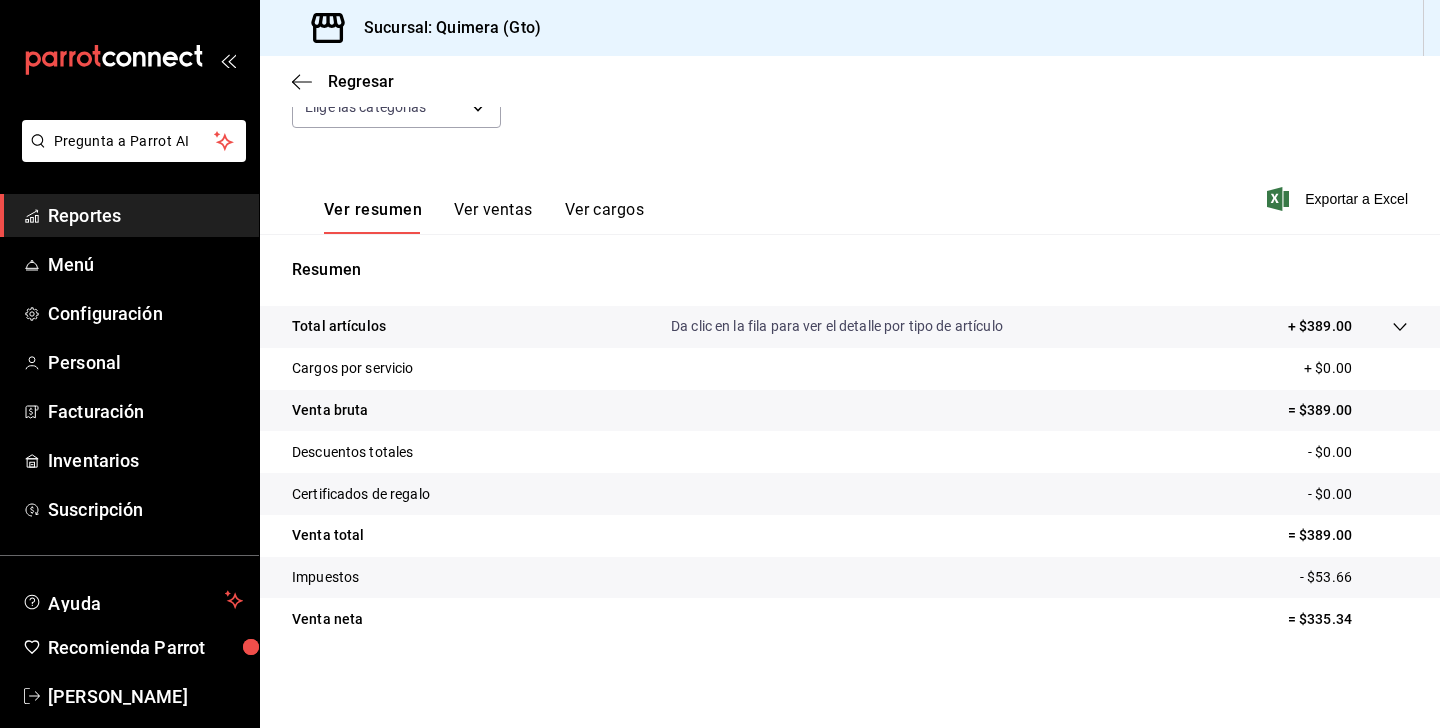 click on "Ver ventas" at bounding box center [493, 217] 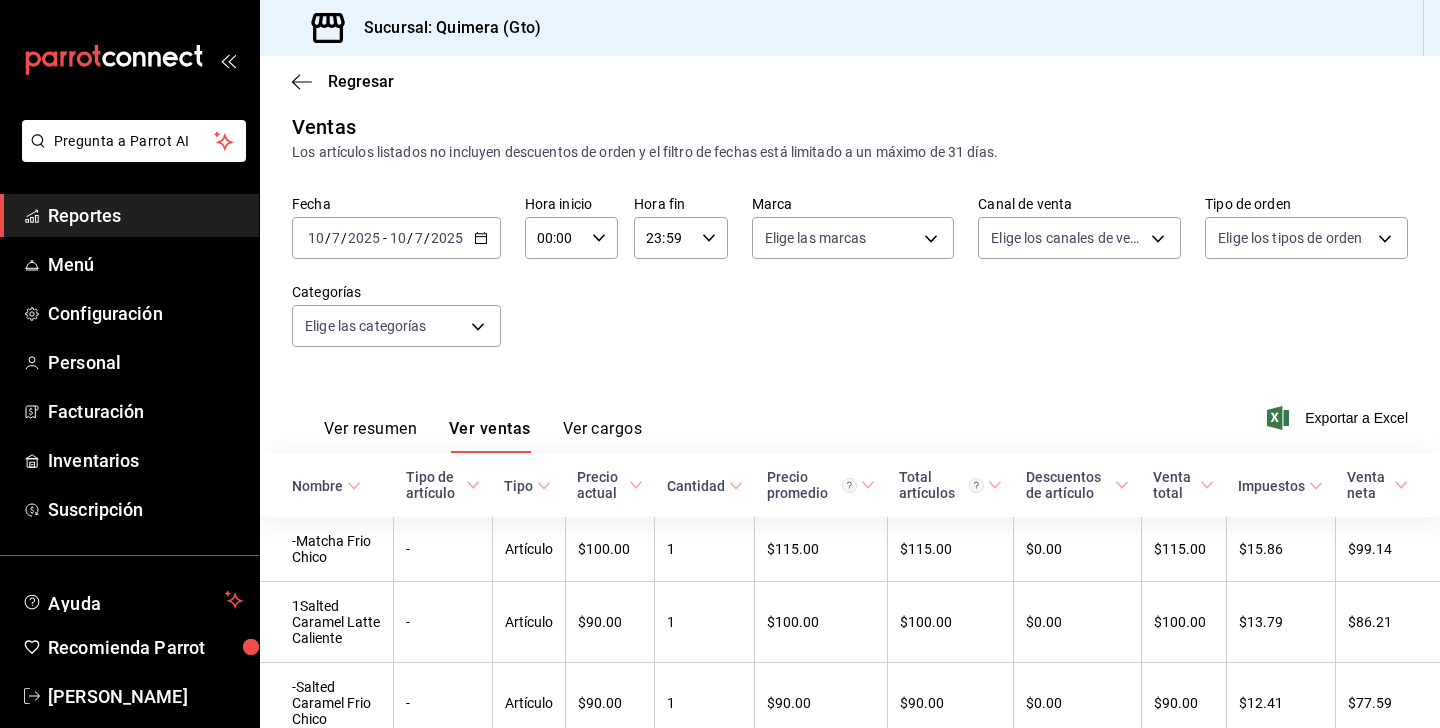 scroll, scrollTop: 219, scrollLeft: 0, axis: vertical 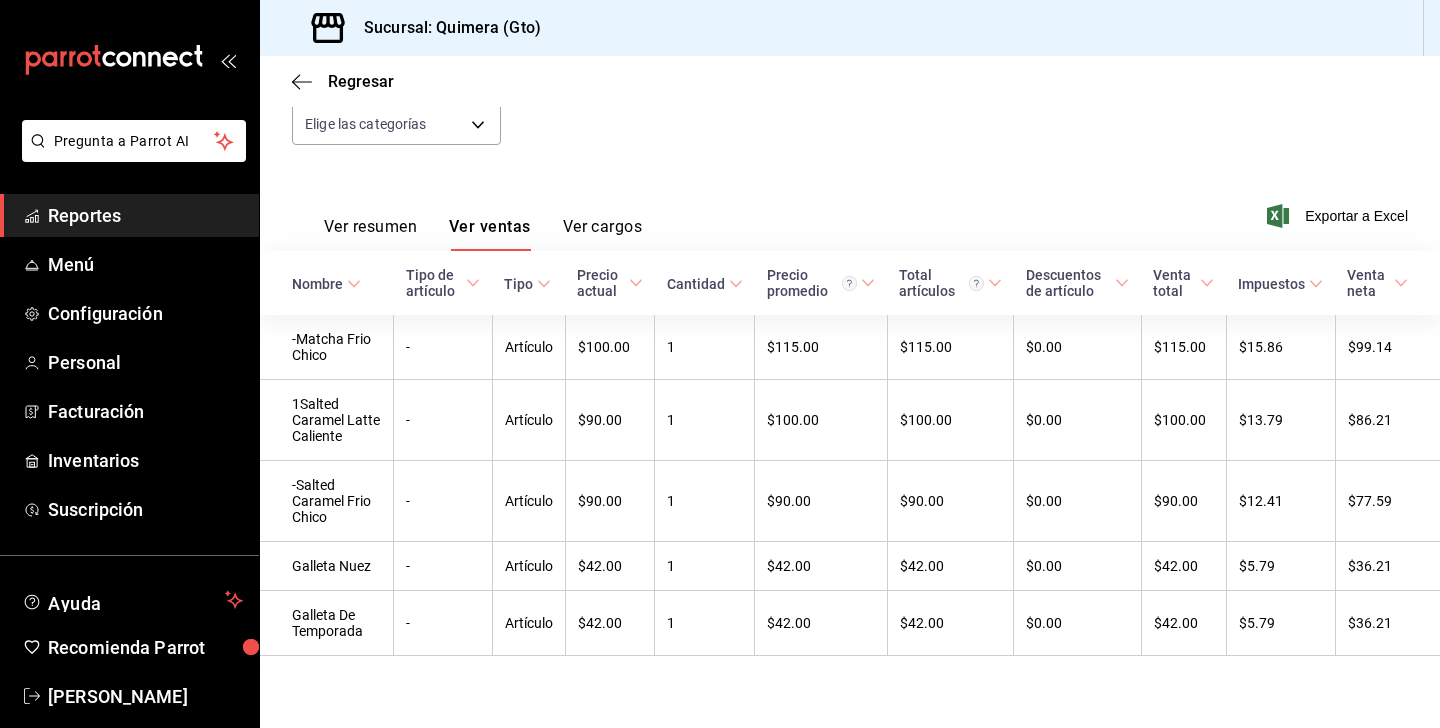 click on "Ver resumen Ver ventas Ver cargos" at bounding box center [467, 222] 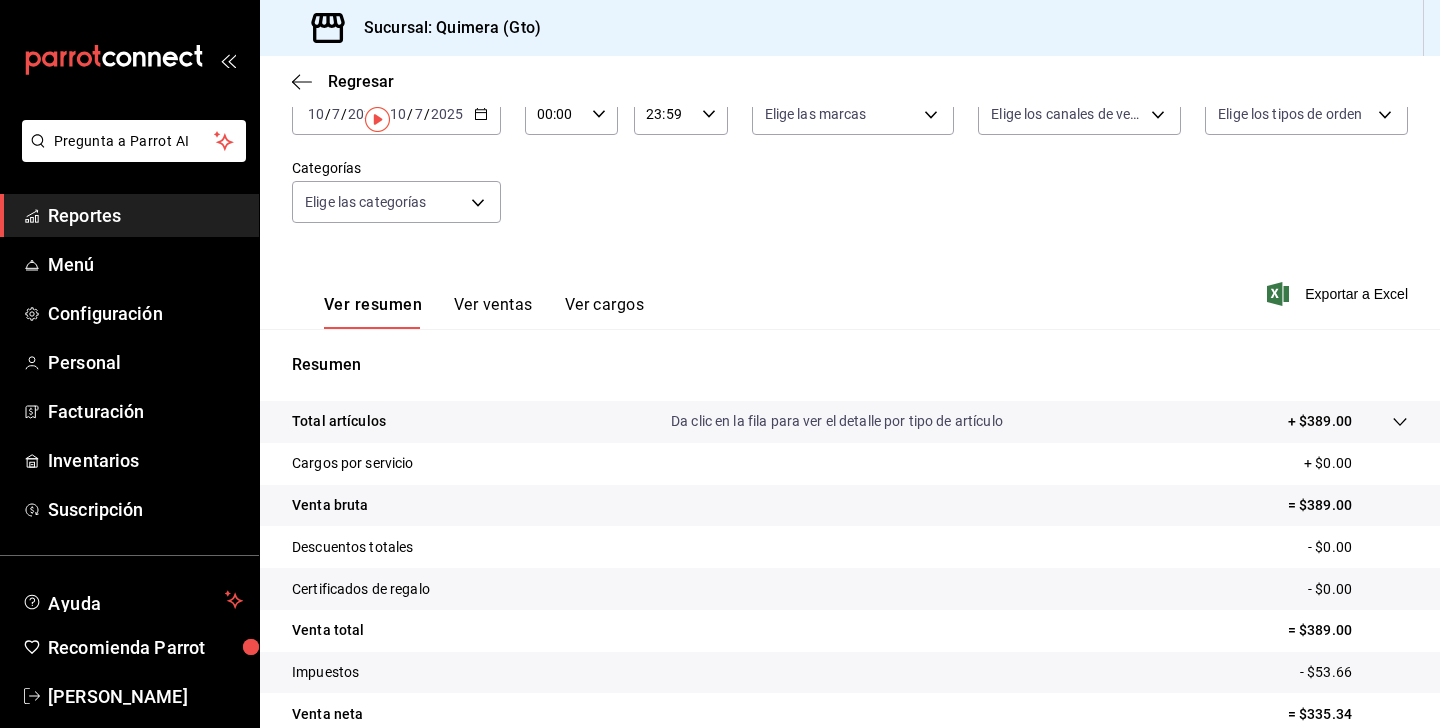 scroll, scrollTop: 18, scrollLeft: 0, axis: vertical 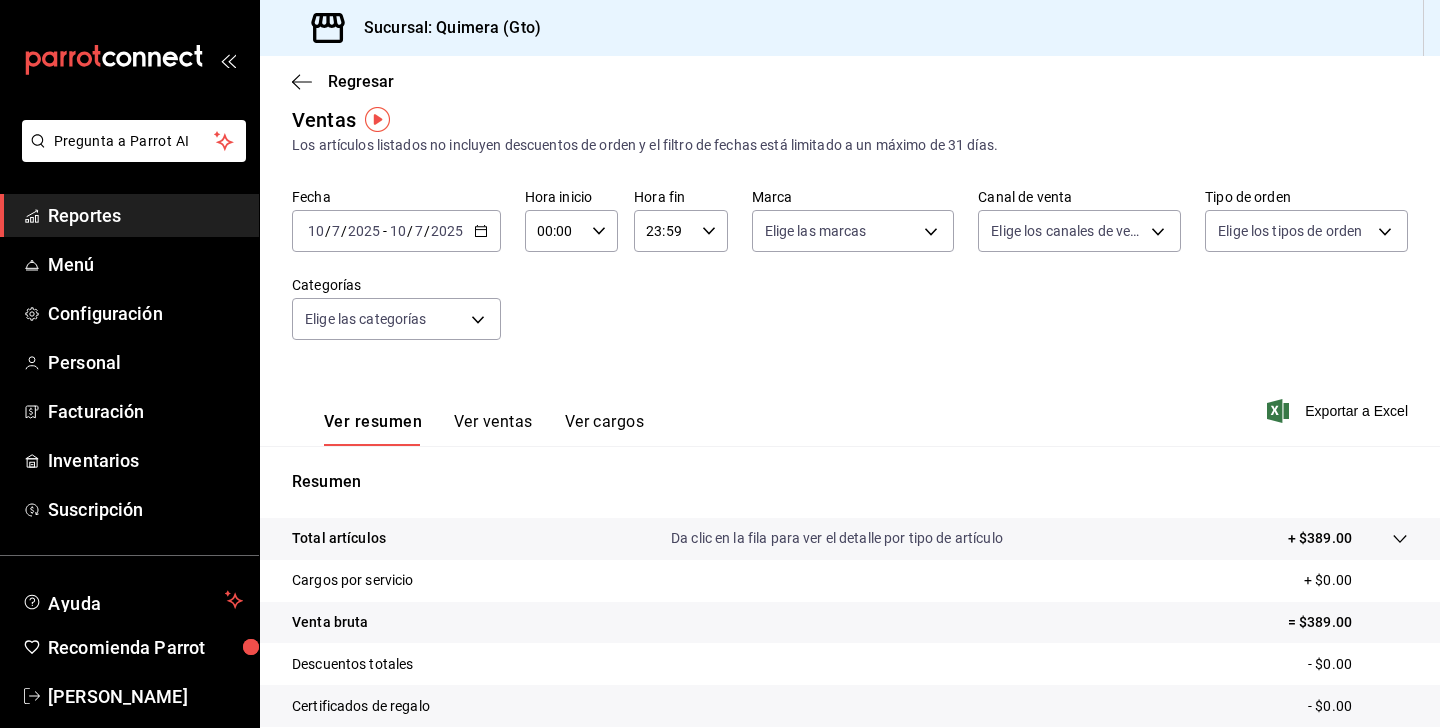click on "10" at bounding box center [398, 231] 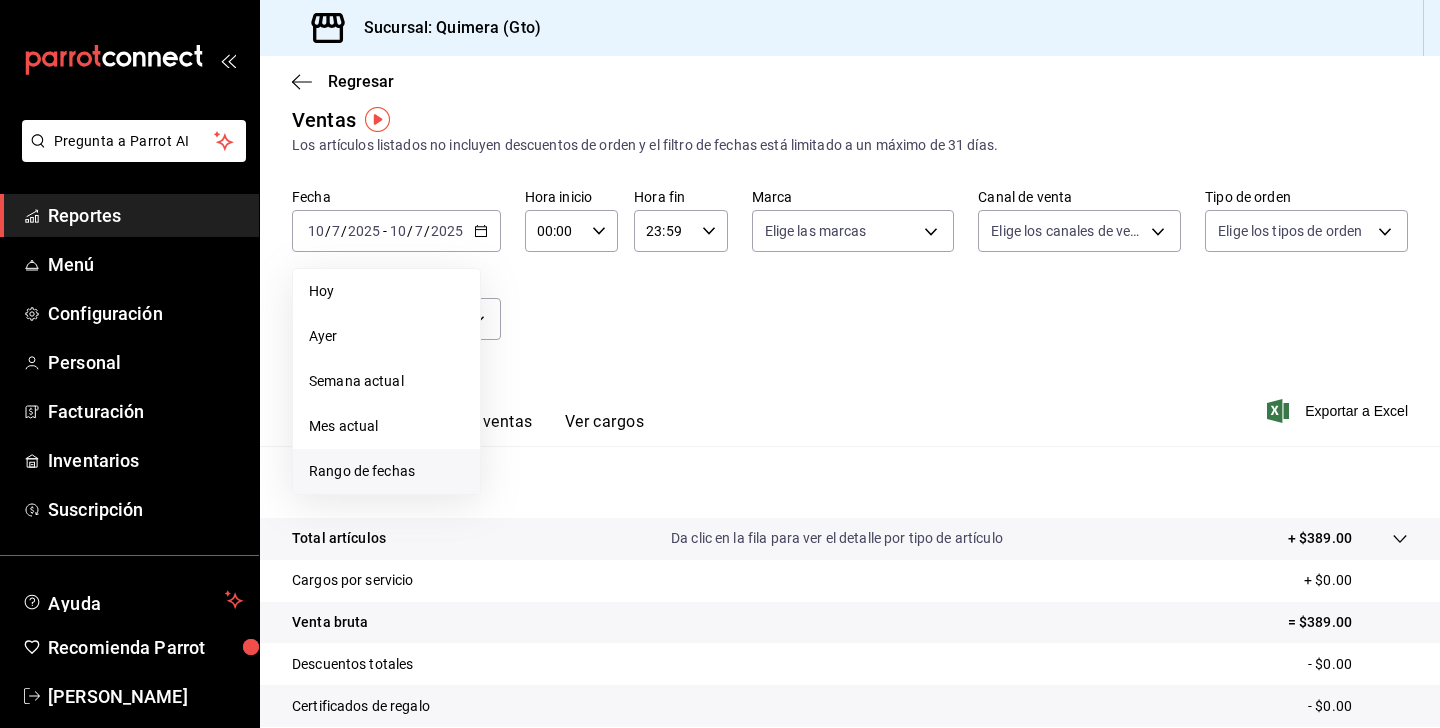 click on "Rango de fechas" at bounding box center [386, 471] 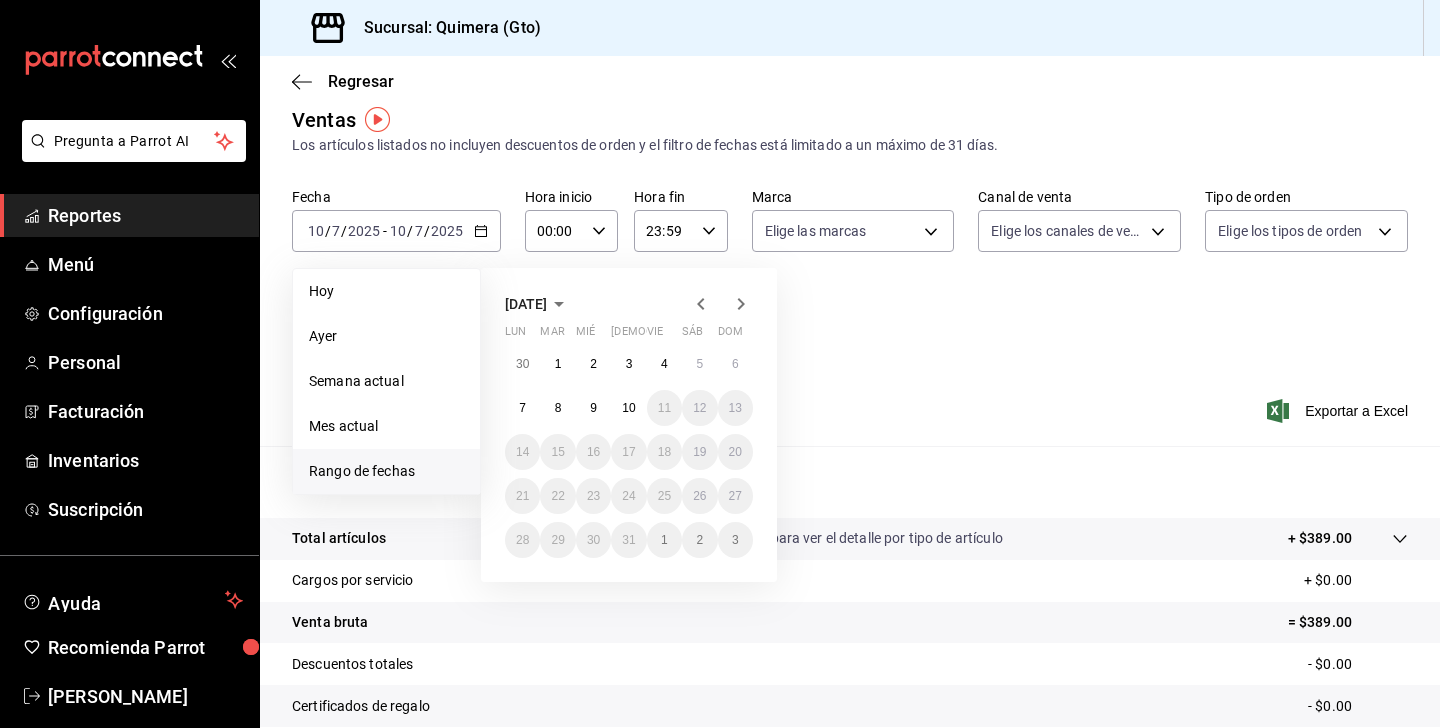 click on "[DATE] lun mar mié jue vie sáb dom 30 1 2 3 4 5 6 7 8 9 10 11 12 13 14 15 16 17 18 19 20 21 22 23 24 25 26 27 28 29 30 31 1 2 3" at bounding box center (656, 417) 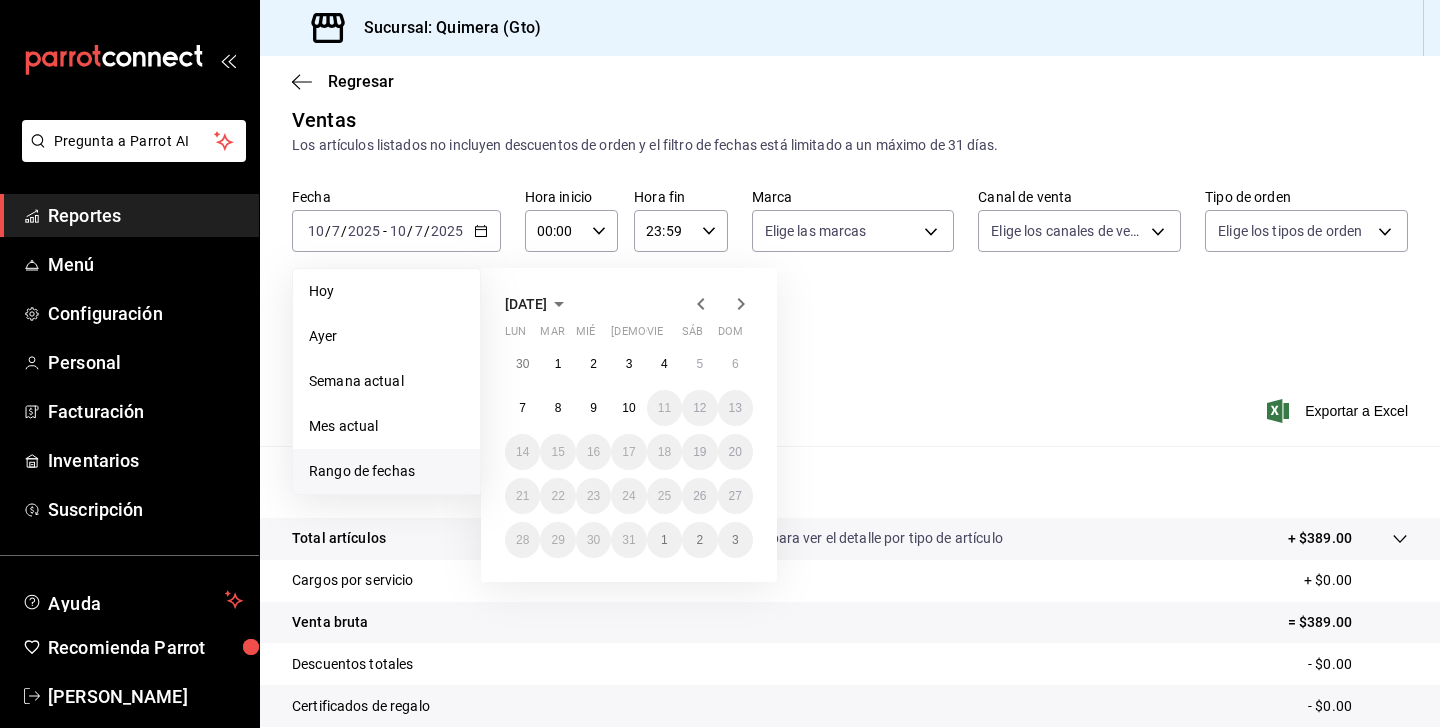 scroll, scrollTop: 230, scrollLeft: 0, axis: vertical 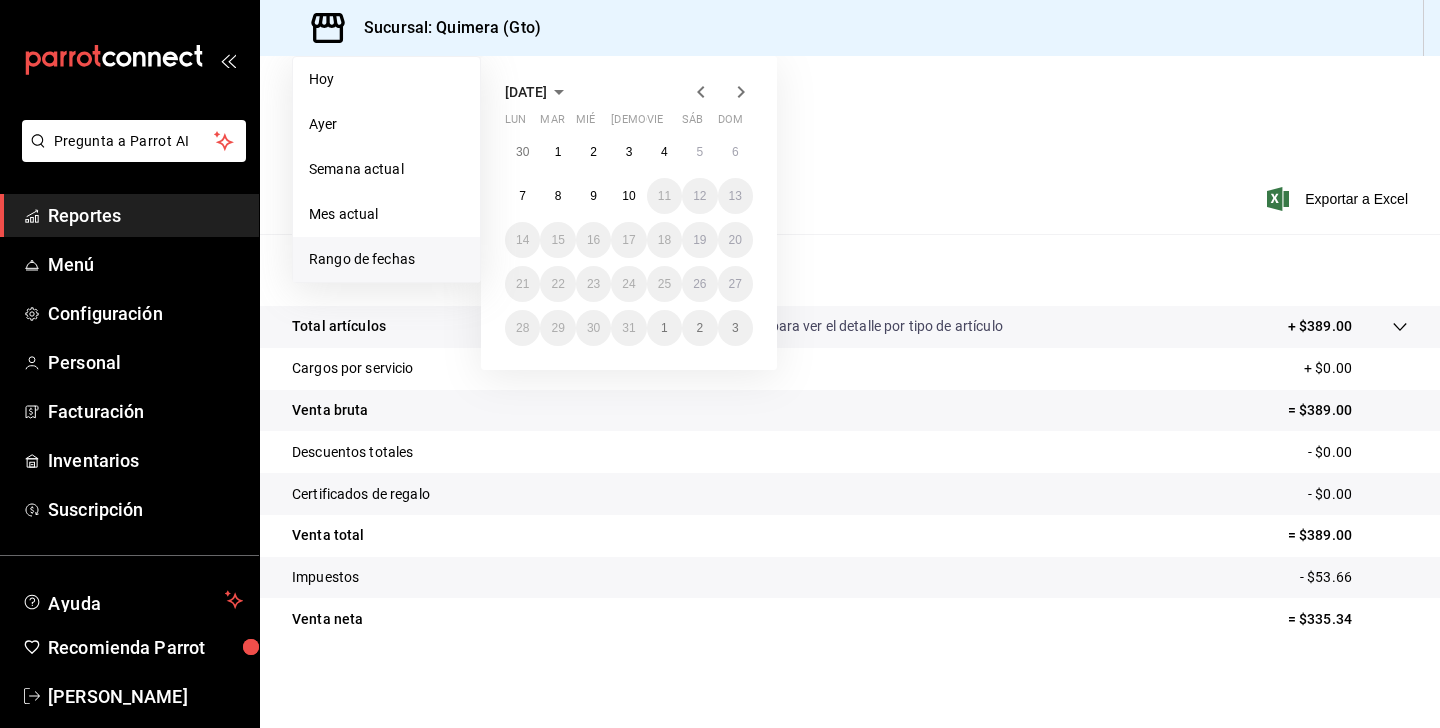 click on "Venta bruta = $389.00" at bounding box center (850, 411) 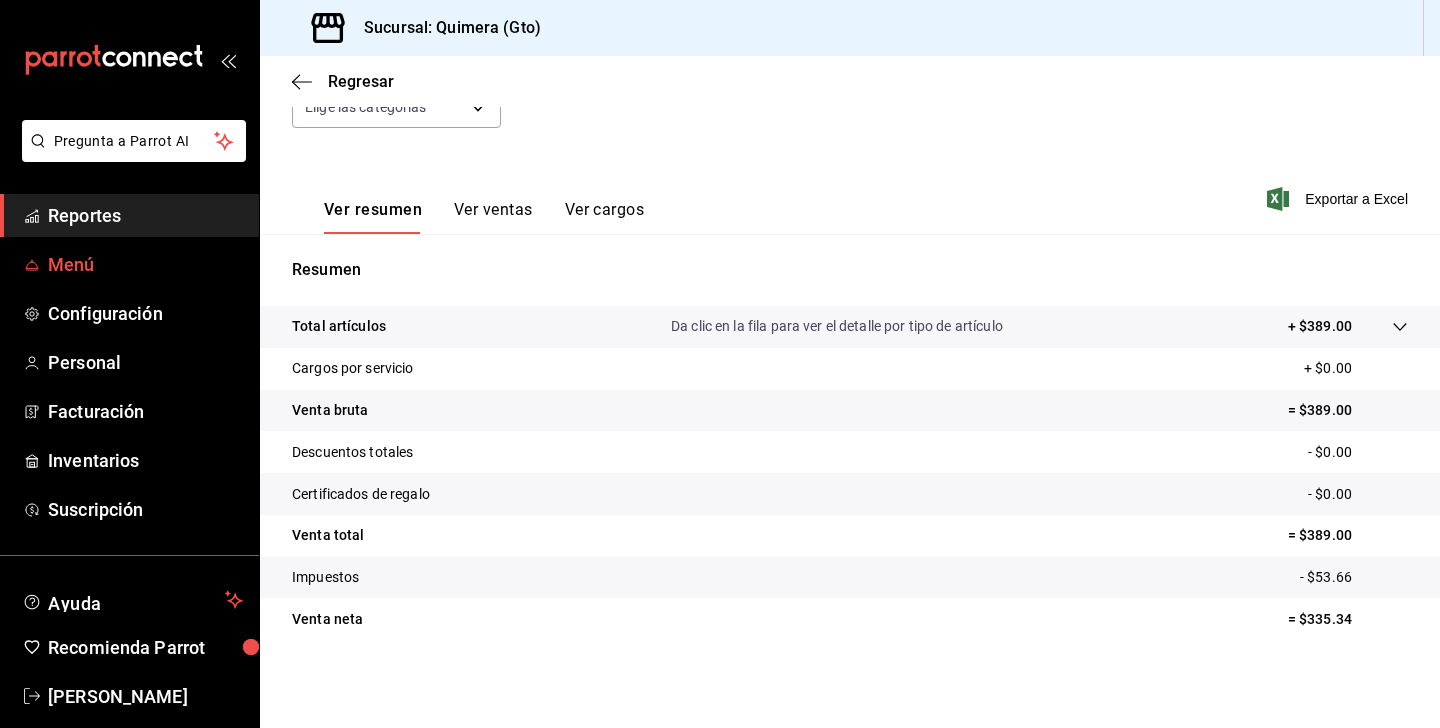 click on "Menú" at bounding box center (145, 264) 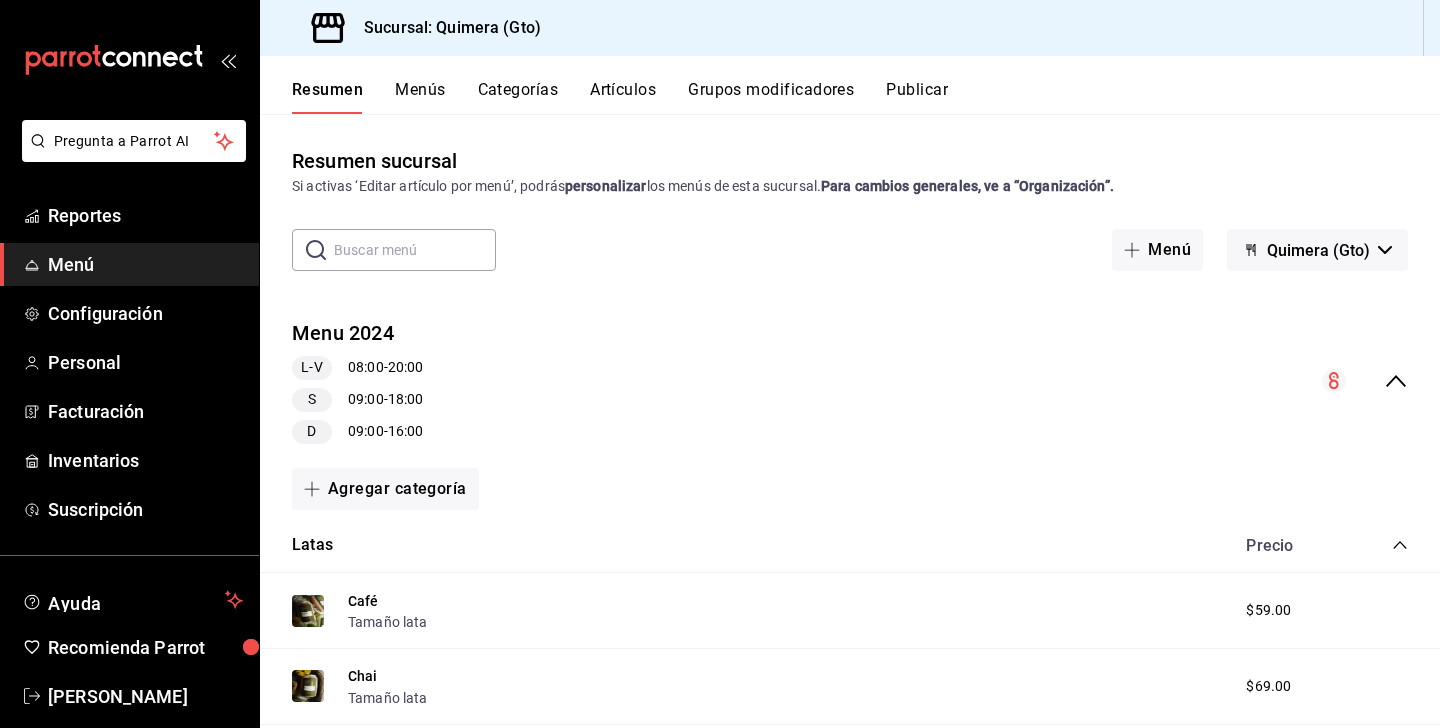 click on "Resumen Menús Categorías Artículos Grupos modificadores Publicar" at bounding box center (866, 97) 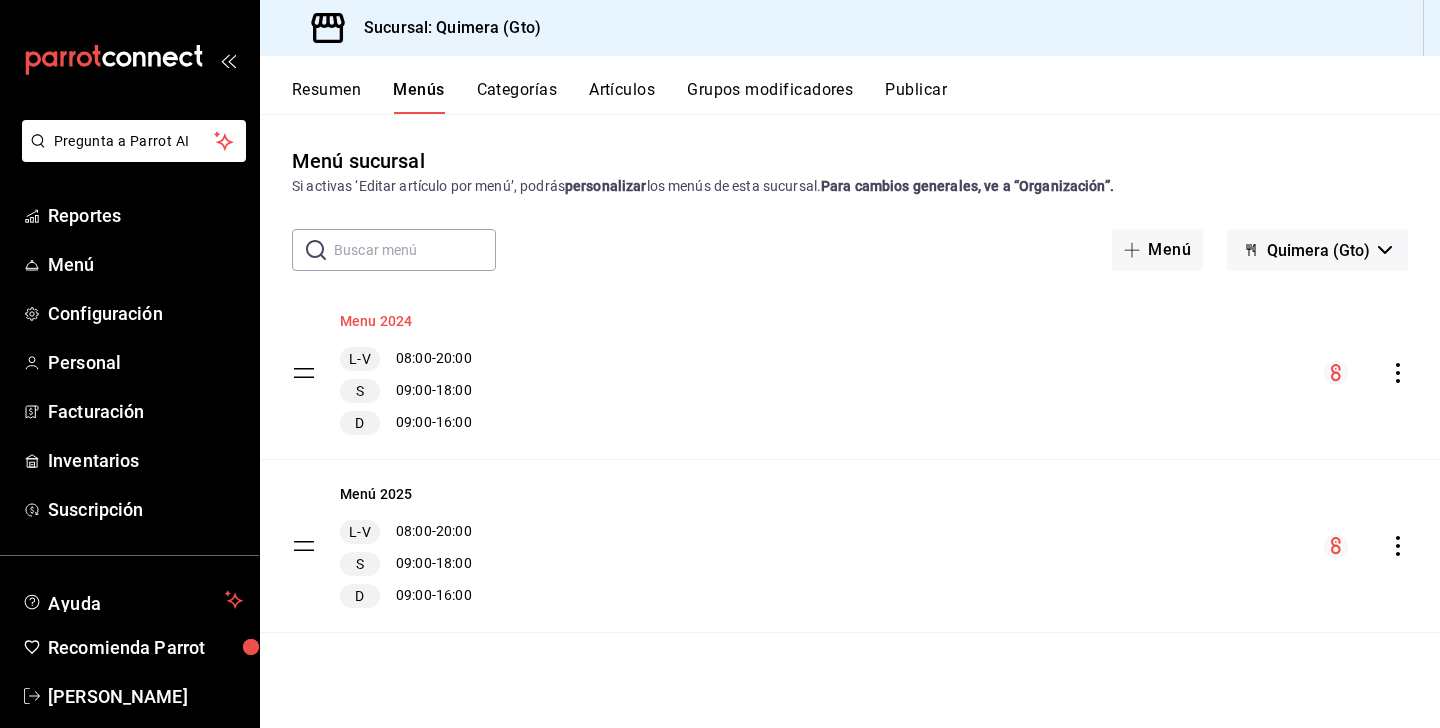 click on "Menu 2024" at bounding box center (376, 321) 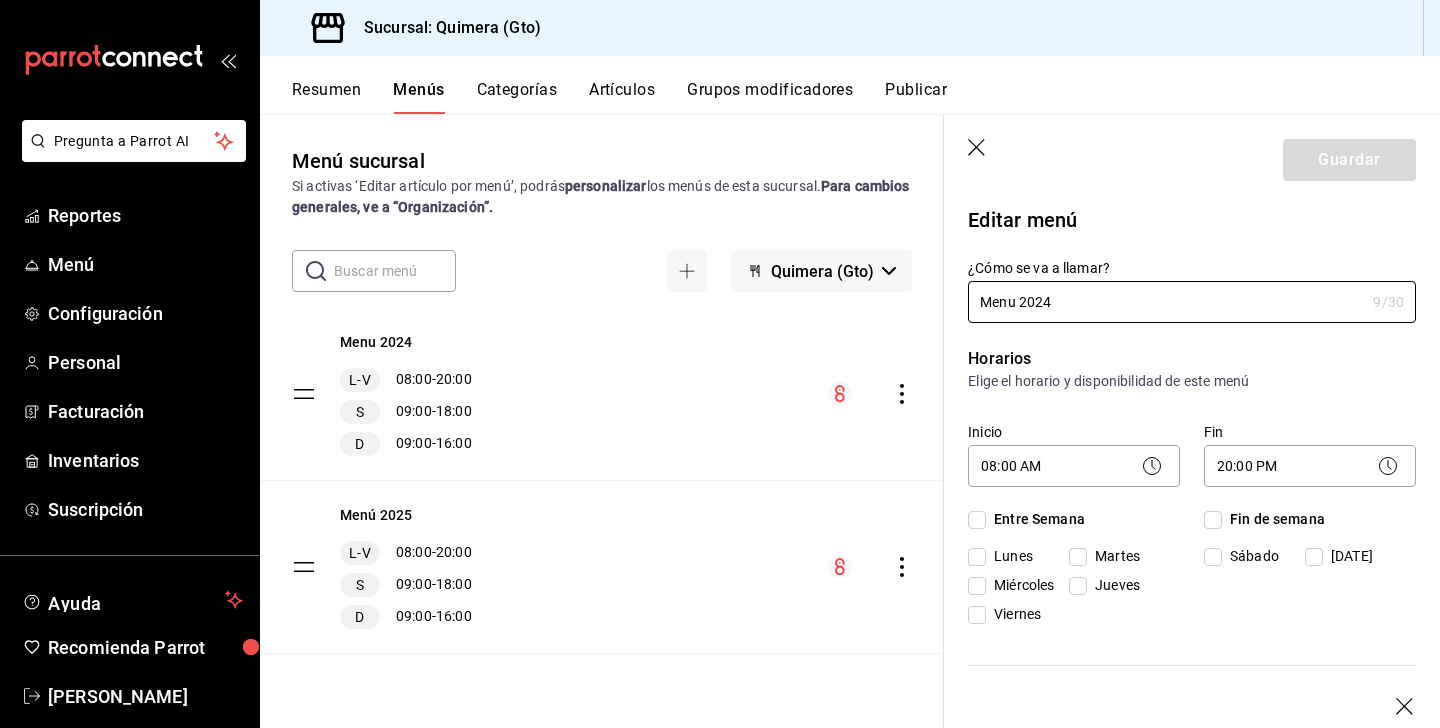 checkbox on "true" 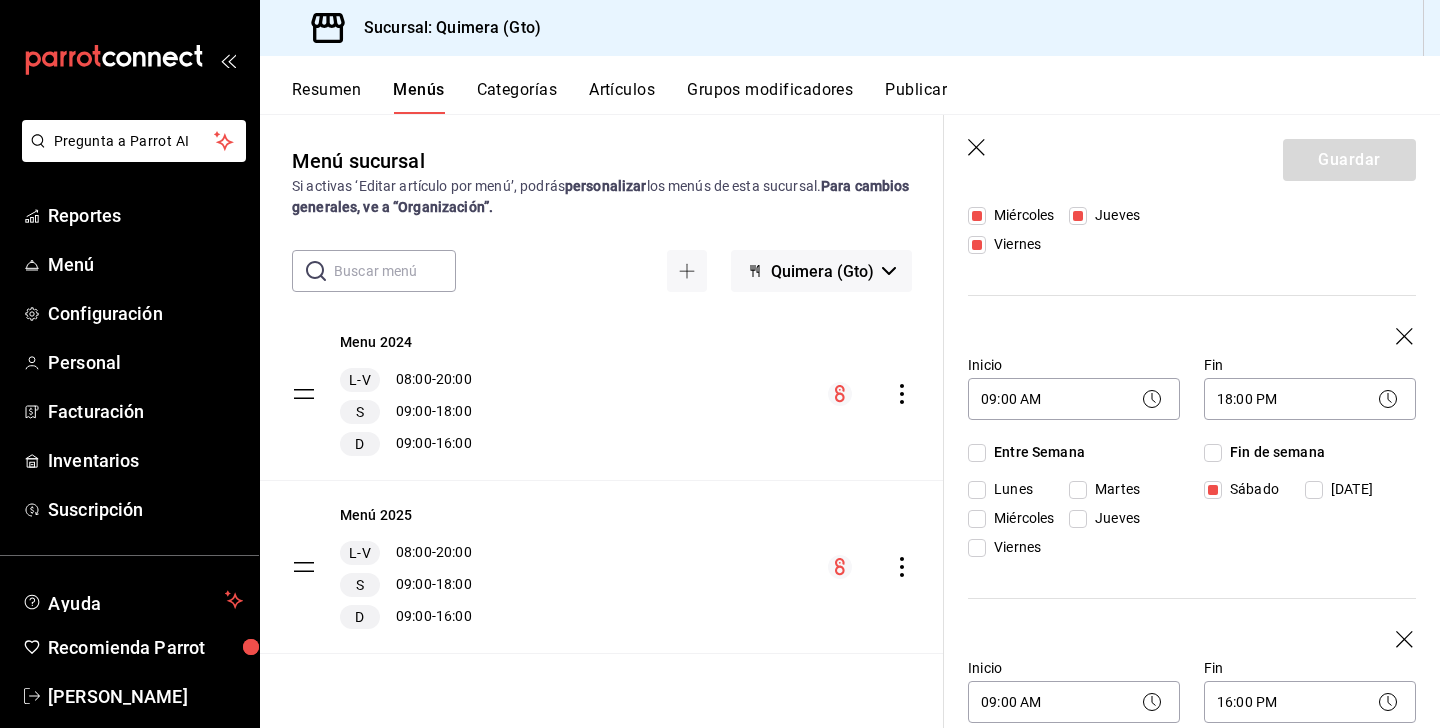 scroll, scrollTop: 539, scrollLeft: 0, axis: vertical 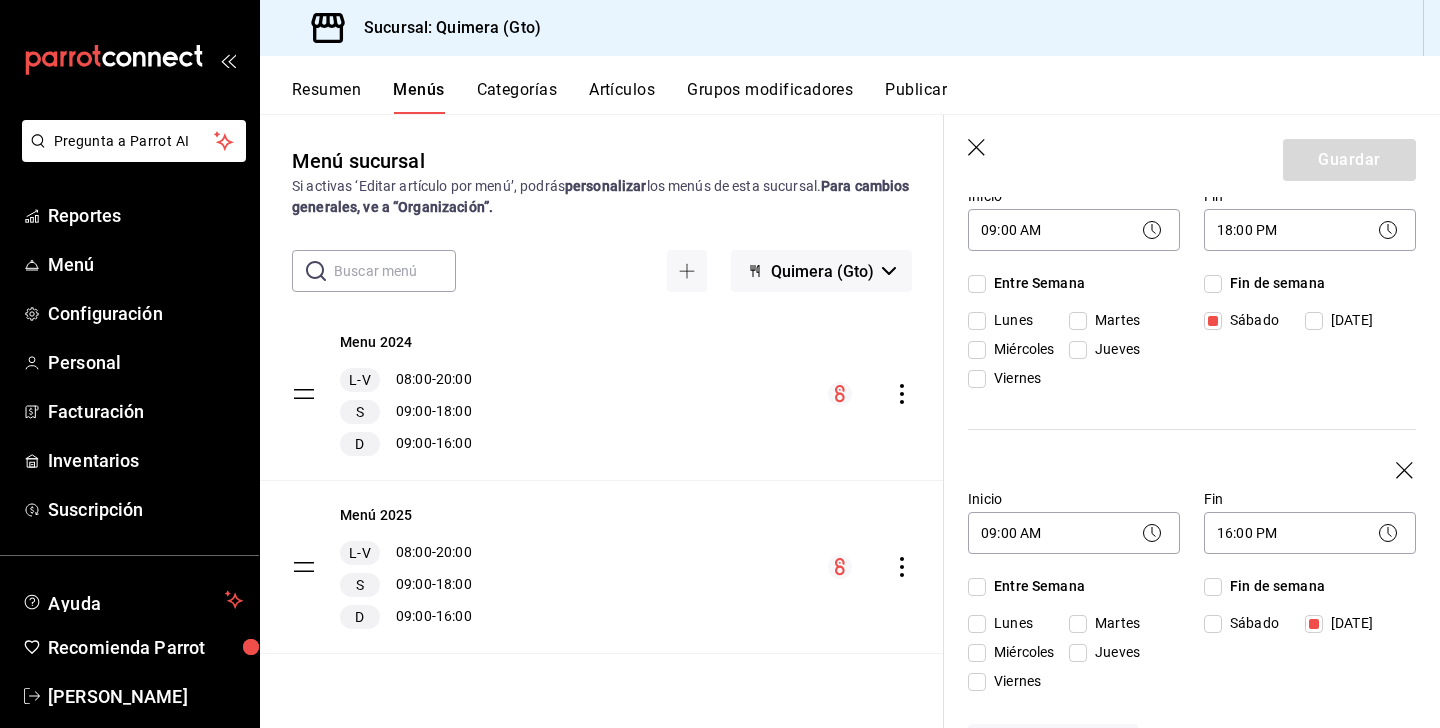 click on "Guardar" at bounding box center [1192, 156] 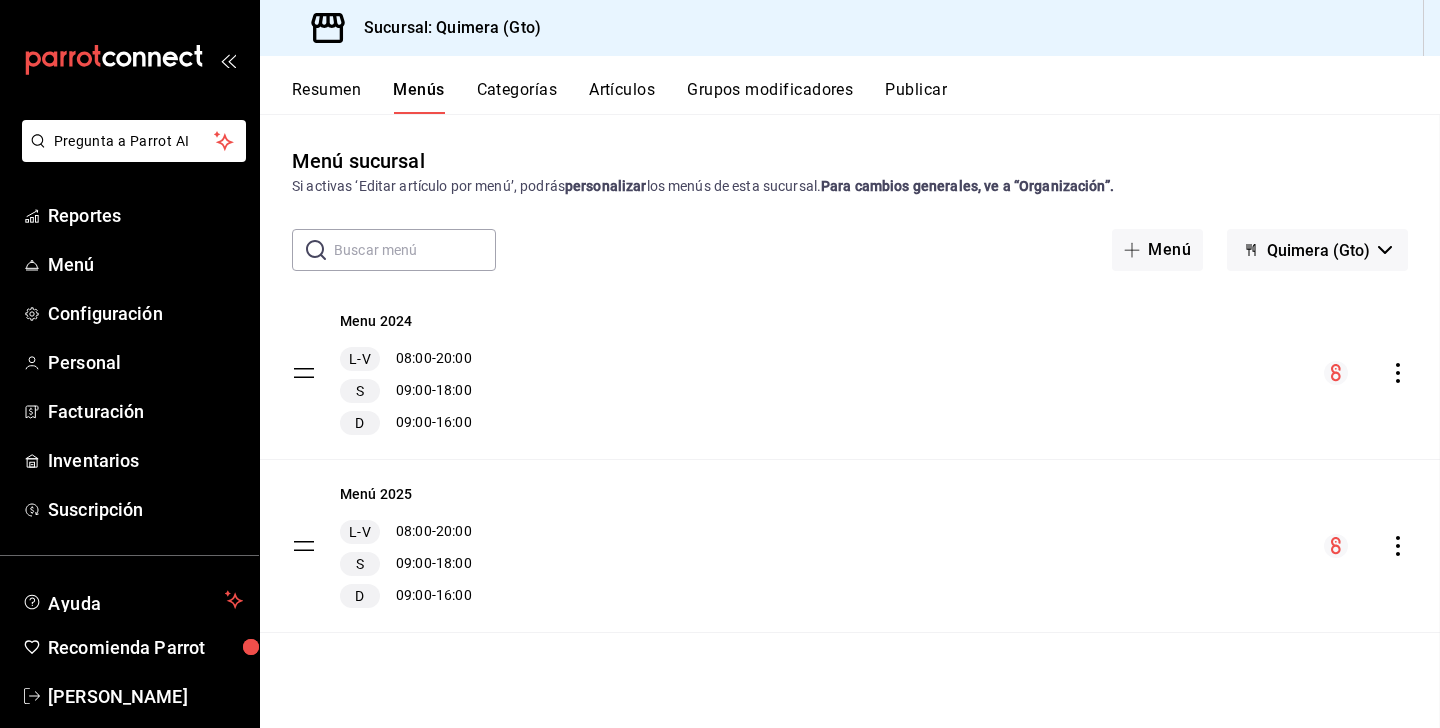 checkbox on "false" 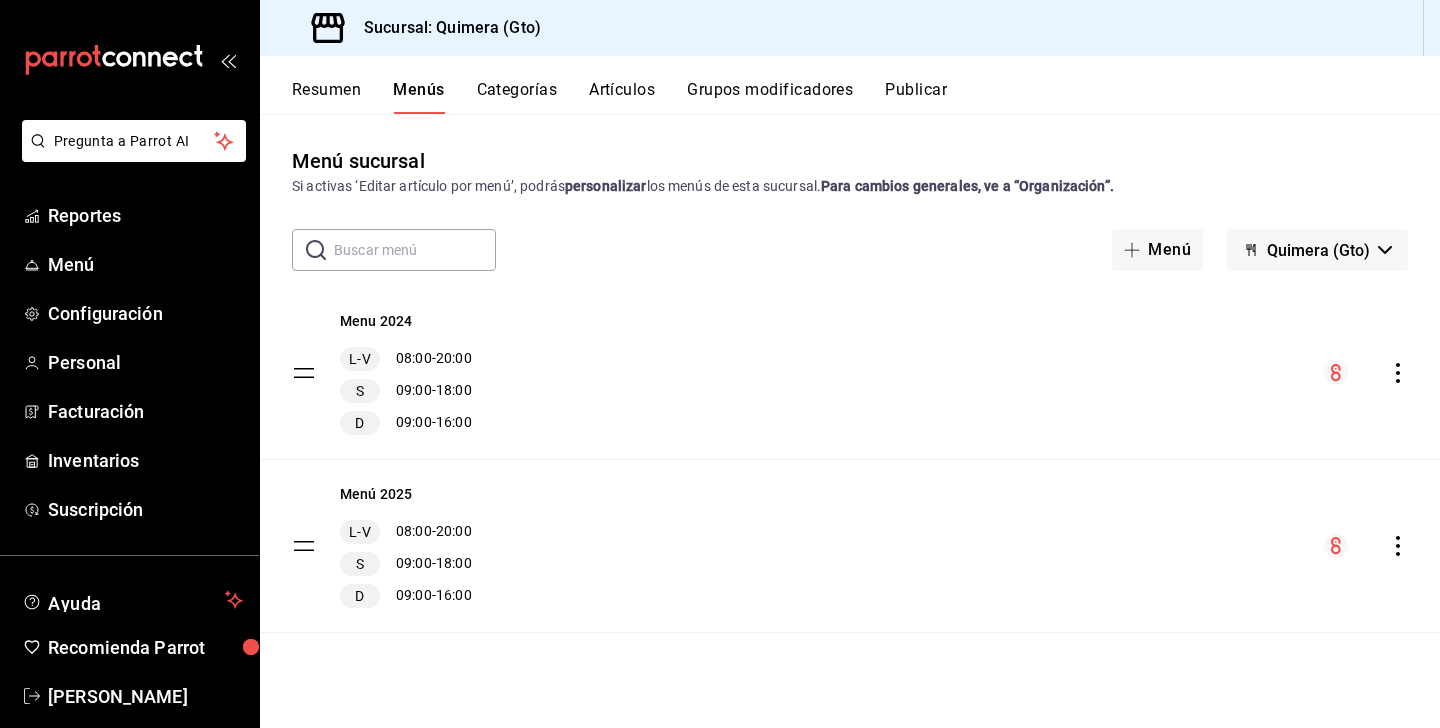 click 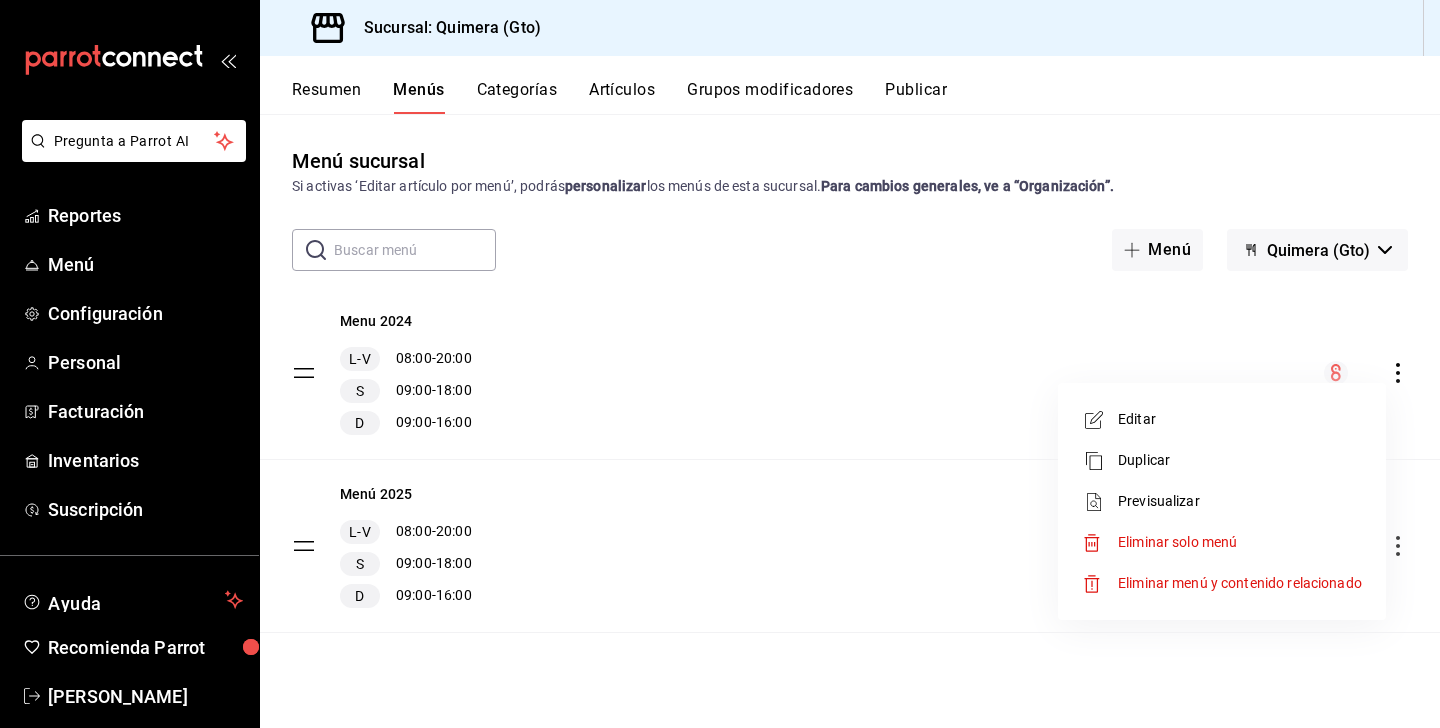 click at bounding box center [720, 364] 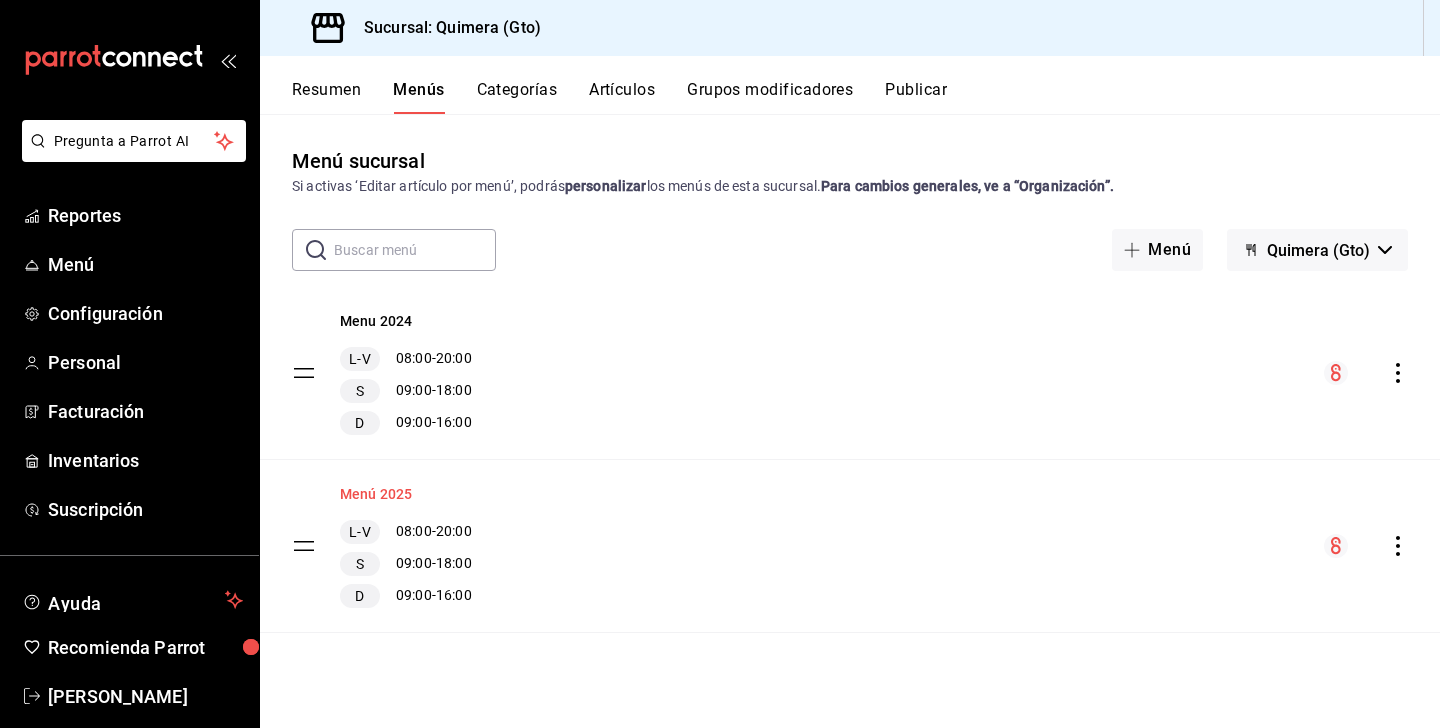 click on "Menú 2025" at bounding box center [376, 494] 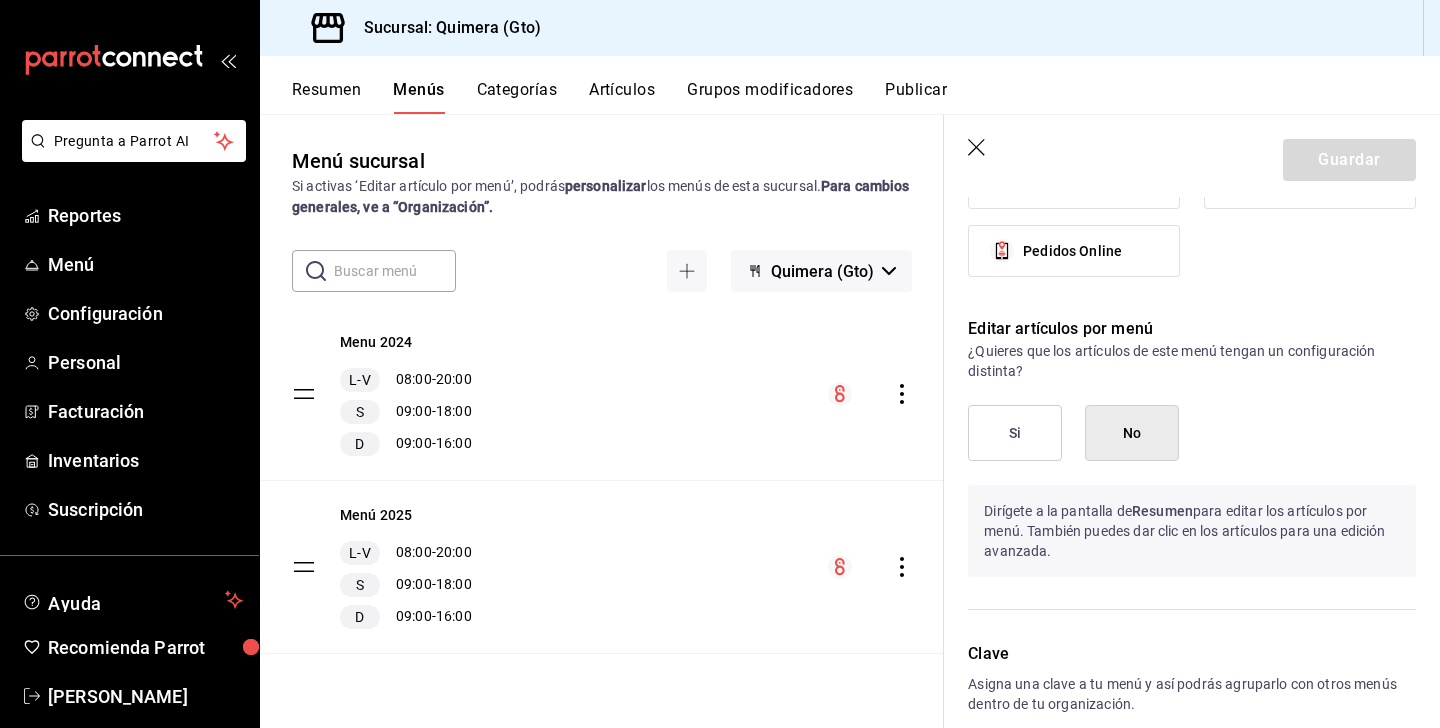 scroll, scrollTop: 1719, scrollLeft: 0, axis: vertical 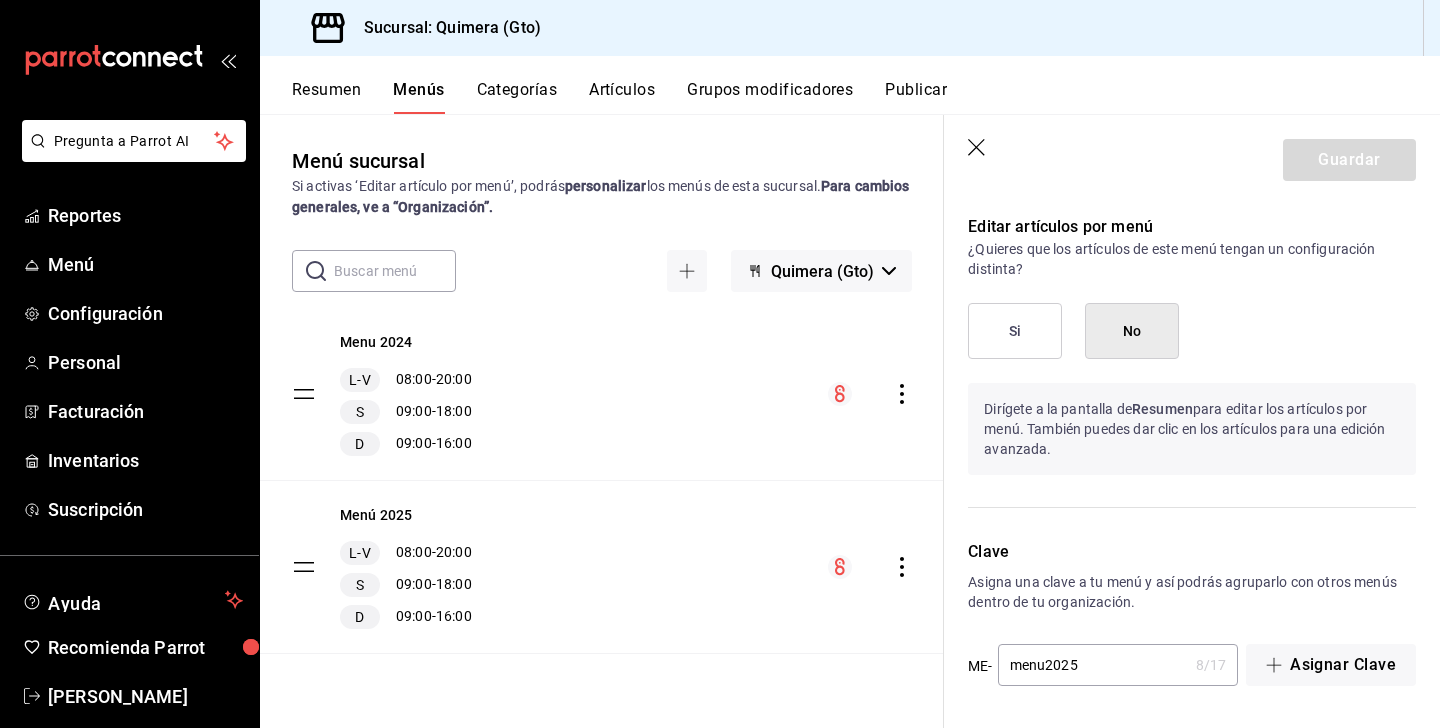 click 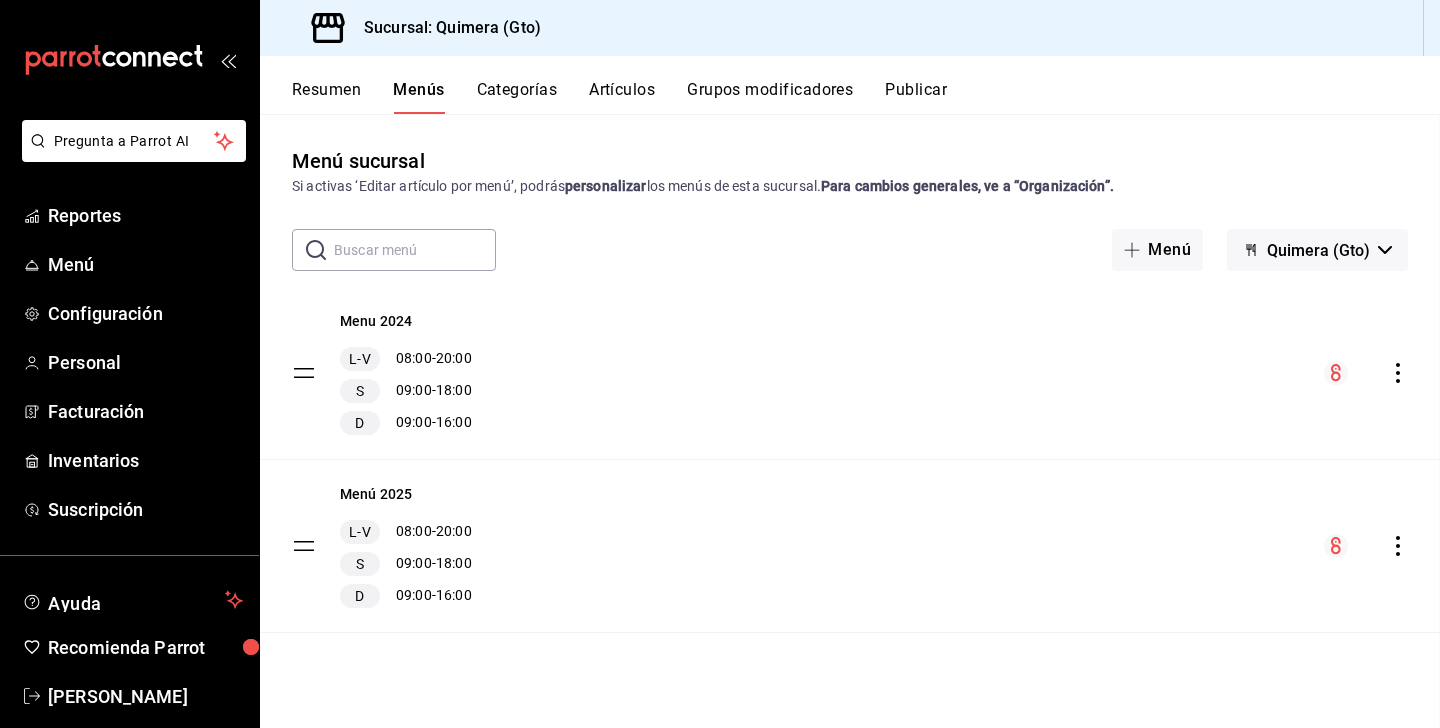 checkbox on "false" 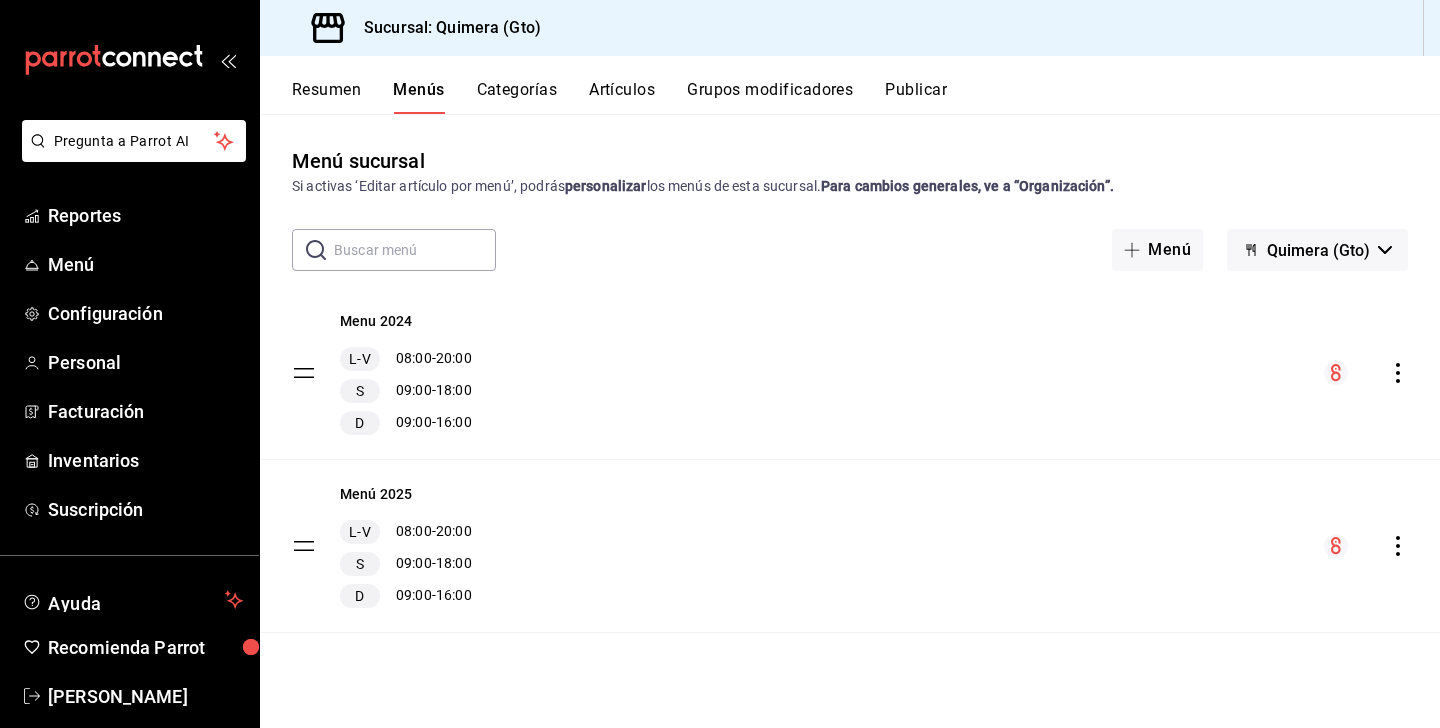 click on "Categorías" at bounding box center [517, 97] 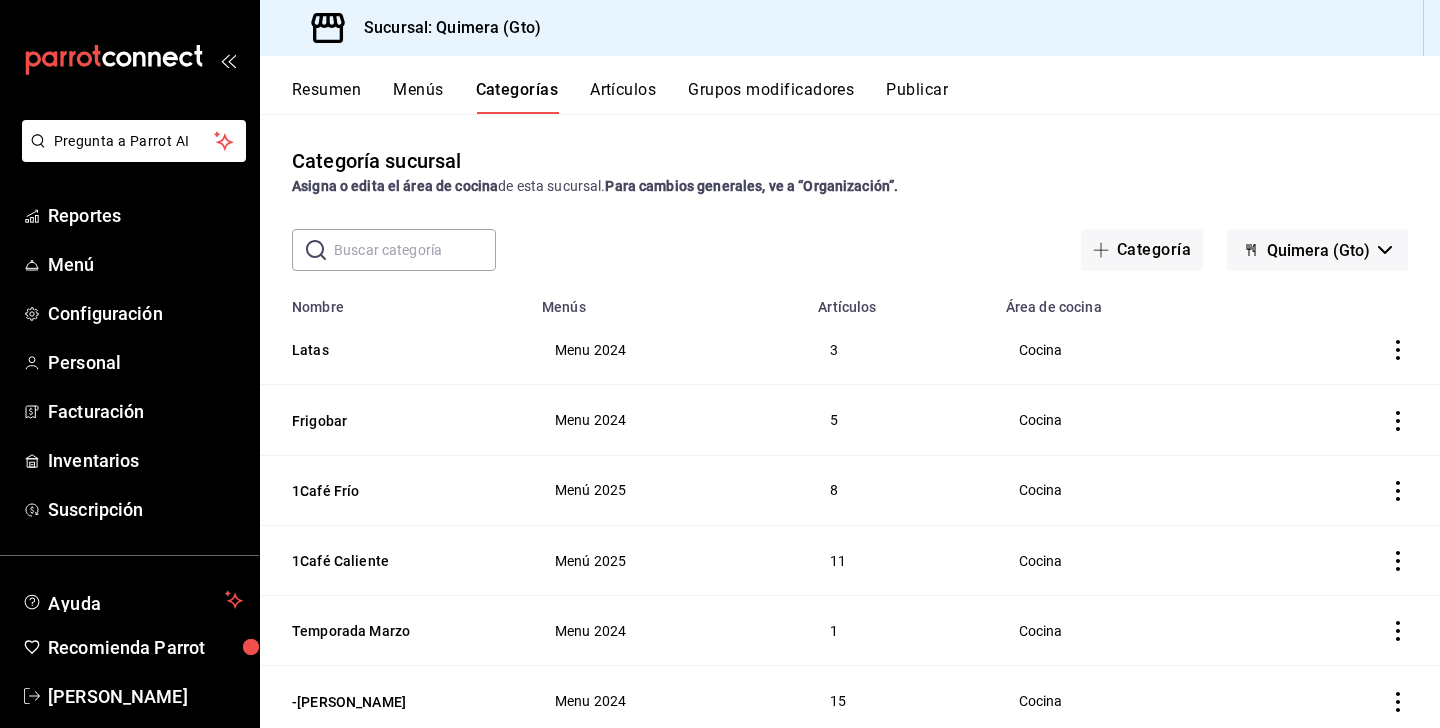 click on "Resumen" at bounding box center (326, 97) 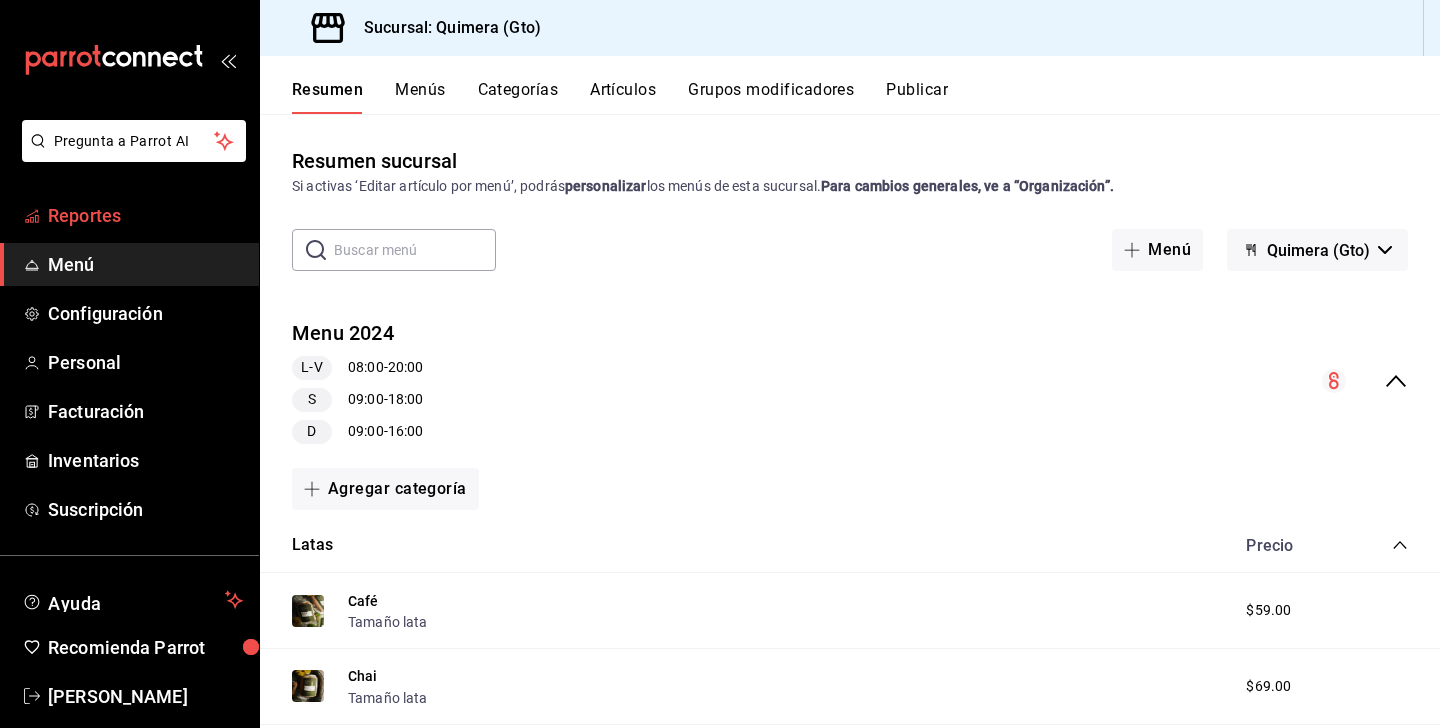 click on "Reportes" at bounding box center [145, 215] 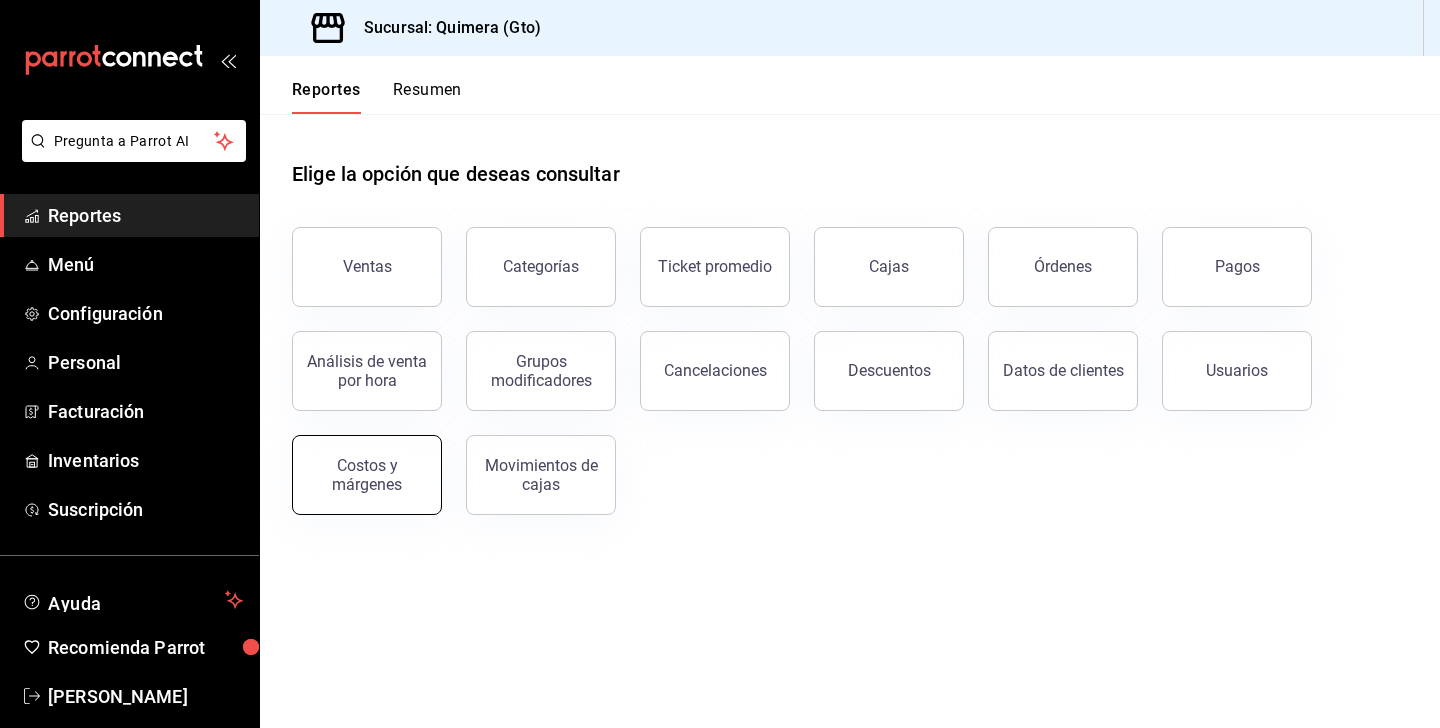 click on "Costos y márgenes" at bounding box center [367, 475] 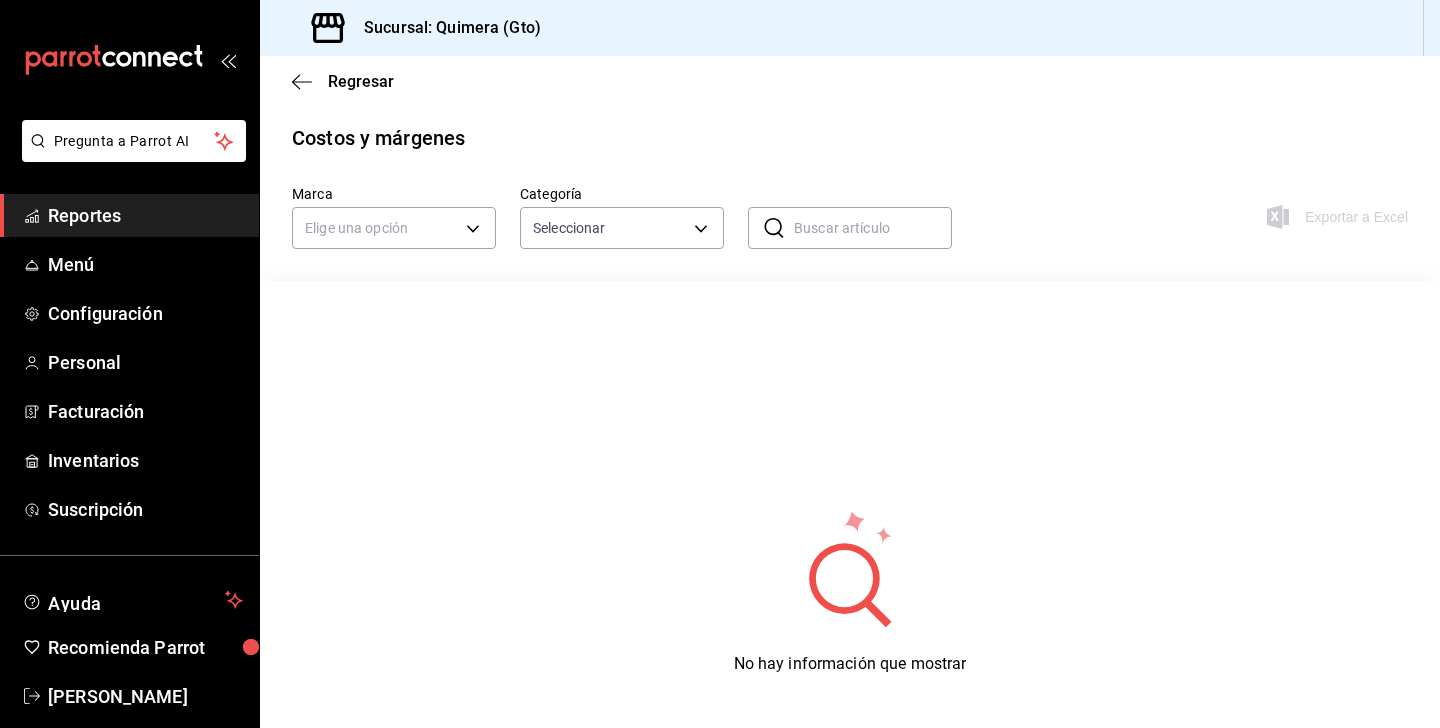 click on "Reportes" at bounding box center [145, 215] 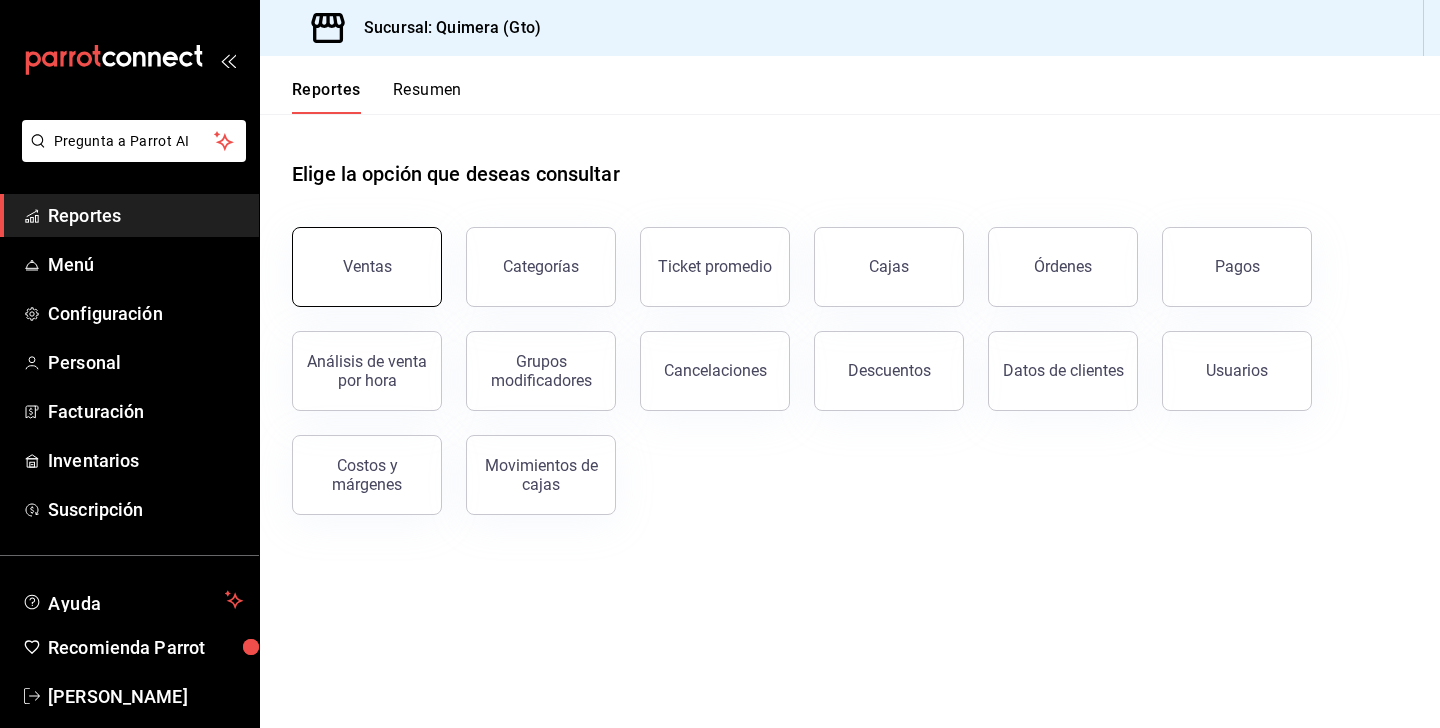 click on "Ventas" at bounding box center [367, 267] 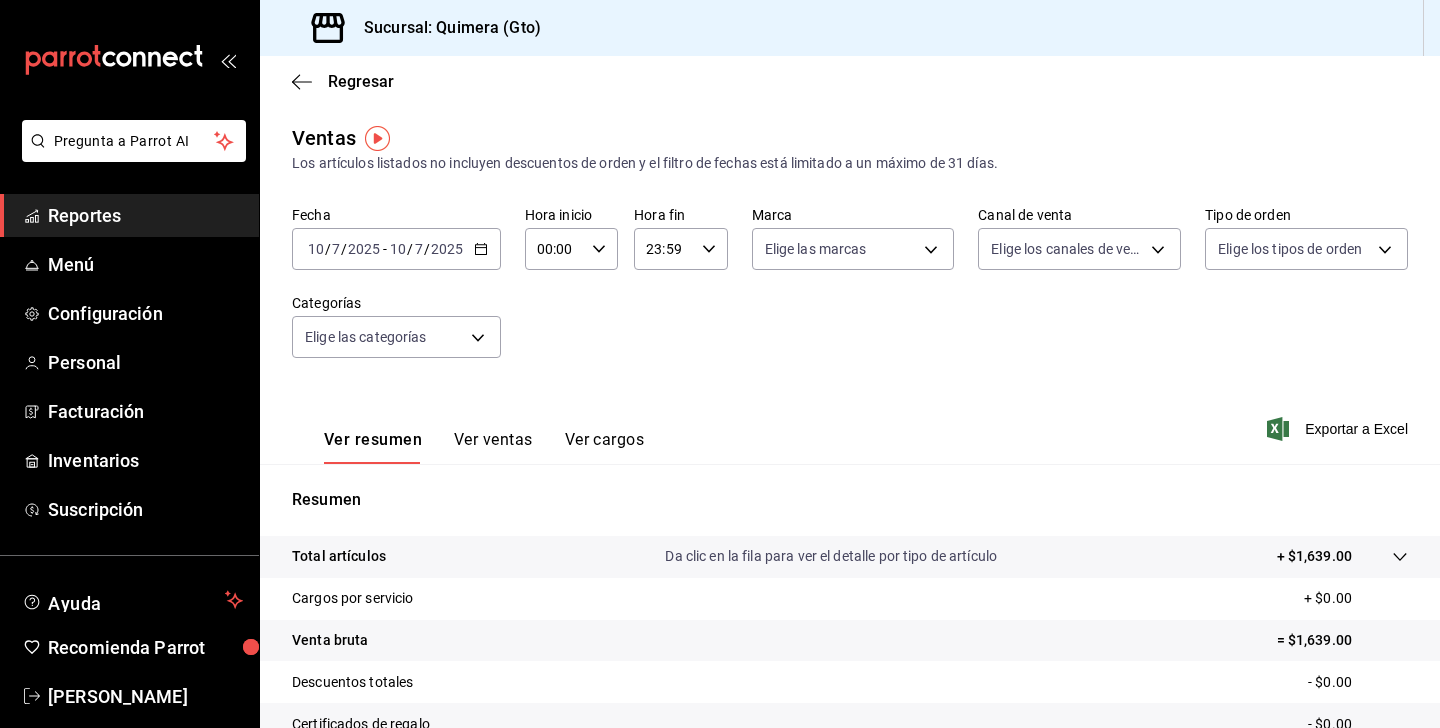 click on "Ver resumen Ver ventas Ver cargos Exportar a Excel" at bounding box center [850, 423] 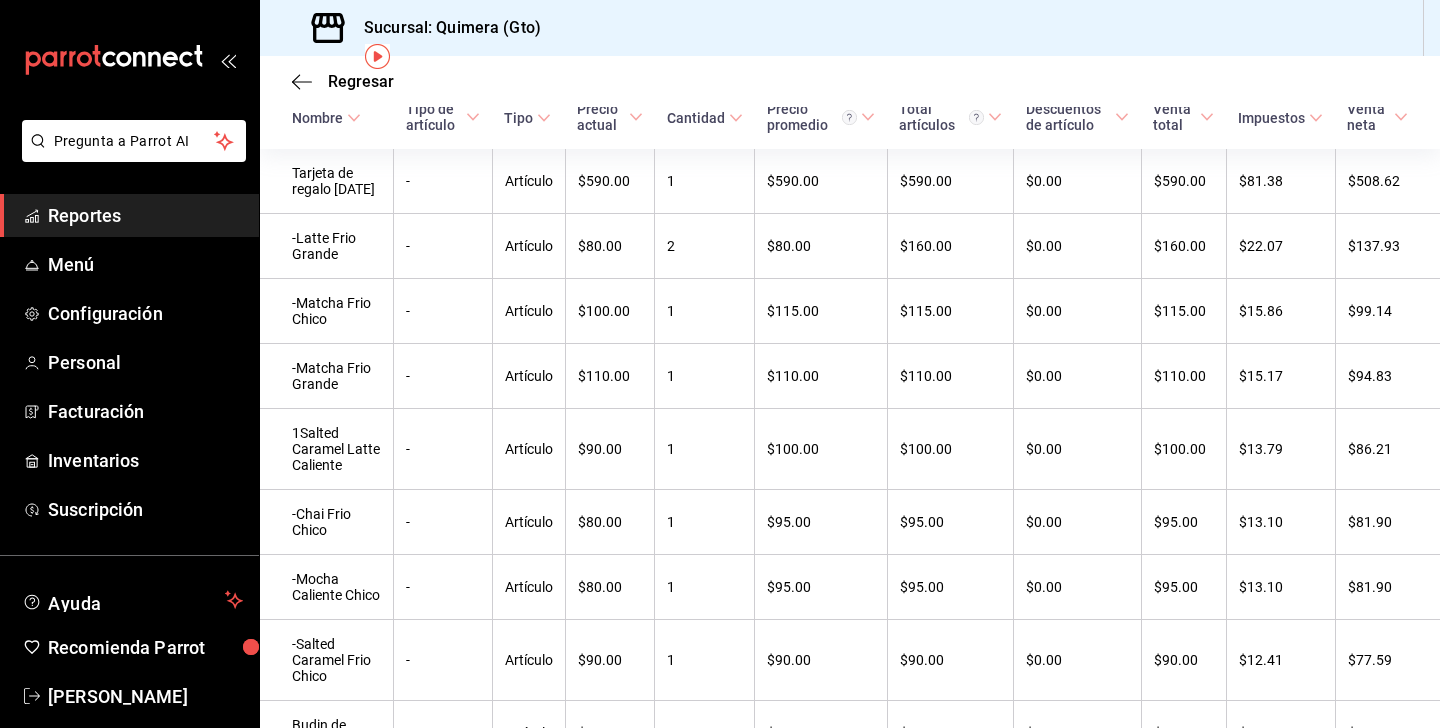 scroll, scrollTop: 0, scrollLeft: 0, axis: both 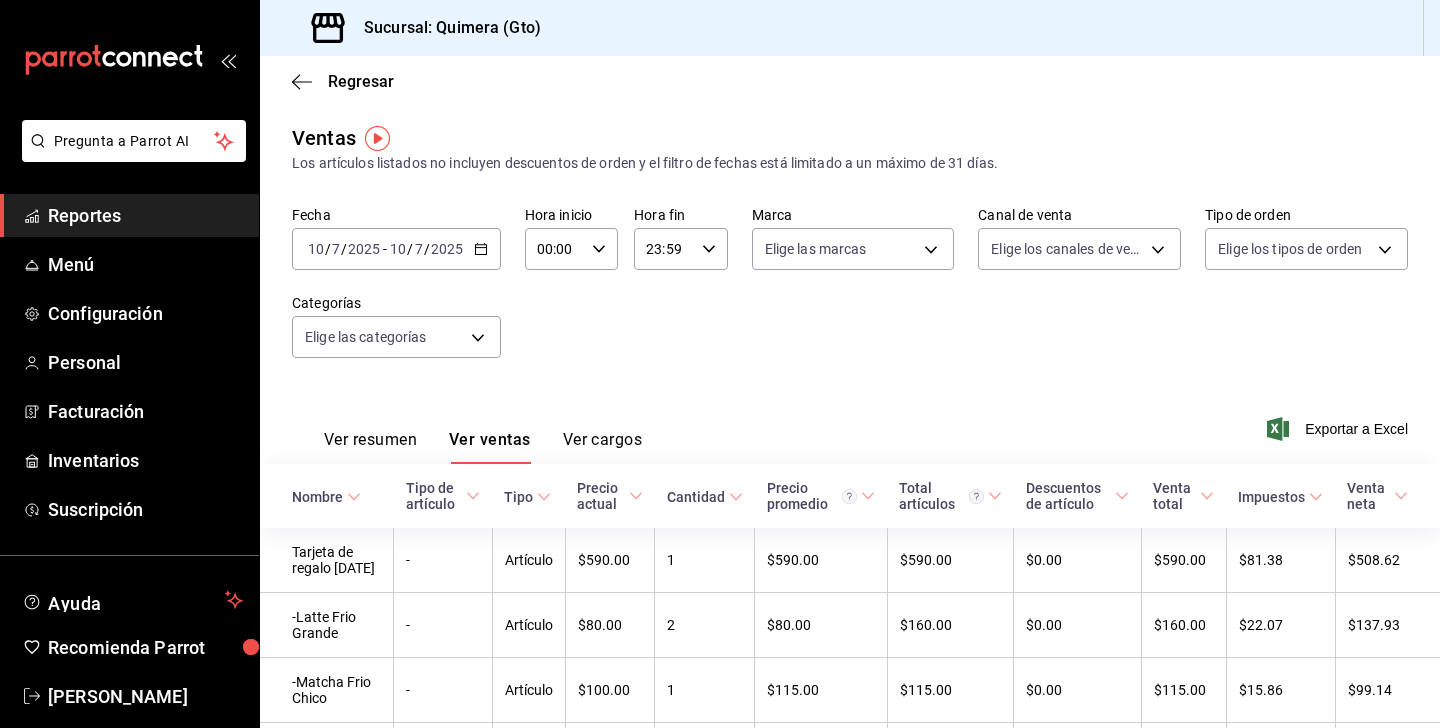 click on "Ver resumen" at bounding box center [370, 447] 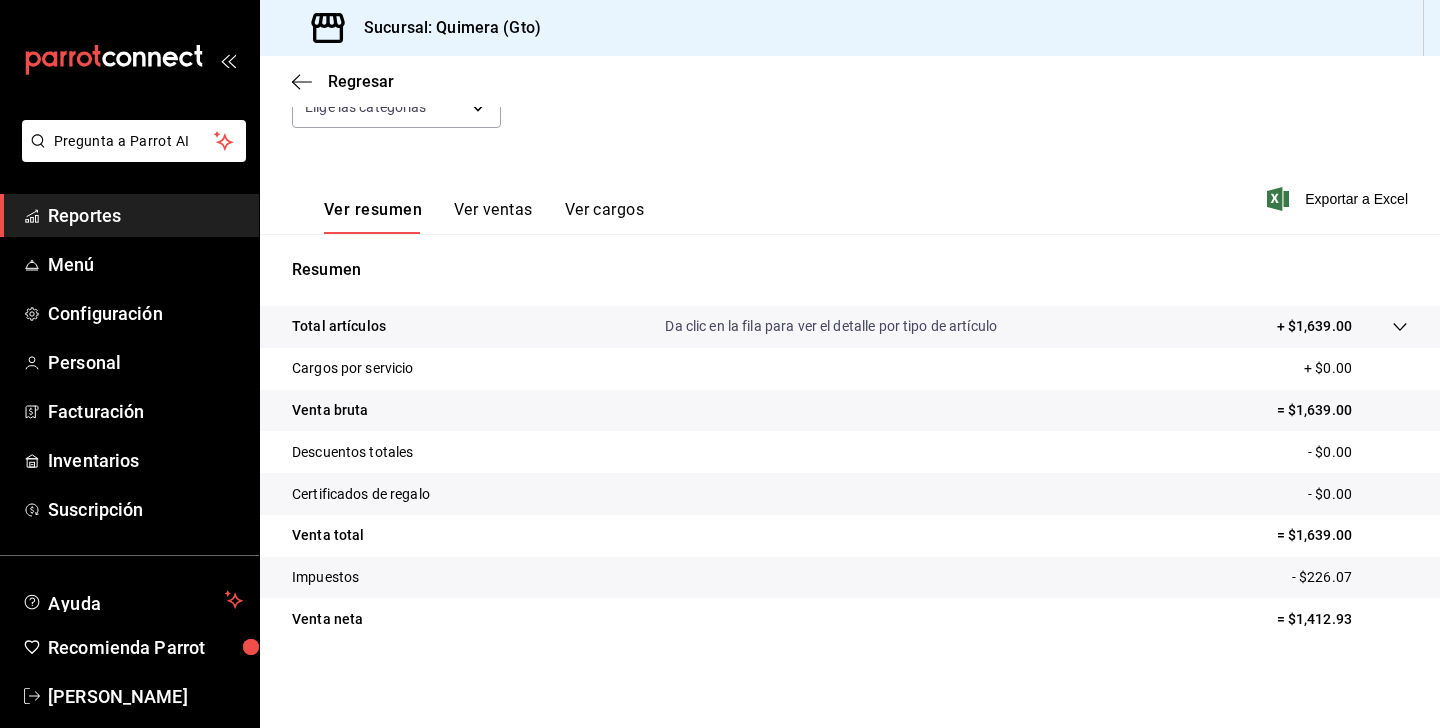 scroll, scrollTop: 0, scrollLeft: 0, axis: both 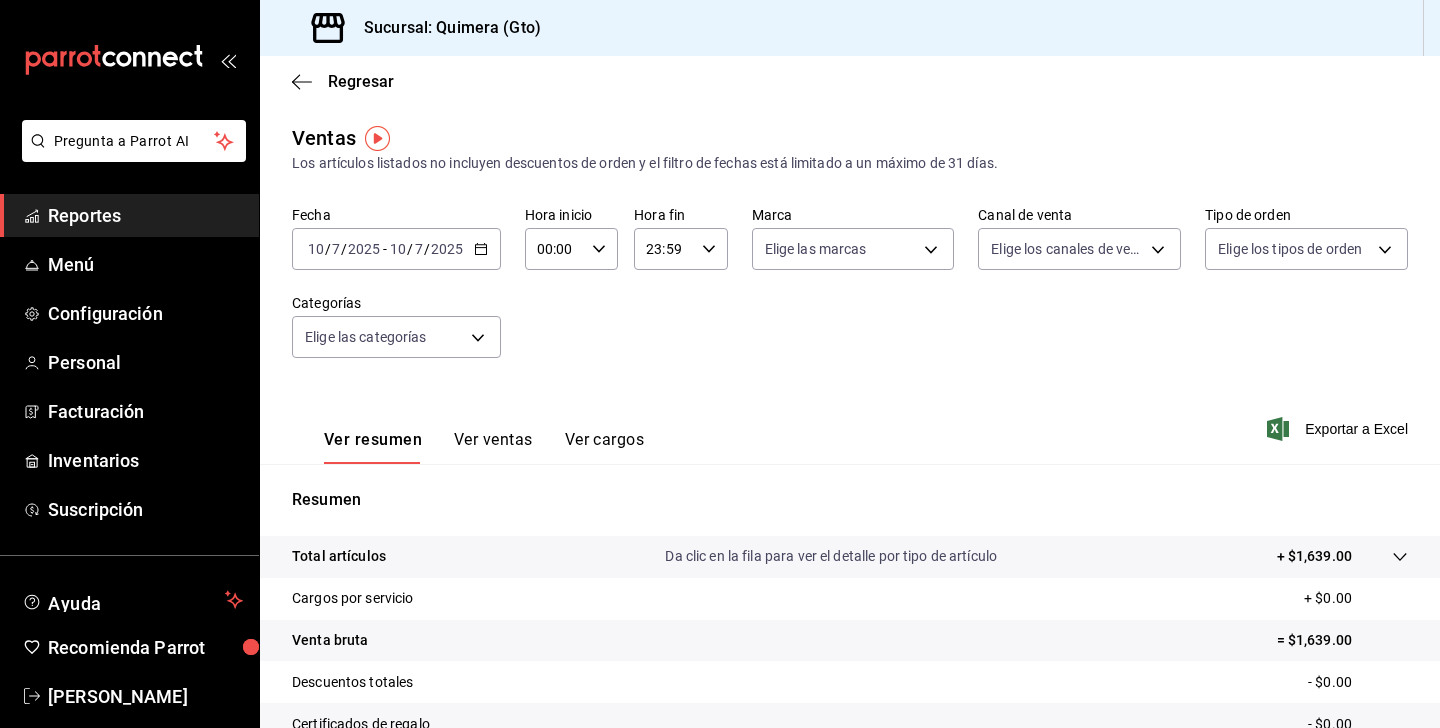 click on "Fecha [DATE] [DATE] - [DATE] [DATE] Hora inicio 00:00 Hora inicio Hora fin 23:59 Hora fin Marca Elige las marcas Canal de venta Elige los canales de venta Tipo de orden Elige los tipos de orden Categorías Elige las categorías" at bounding box center (850, 294) 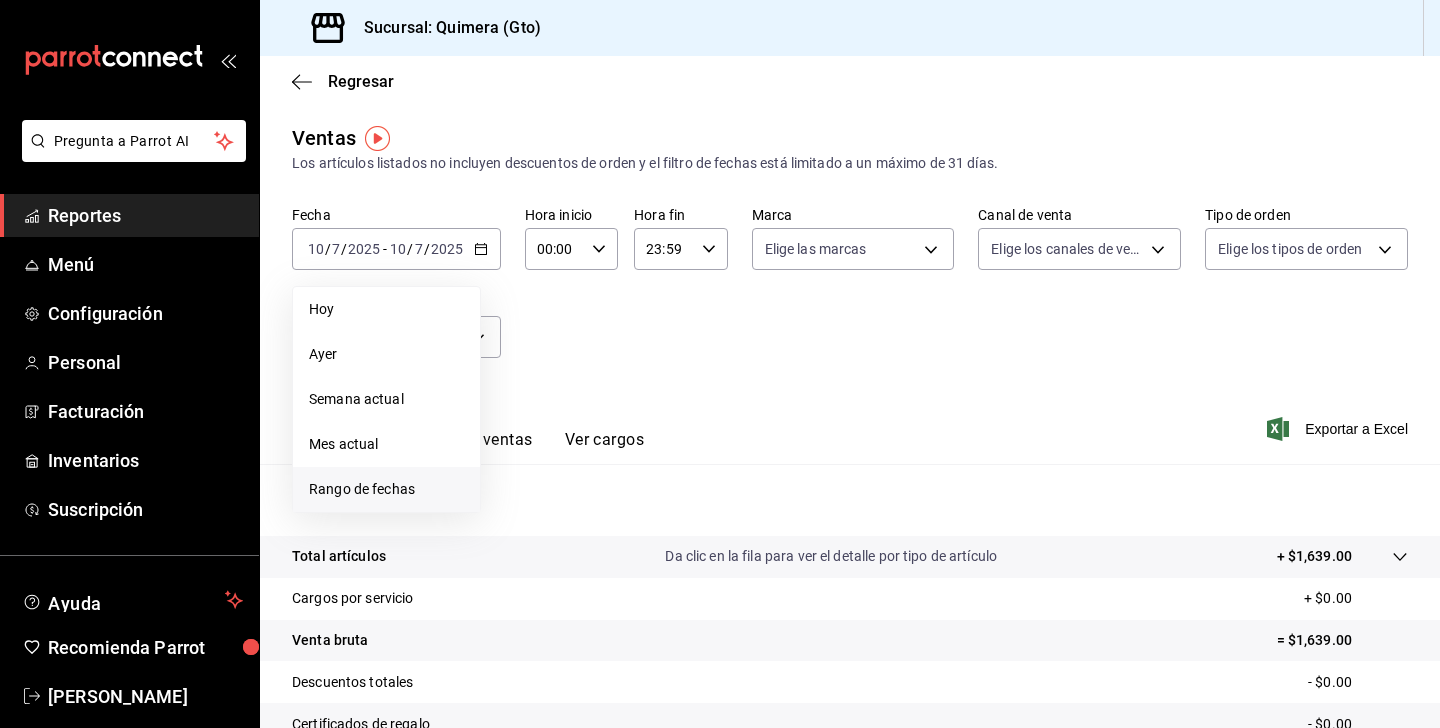 click on "Rango de fechas" at bounding box center [386, 489] 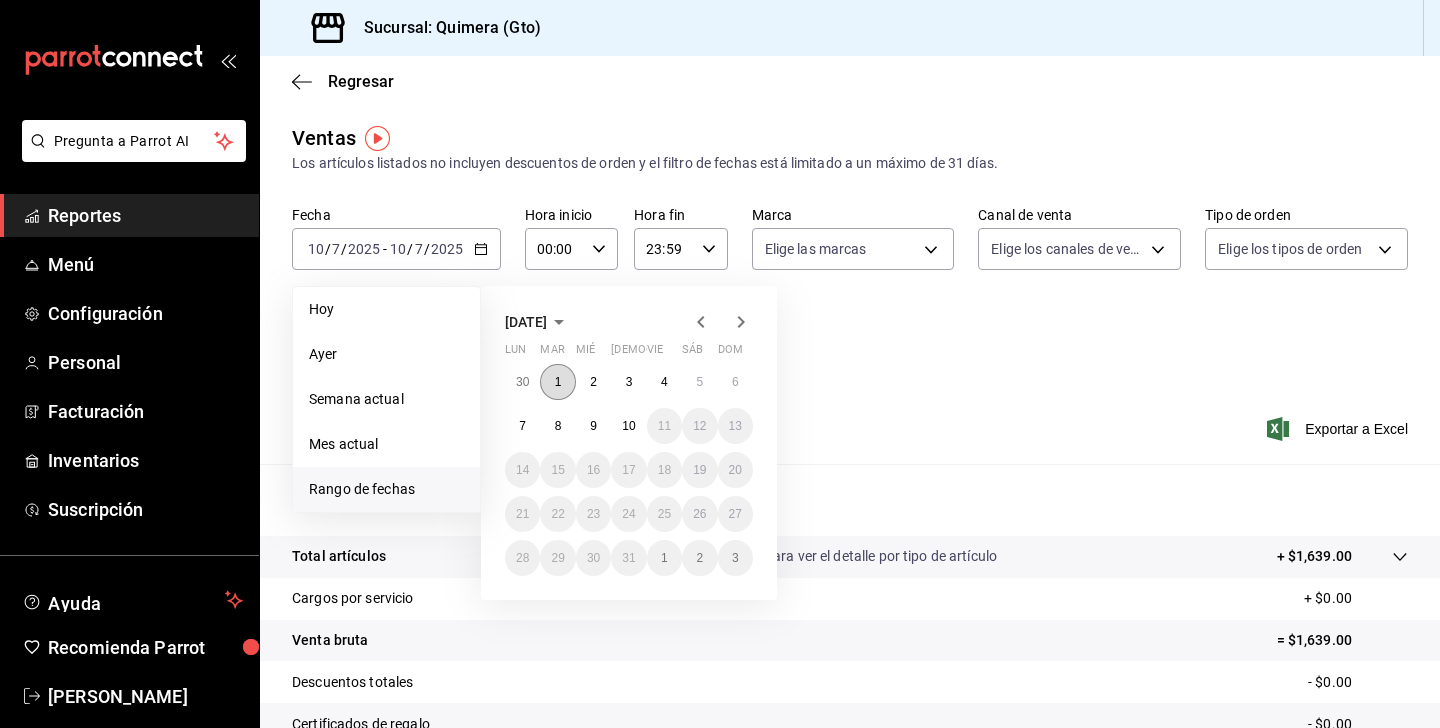 click on "1" at bounding box center [557, 382] 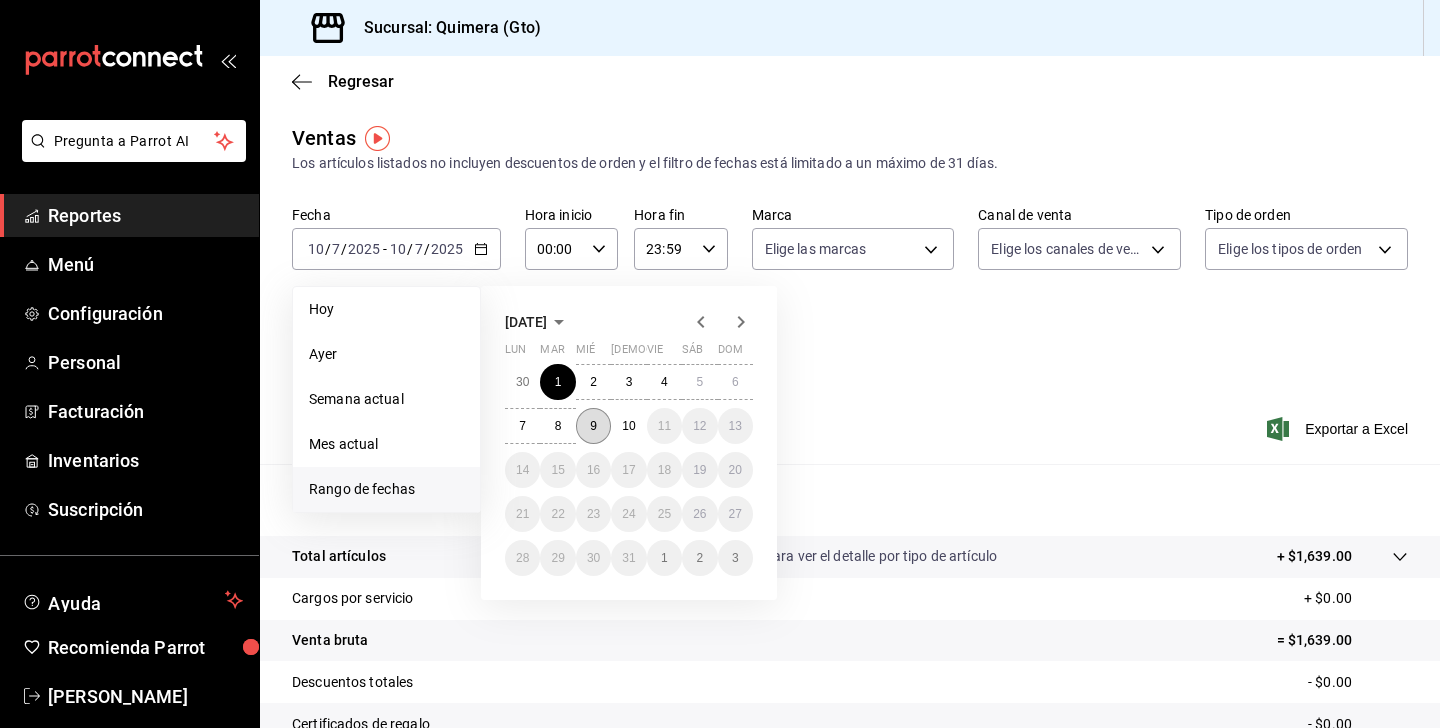 click on "9" at bounding box center (593, 426) 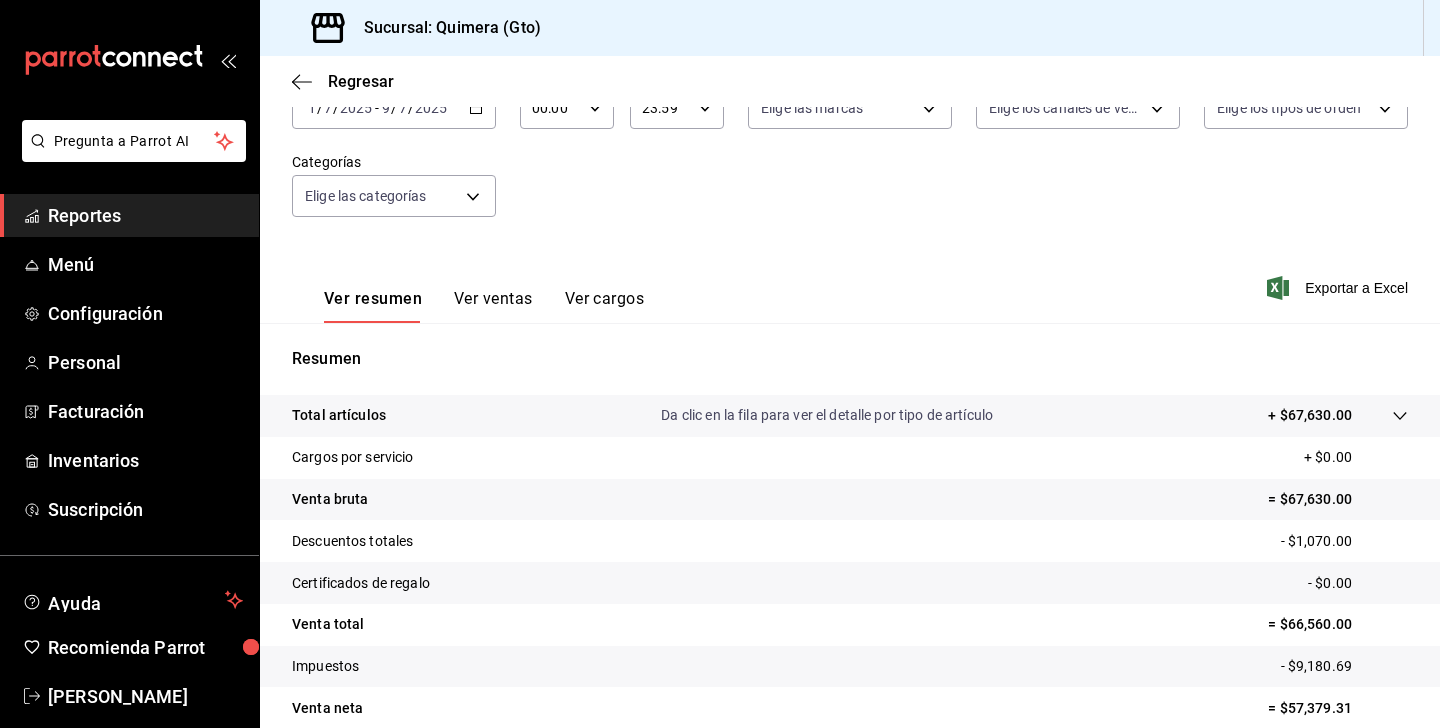 scroll, scrollTop: 230, scrollLeft: 0, axis: vertical 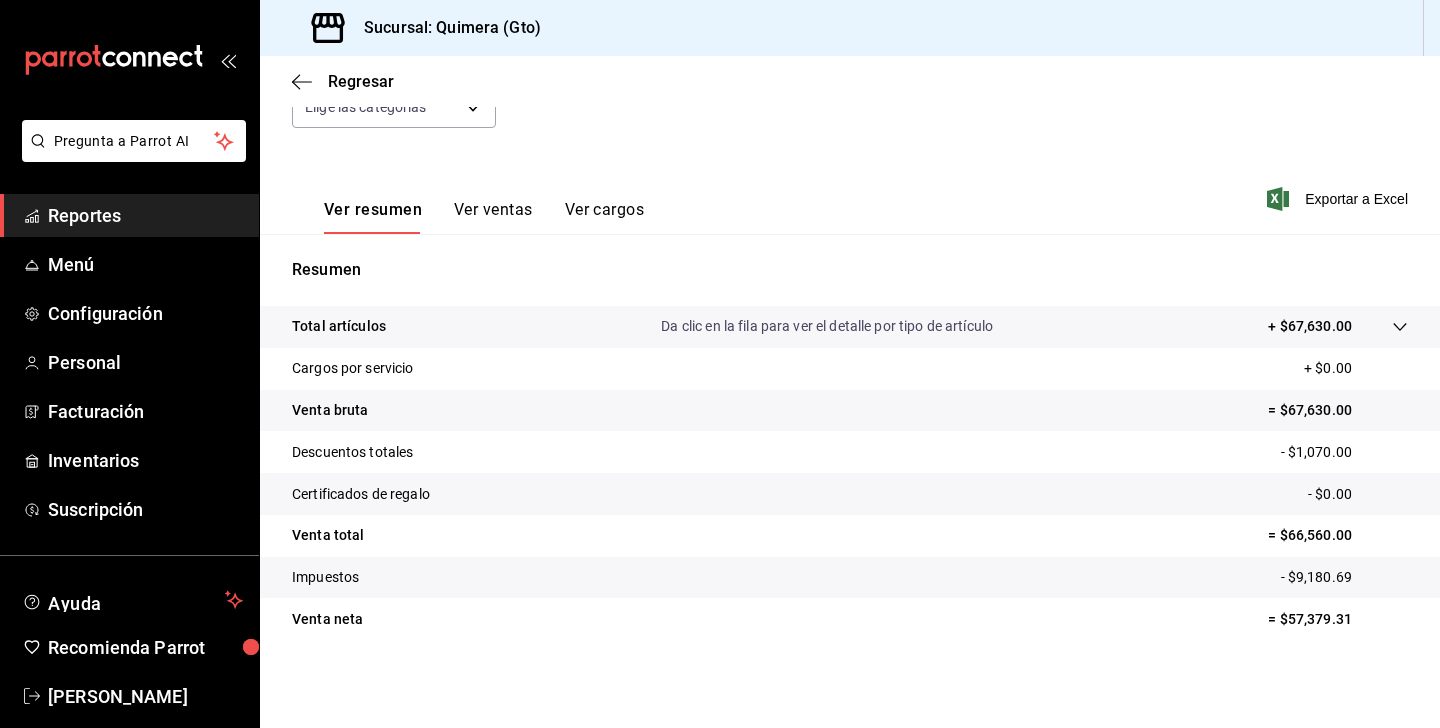 click on "Ver ventas" at bounding box center [493, 217] 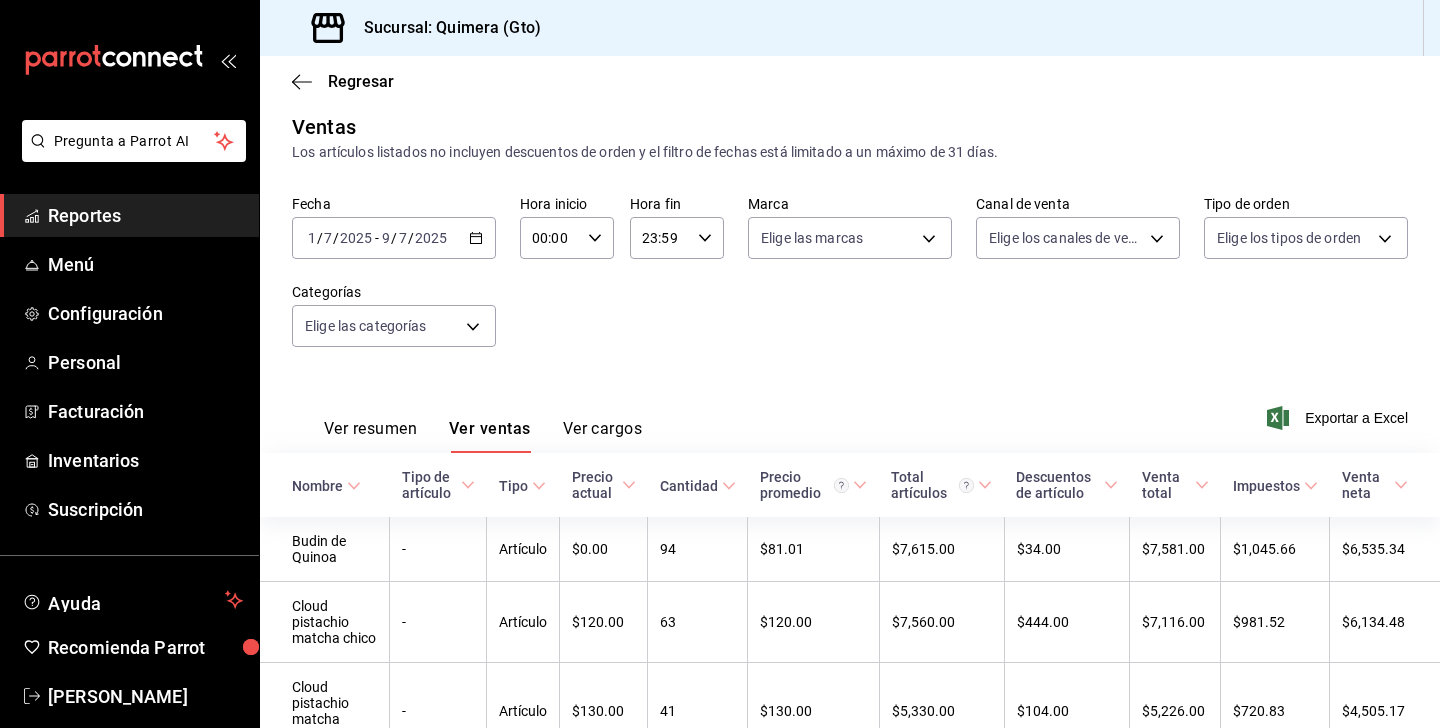 scroll, scrollTop: 230, scrollLeft: 0, axis: vertical 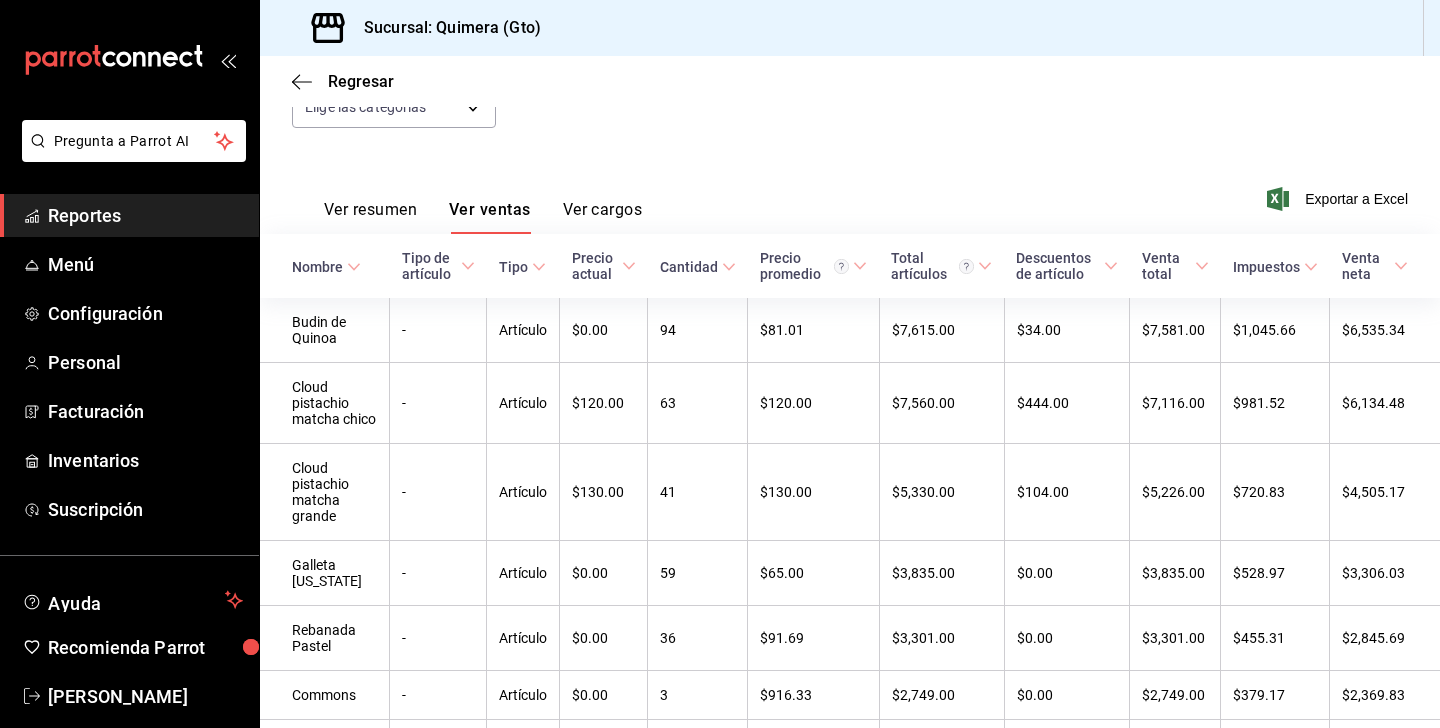 click on "Ver resumen" at bounding box center [370, 217] 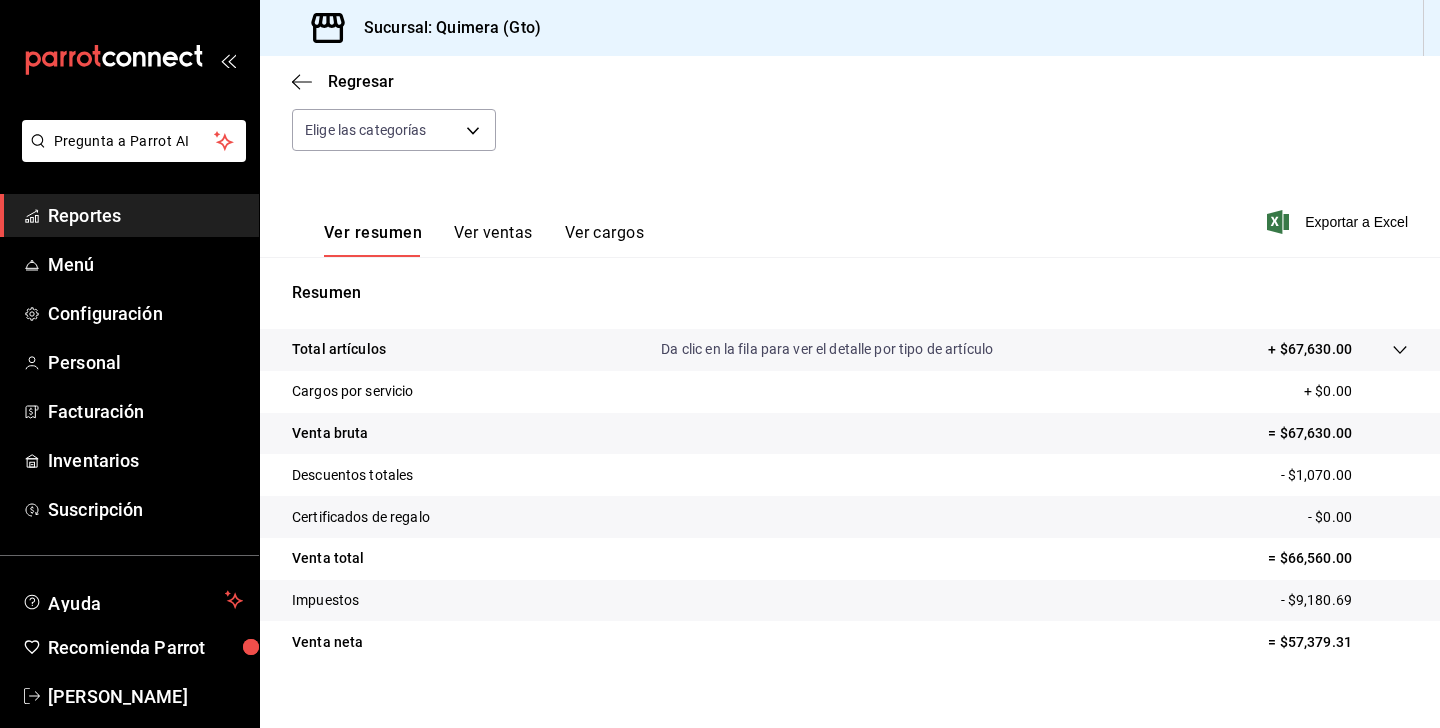 scroll, scrollTop: 212, scrollLeft: 0, axis: vertical 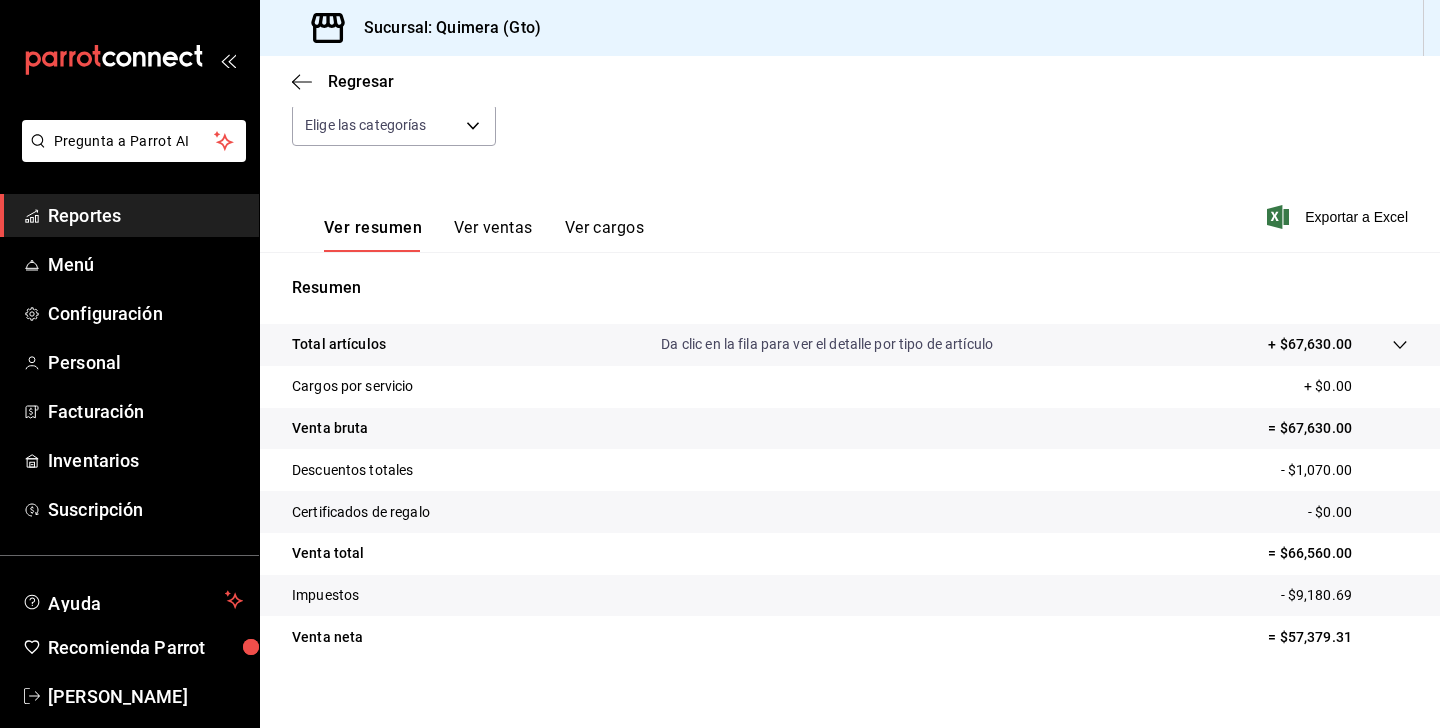 type 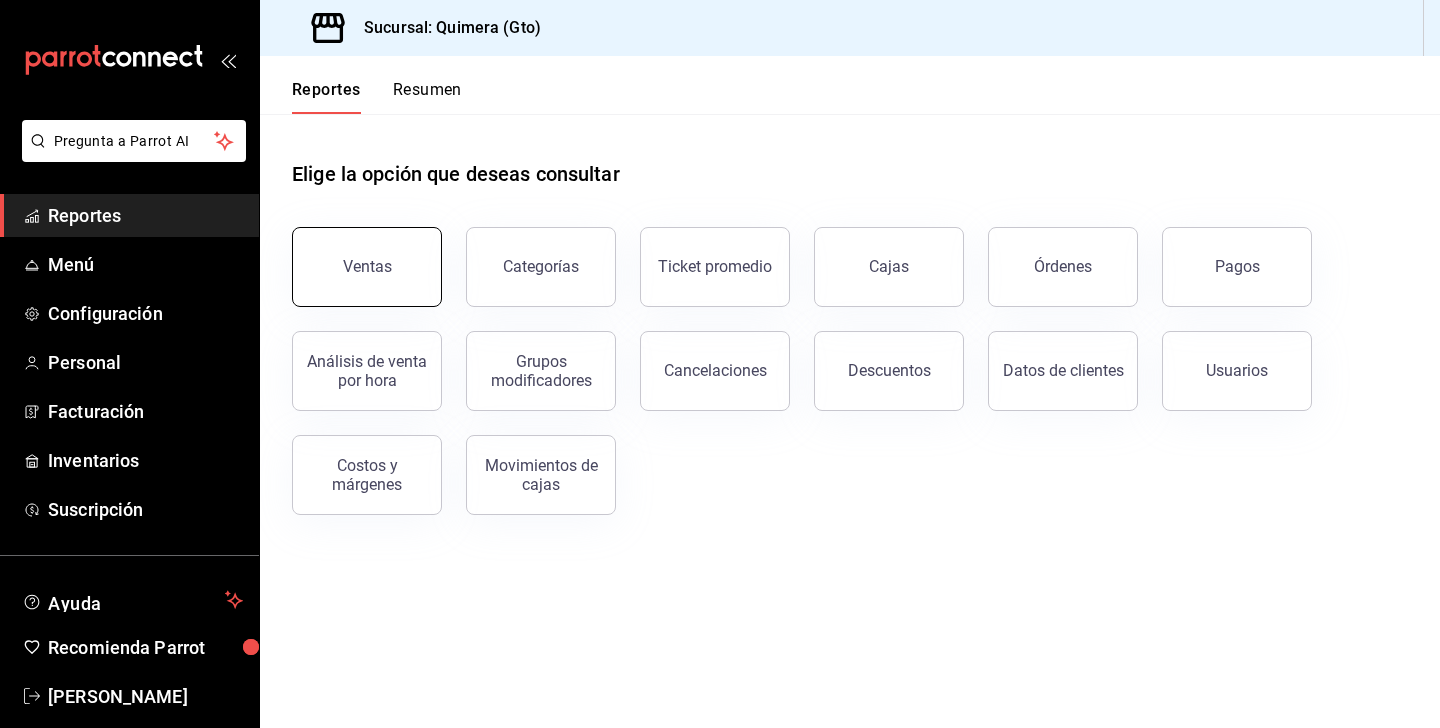 click on "Ventas" at bounding box center [367, 266] 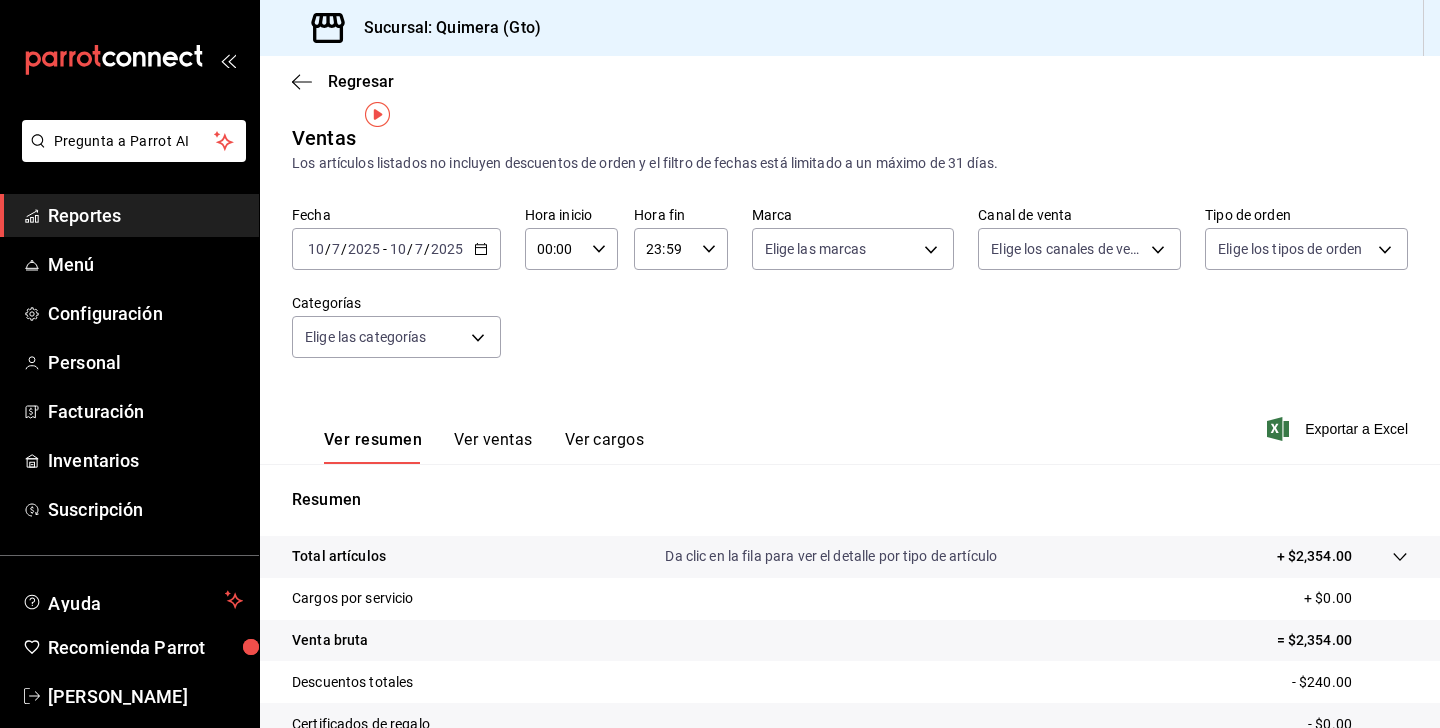 scroll, scrollTop: 230, scrollLeft: 0, axis: vertical 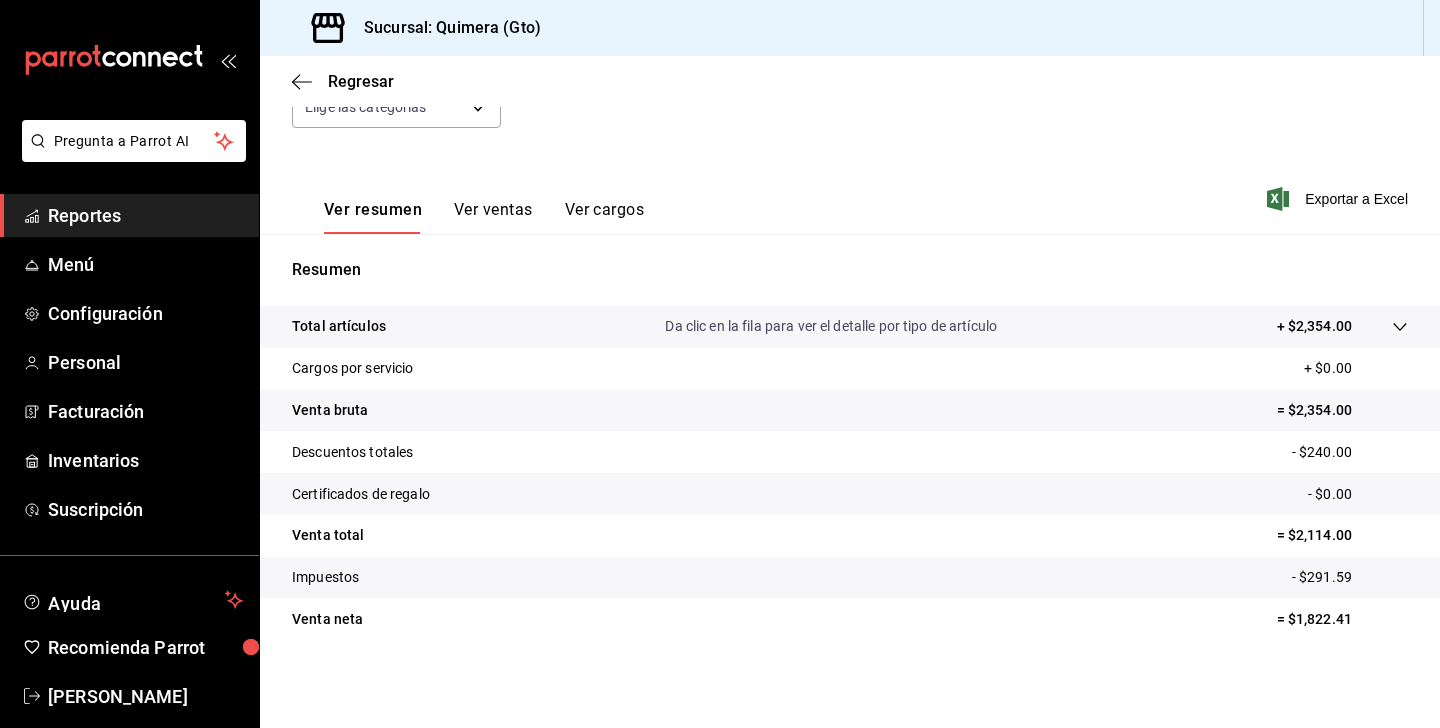 click on "Ver ventas" at bounding box center [493, 217] 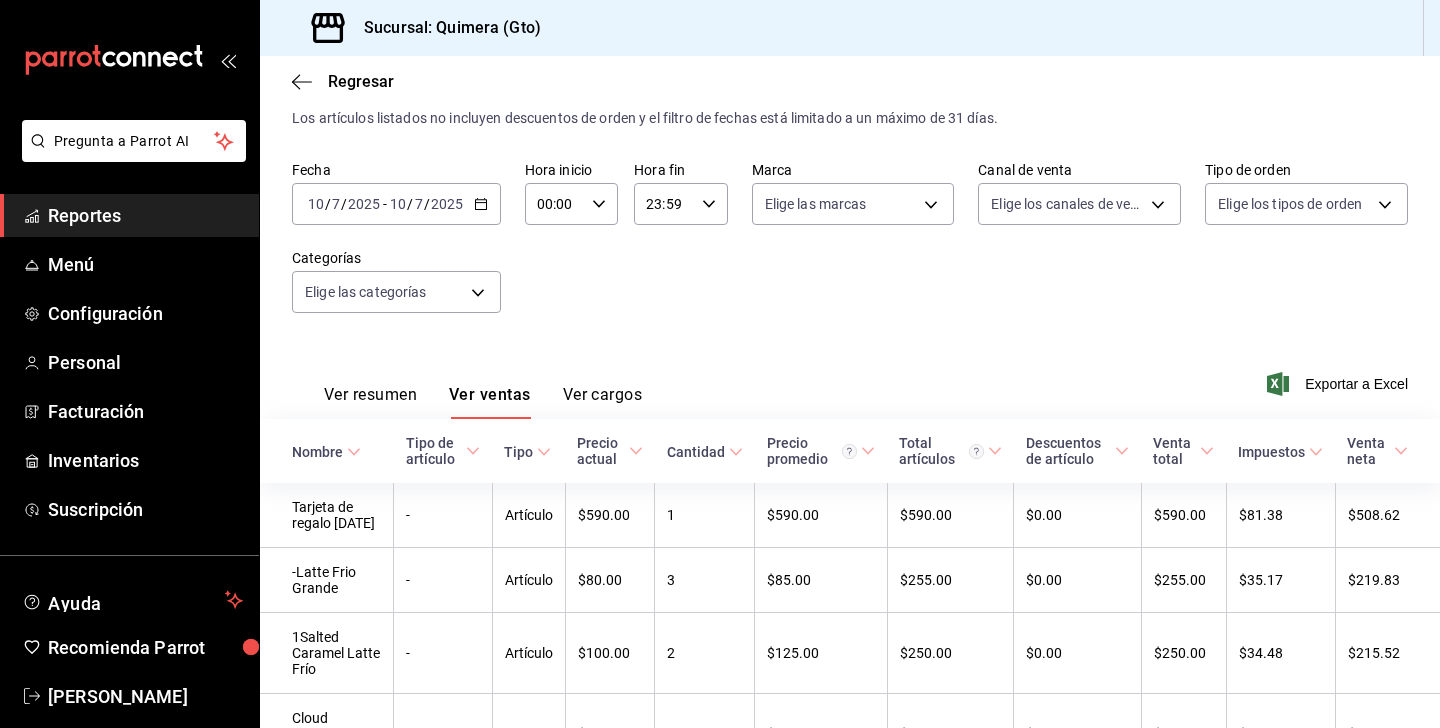 scroll, scrollTop: 0, scrollLeft: 0, axis: both 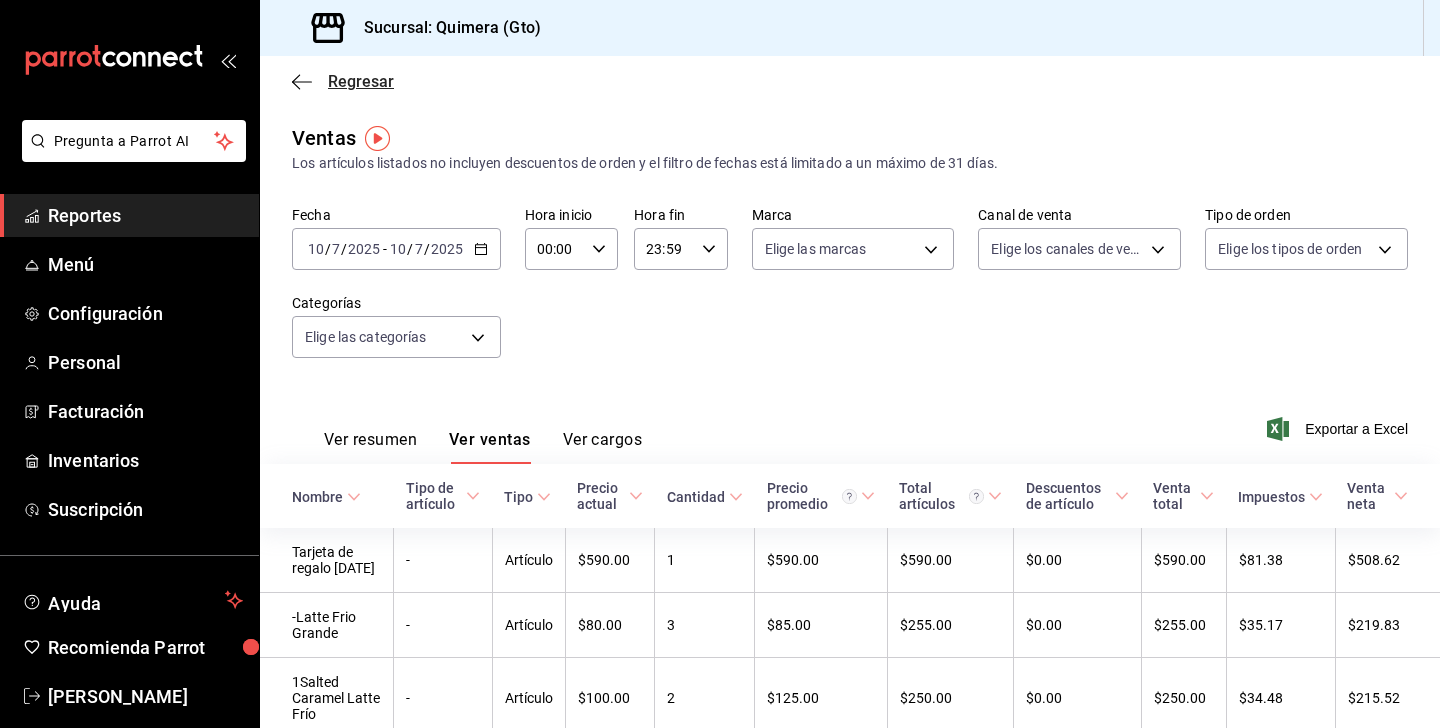 click 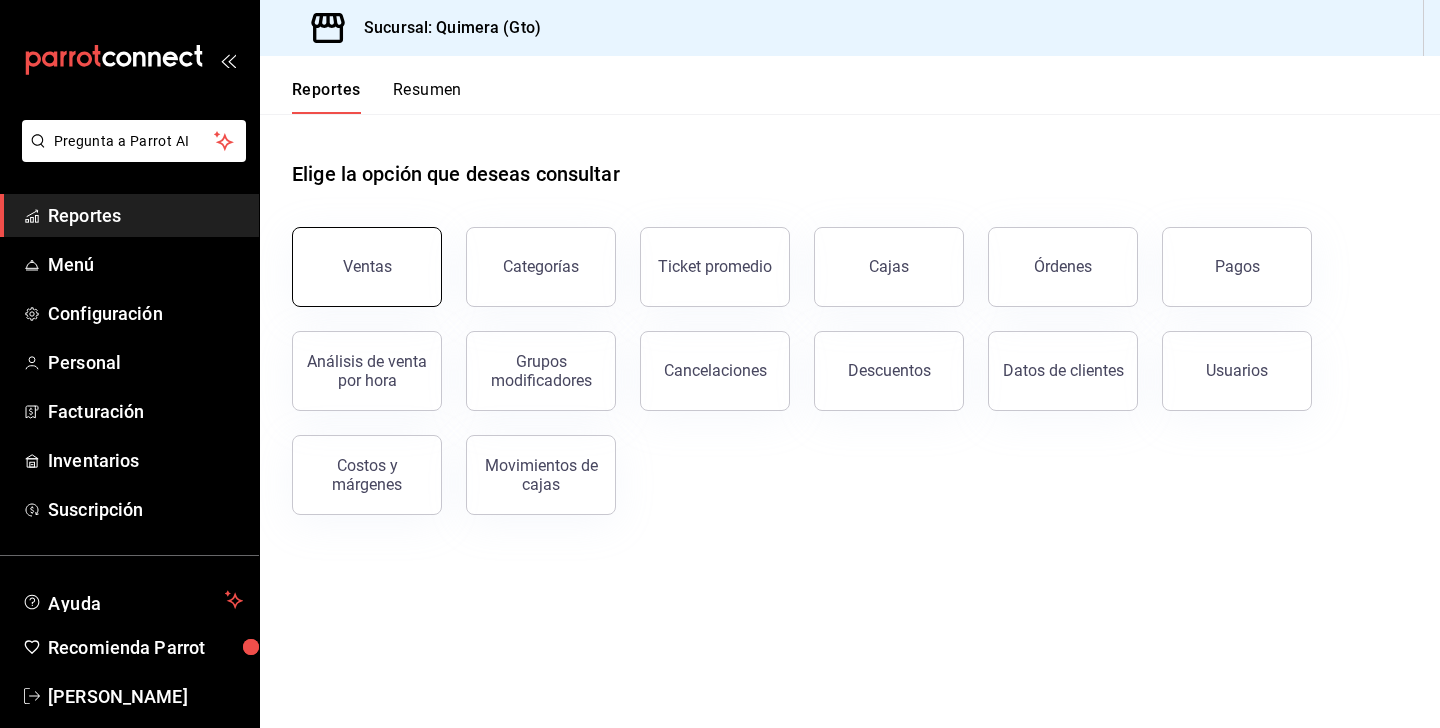 click on "Ventas" at bounding box center (367, 267) 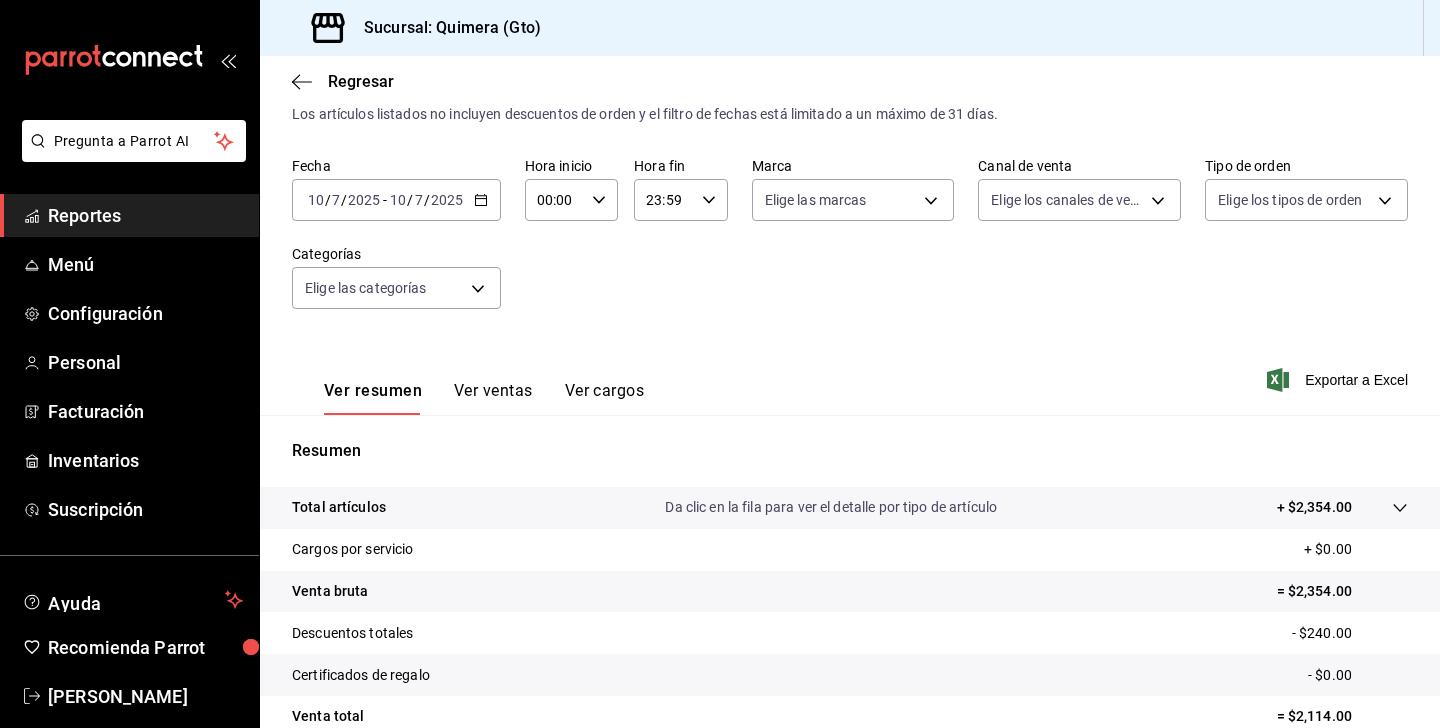 scroll, scrollTop: 0, scrollLeft: 0, axis: both 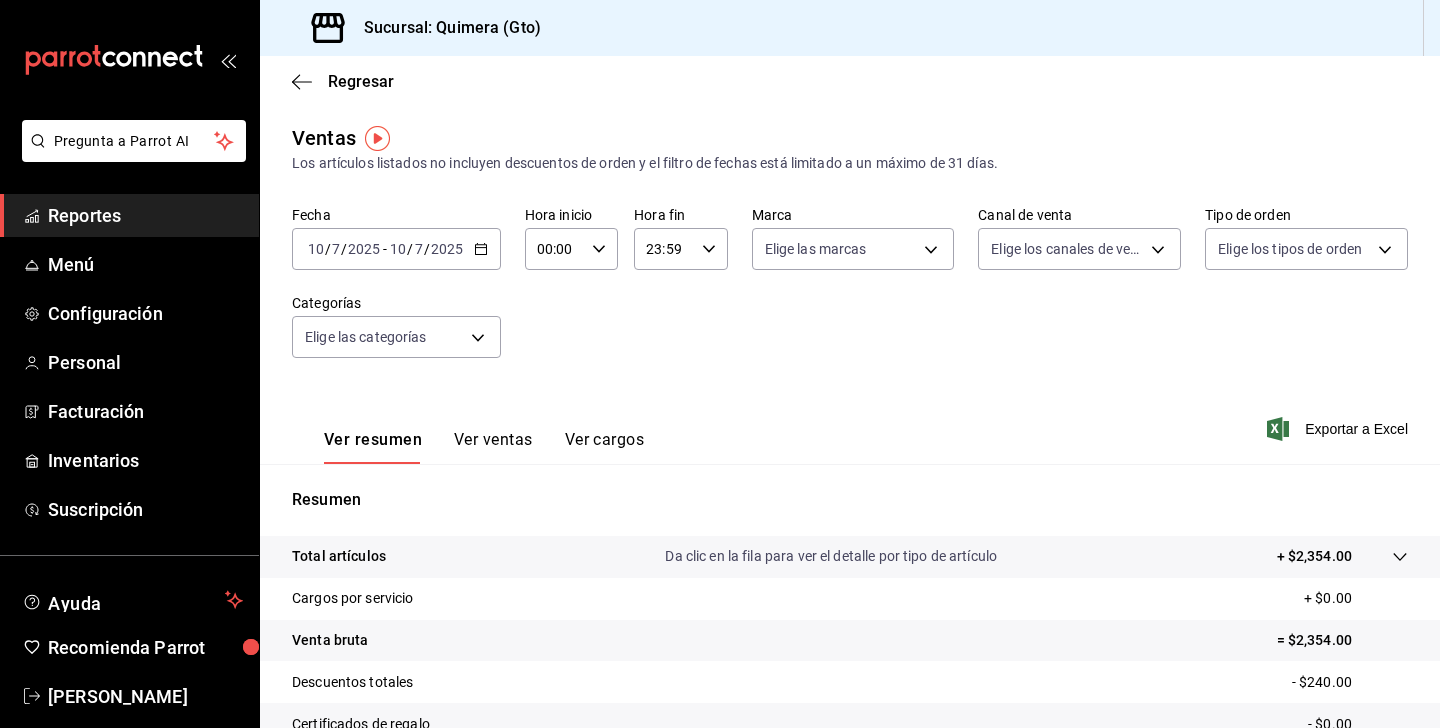 click on "Ver ventas" at bounding box center (493, 447) 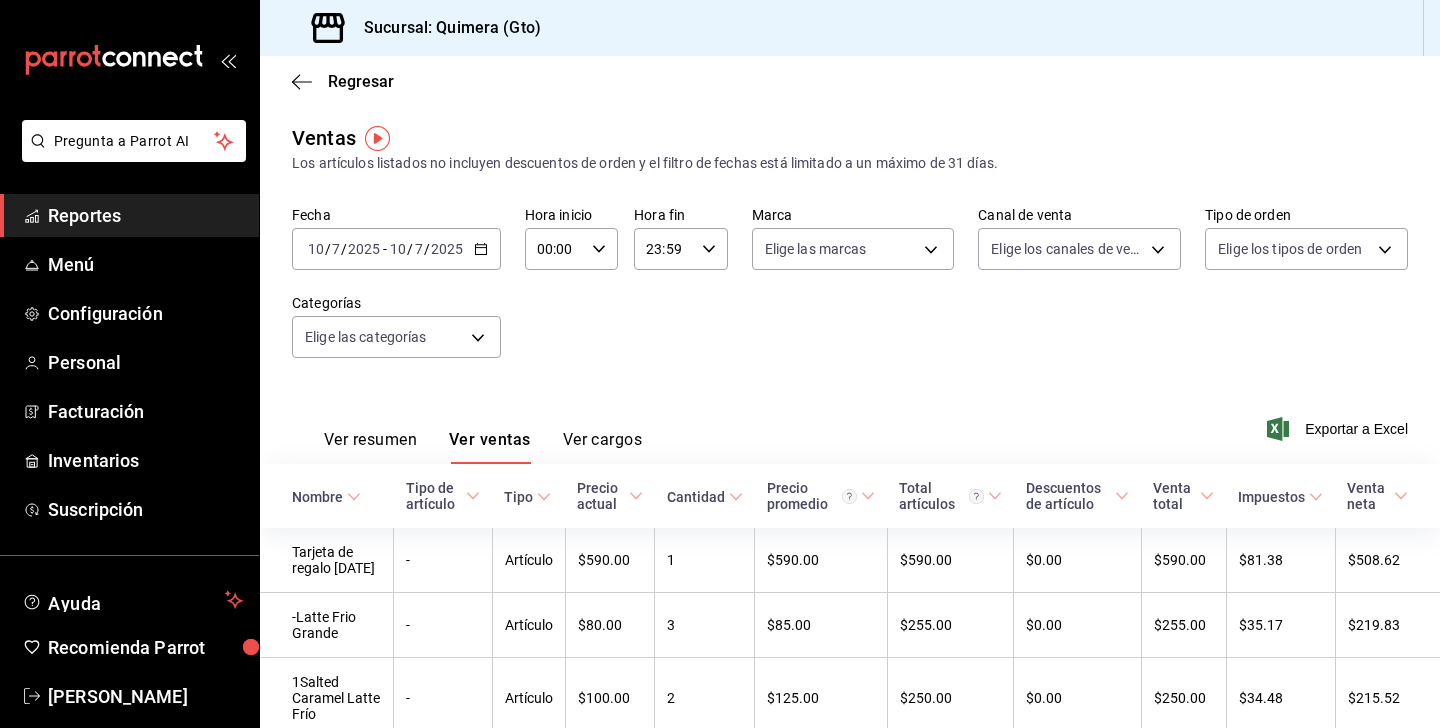 click 